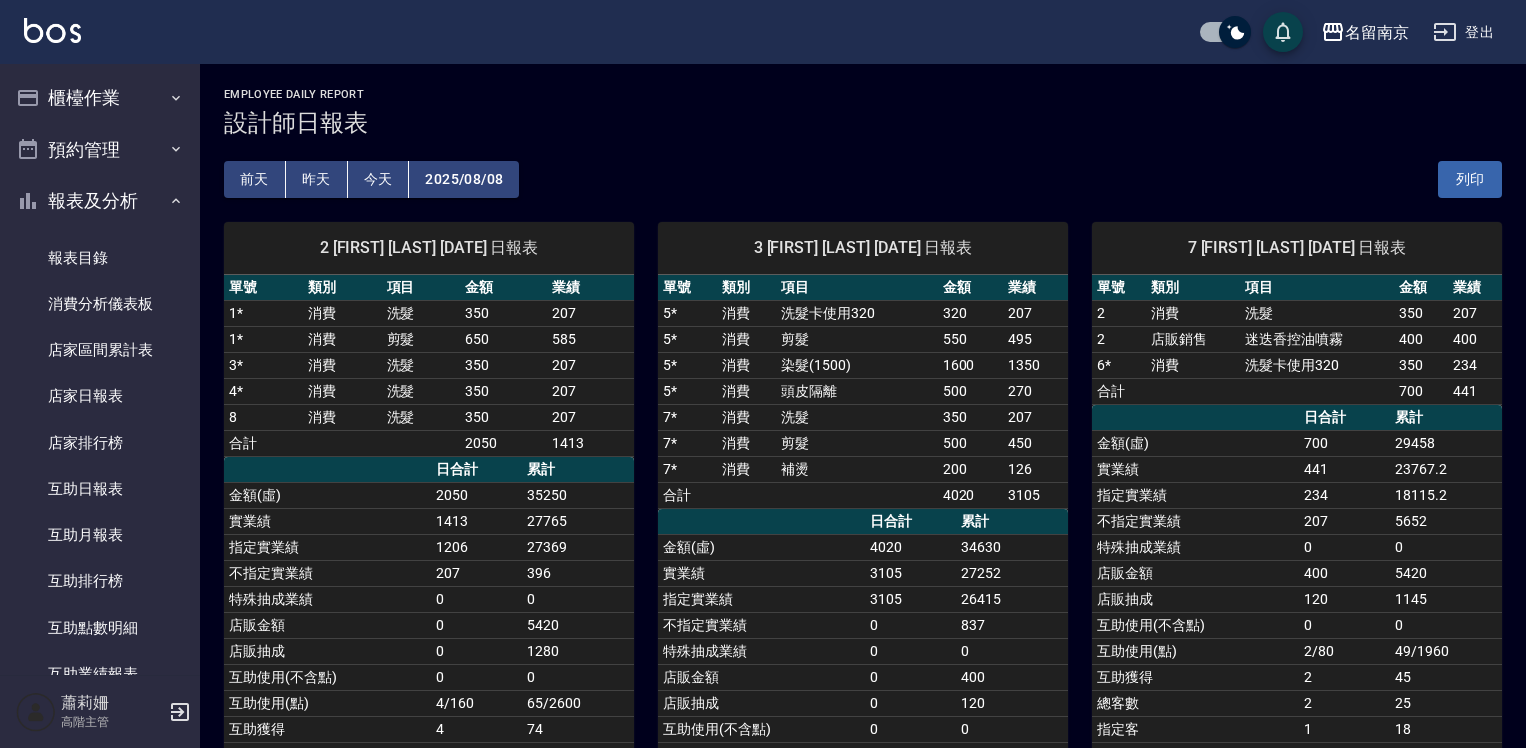 scroll, scrollTop: 0, scrollLeft: 0, axis: both 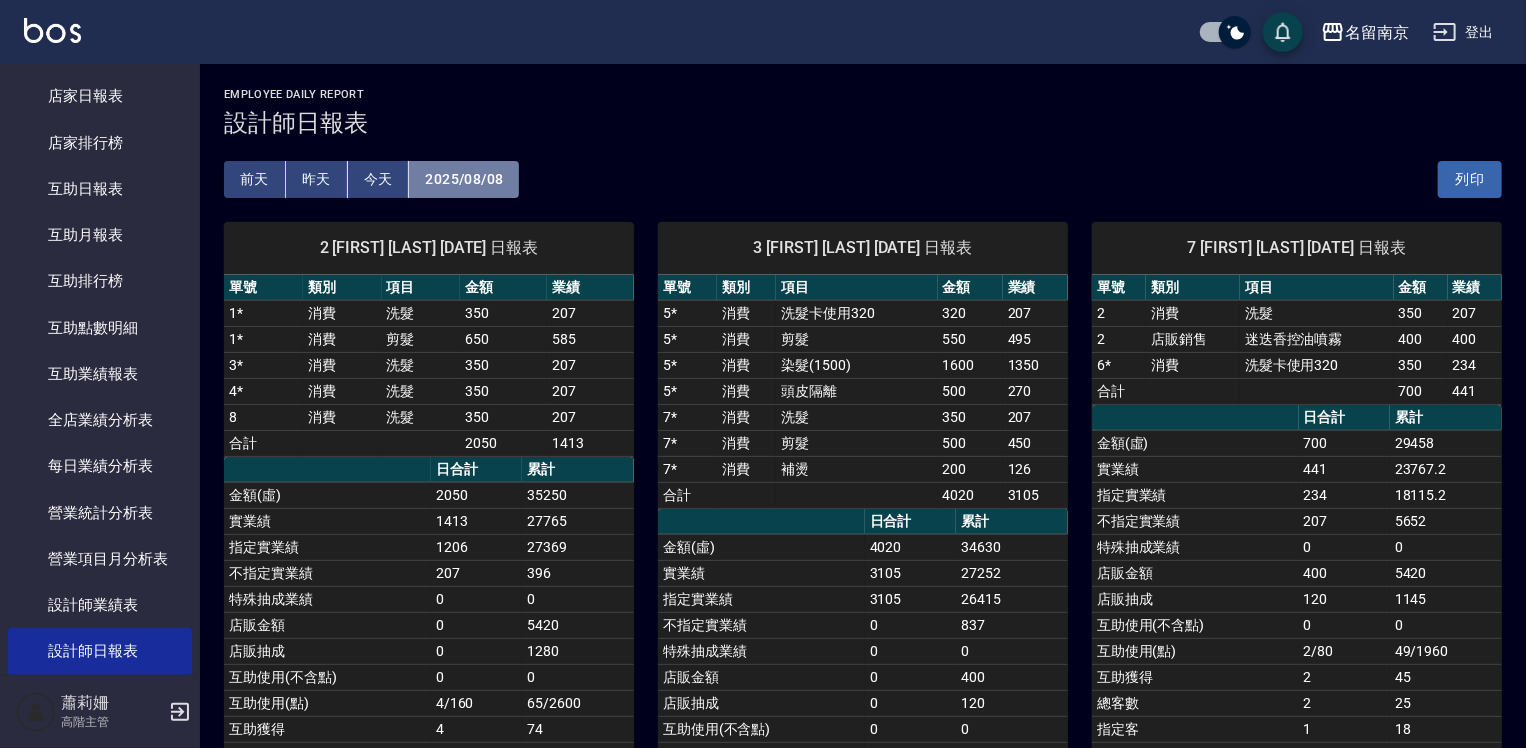 click on "2025/08/08" at bounding box center (464, 179) 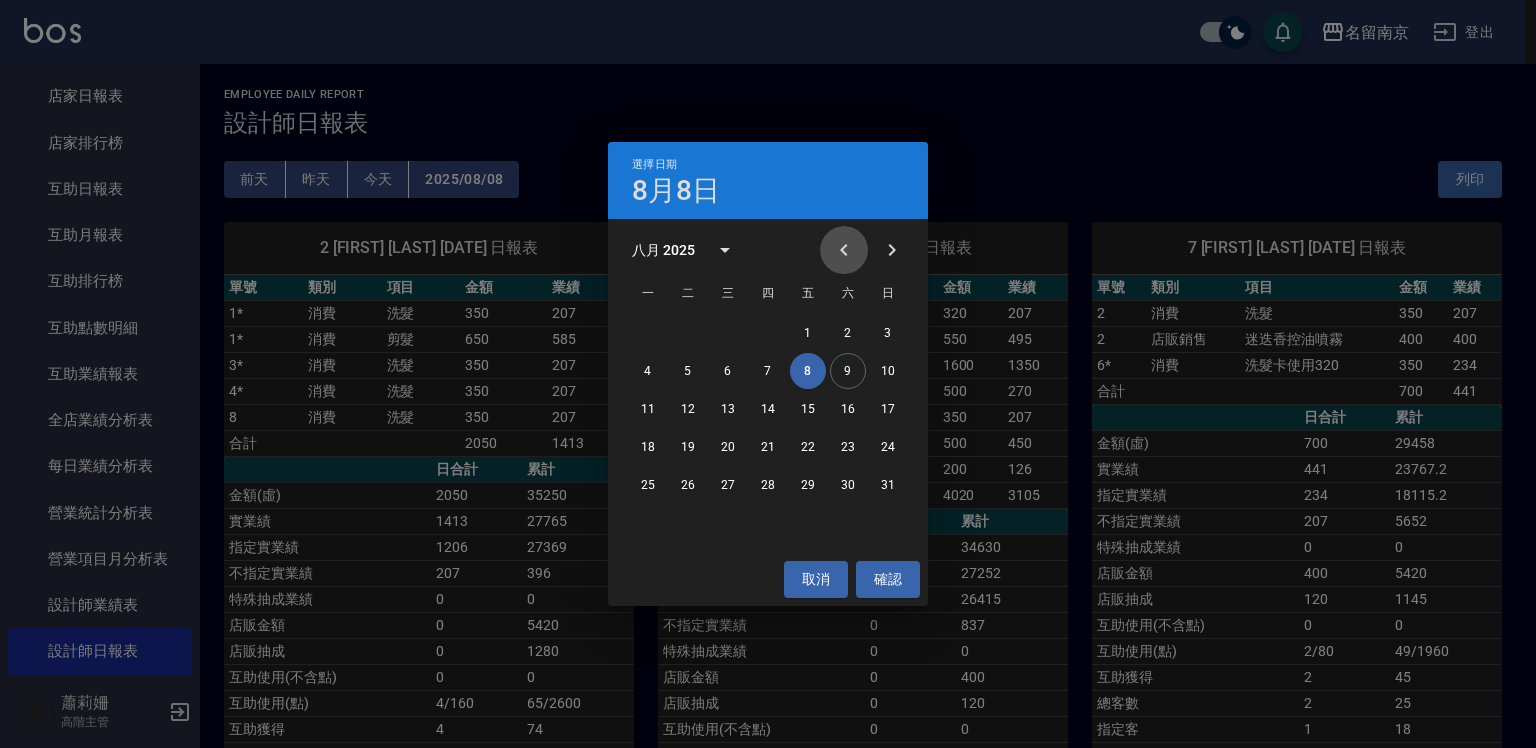 click 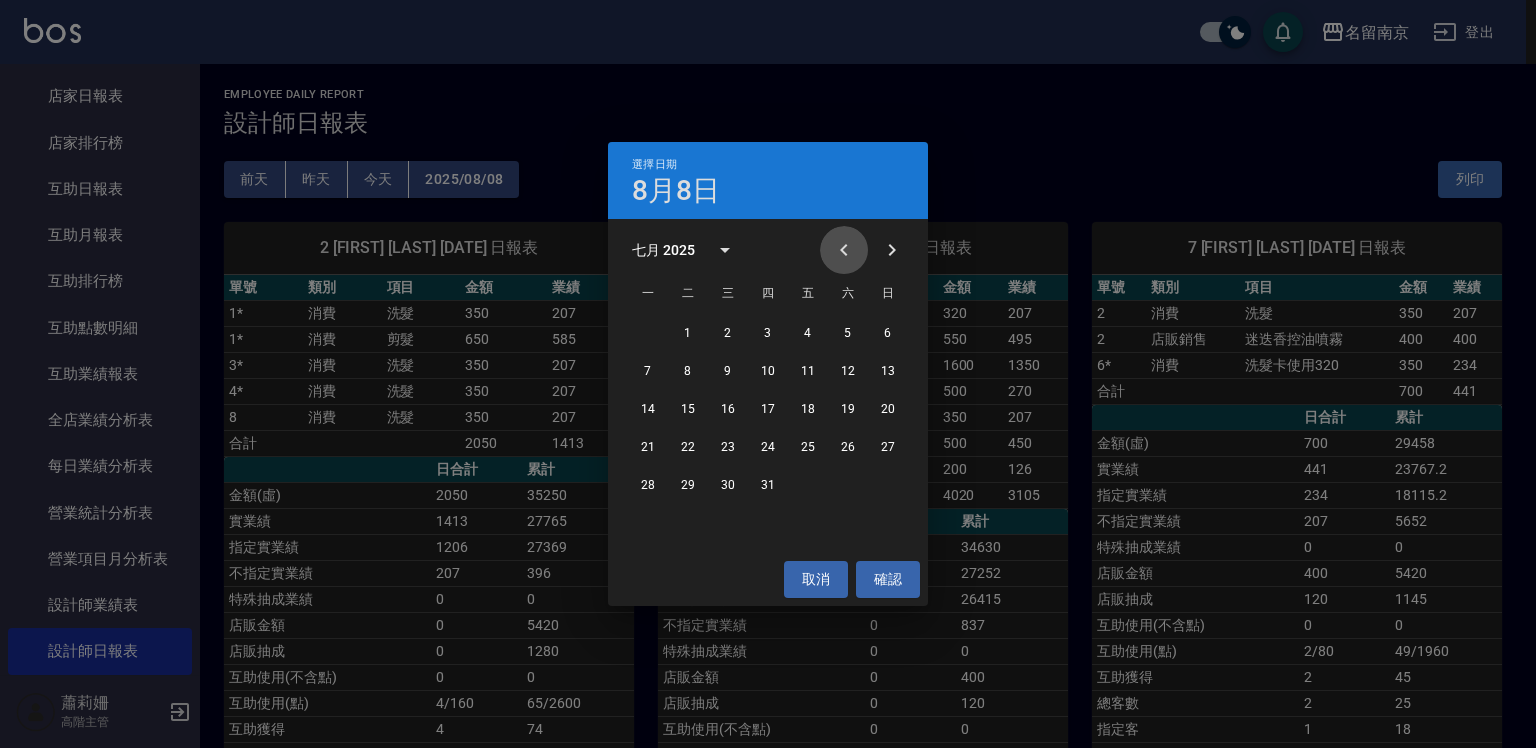 click 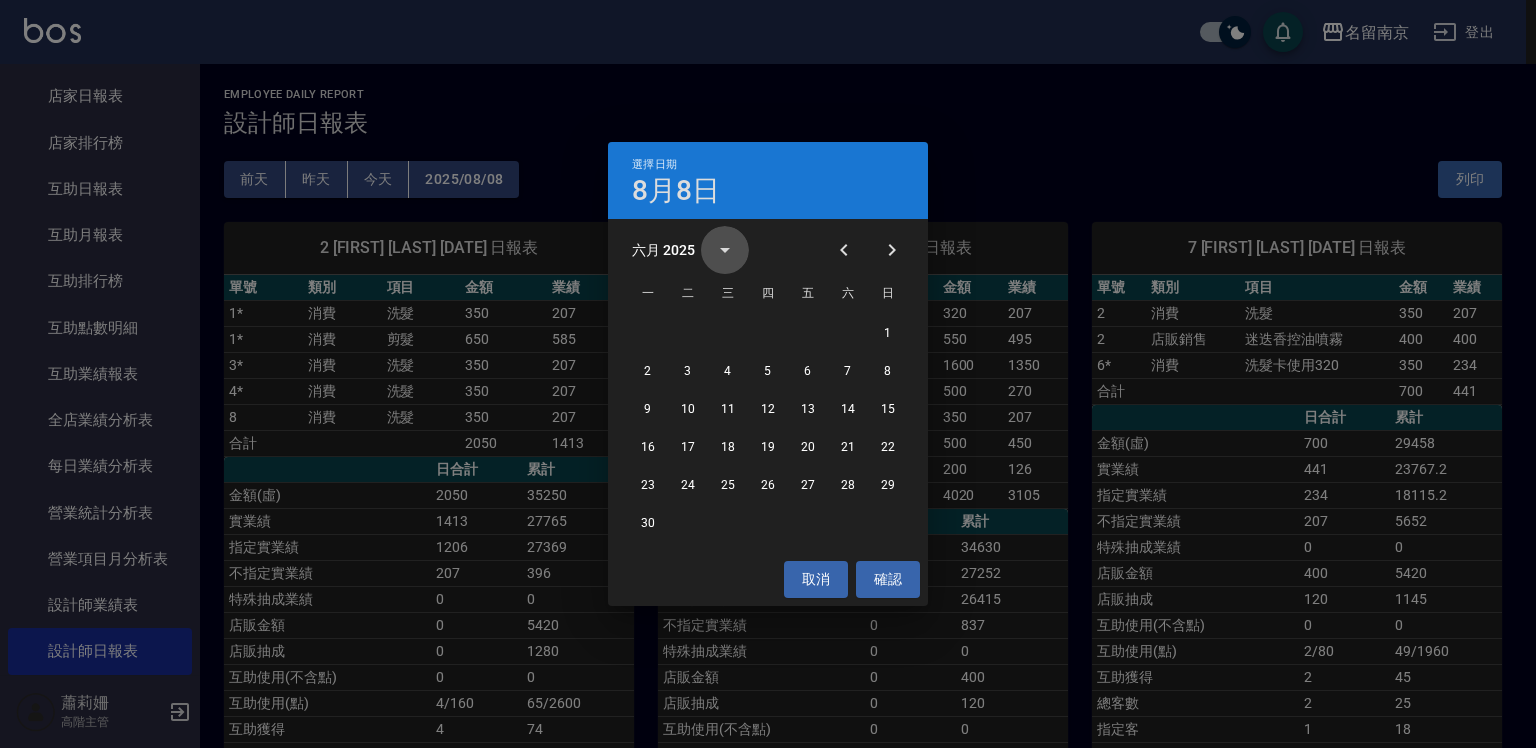 click 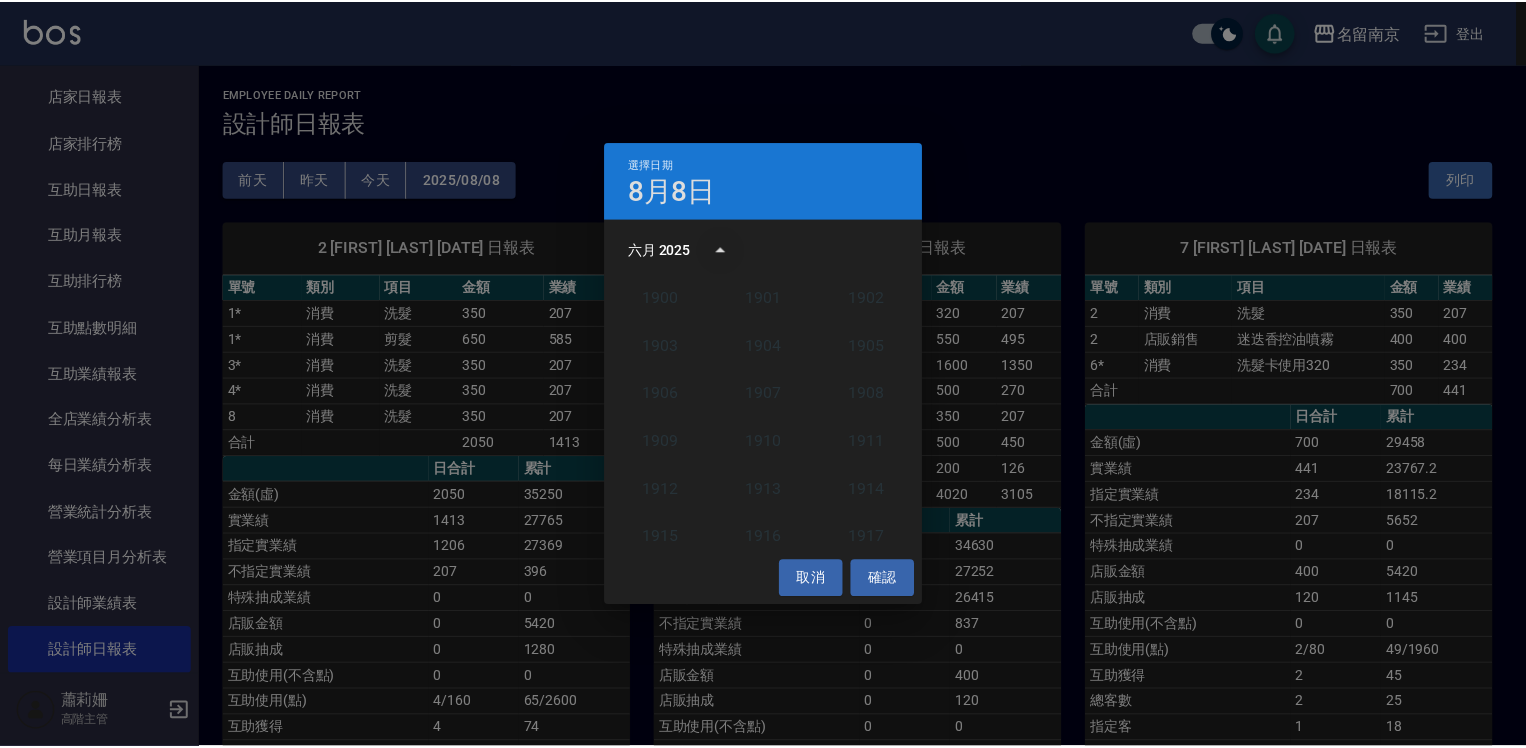 scroll, scrollTop: 1852, scrollLeft: 0, axis: vertical 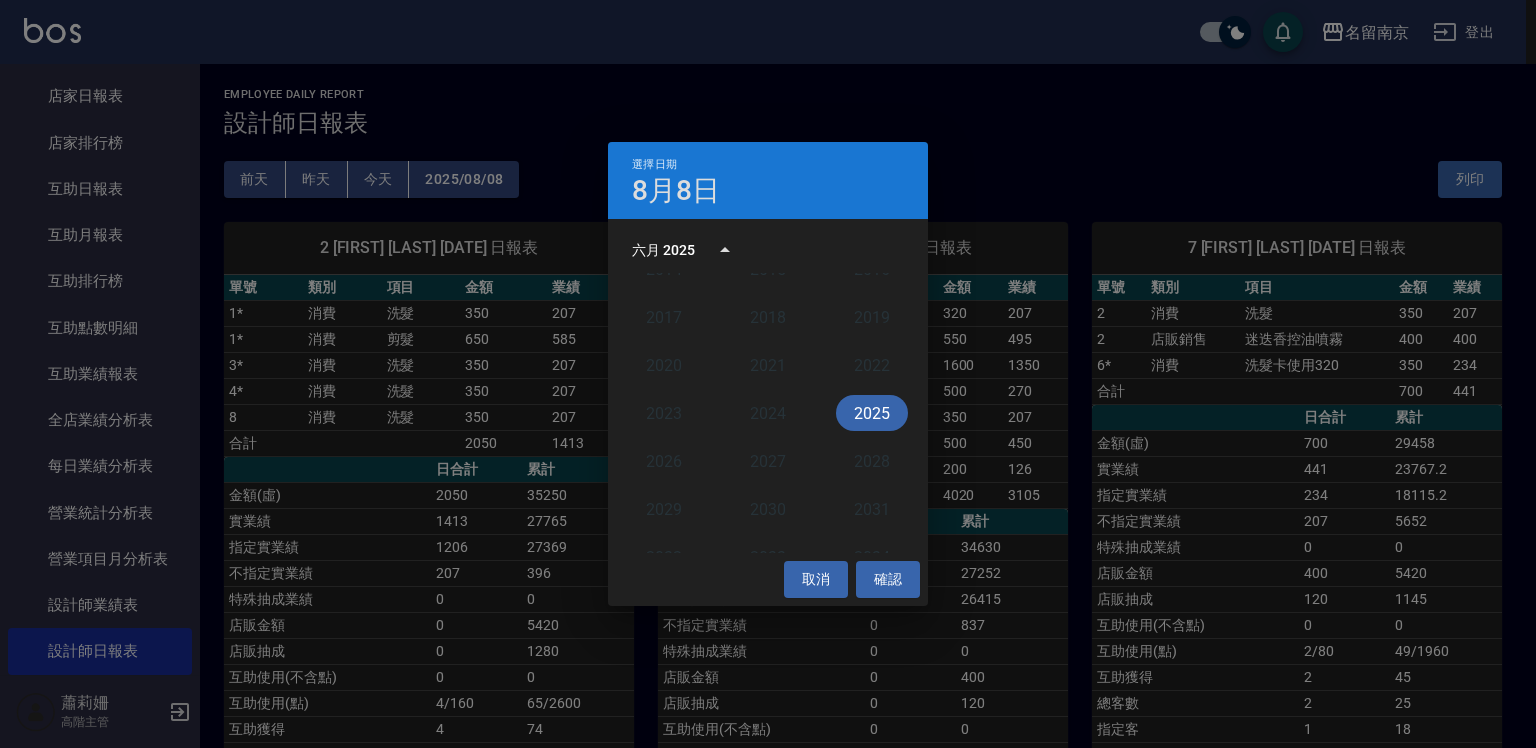 click on "選擇日期 8月8日" at bounding box center (768, 180) 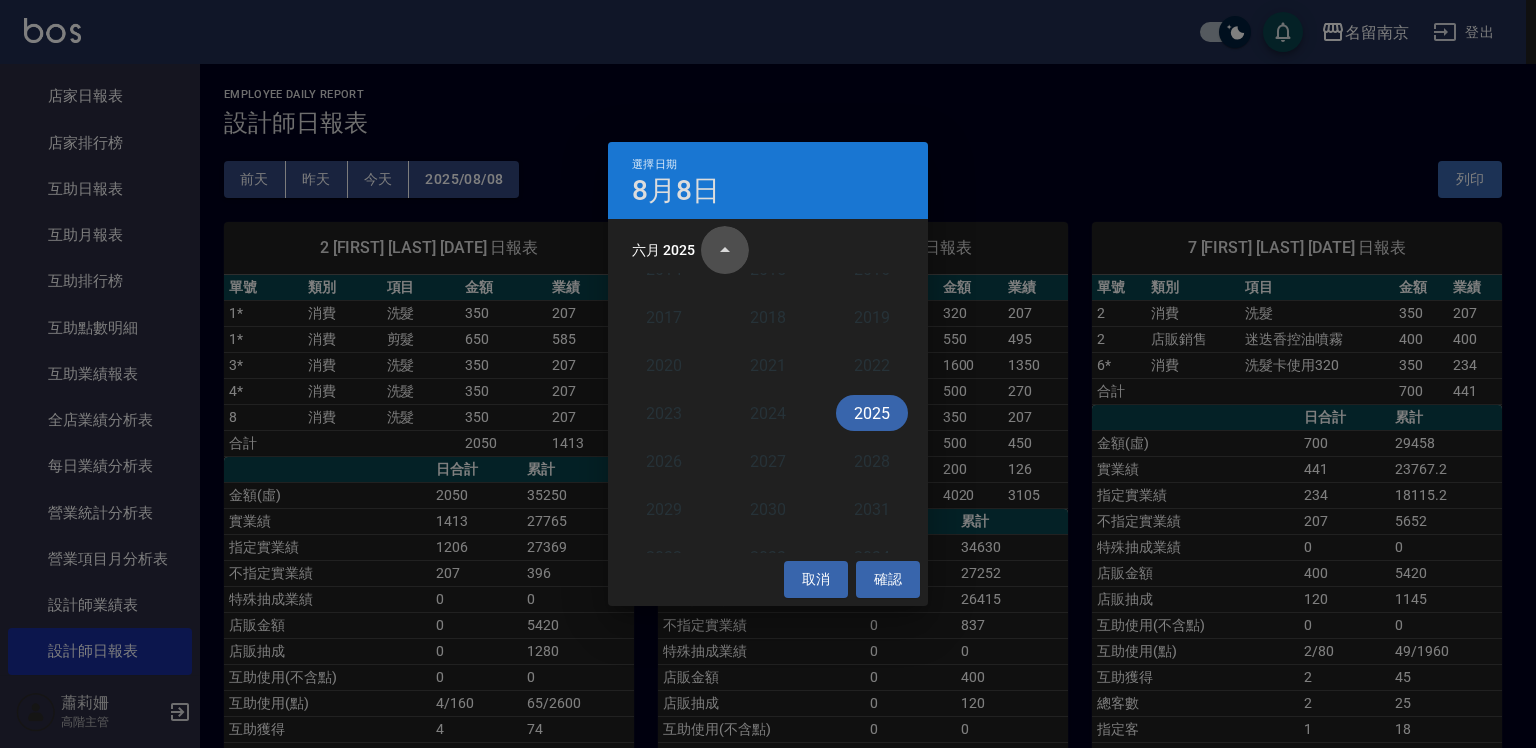 click 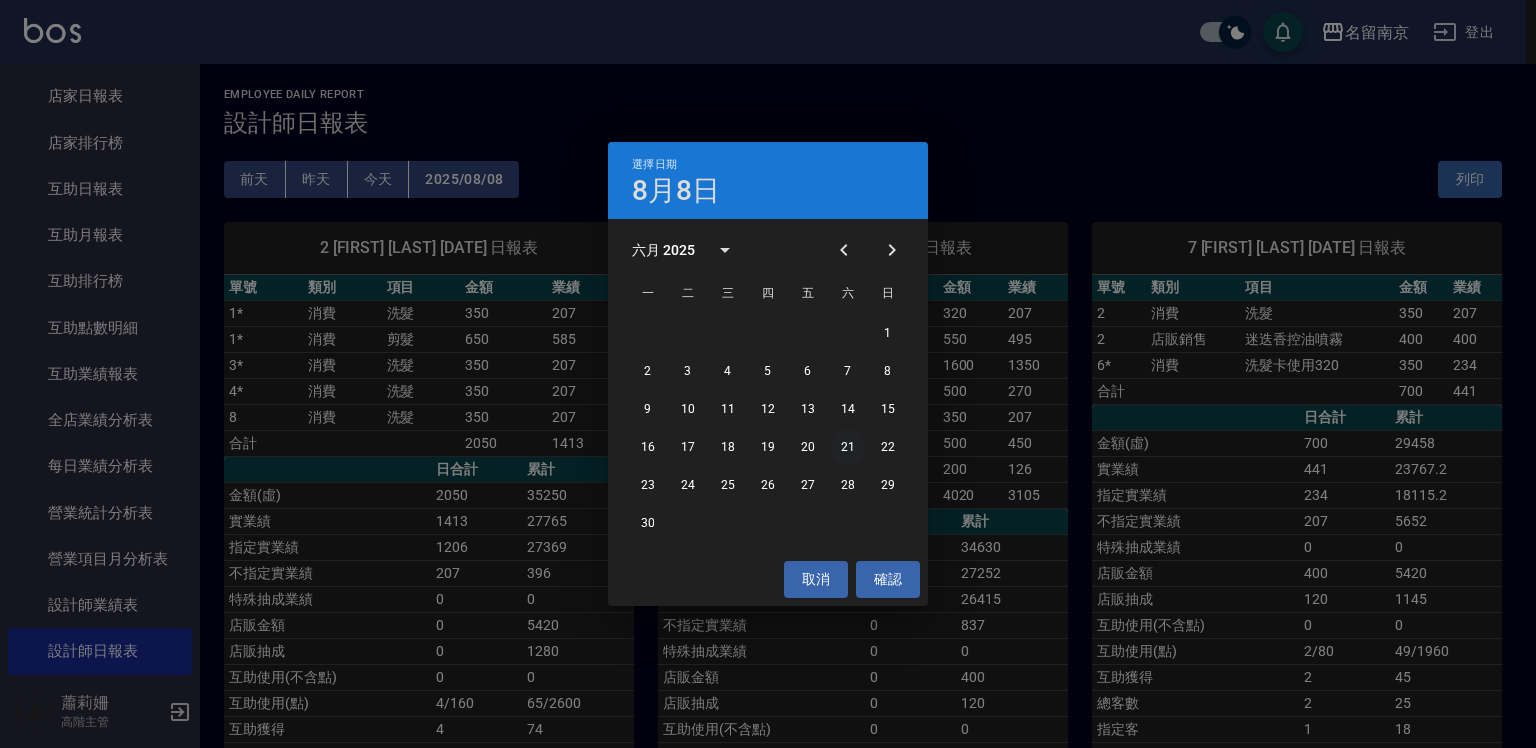 click on "21" at bounding box center (848, 447) 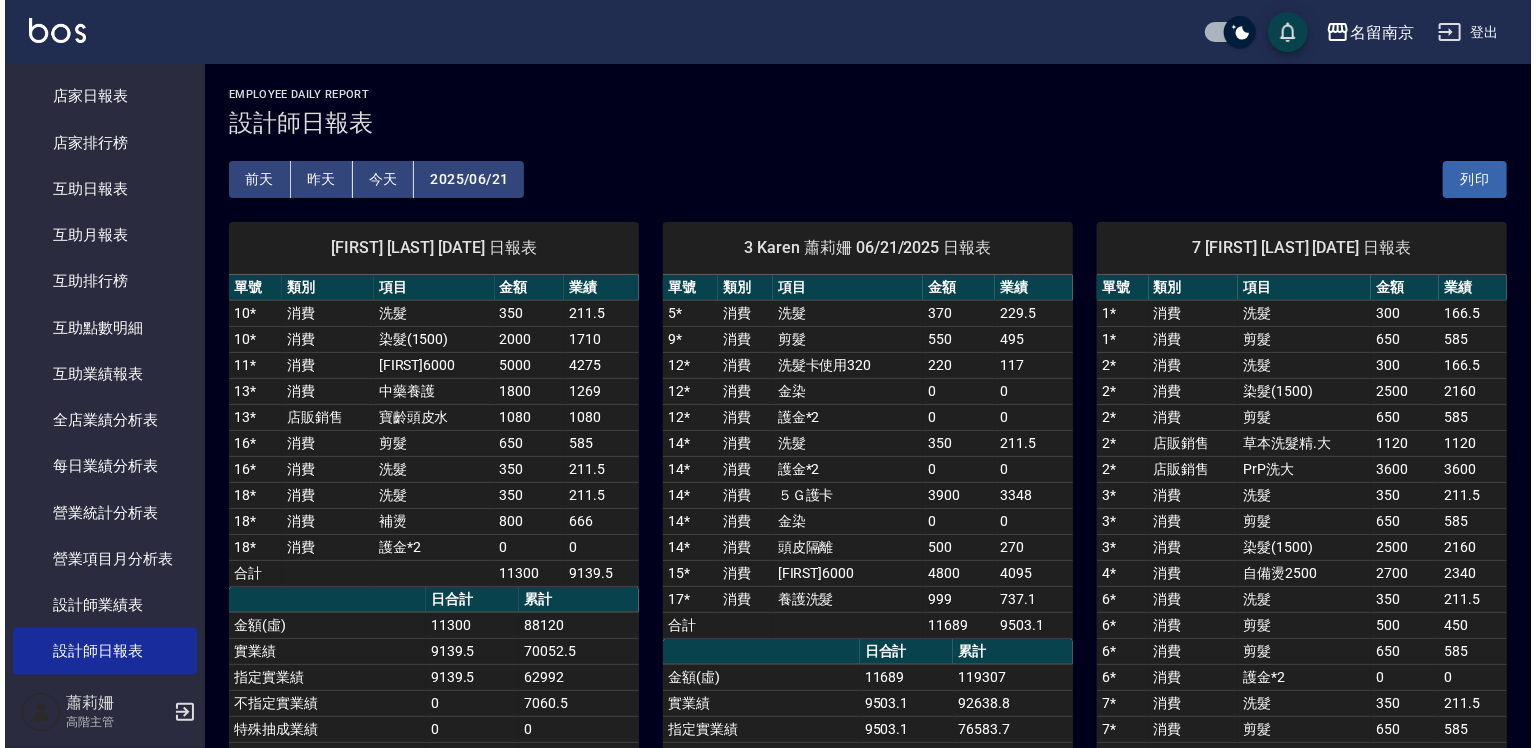 scroll, scrollTop: 100, scrollLeft: 0, axis: vertical 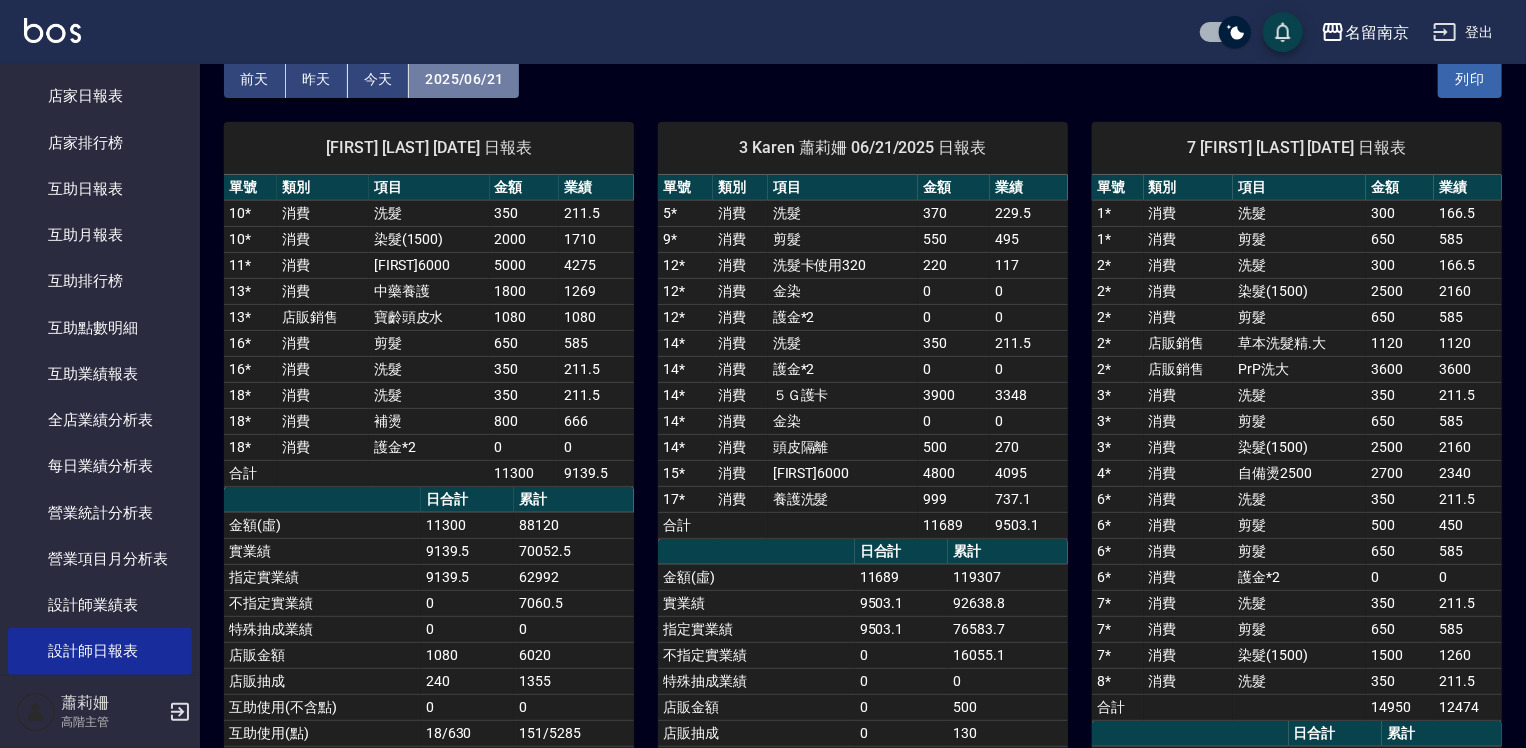click on "2025/06/21" at bounding box center [464, 79] 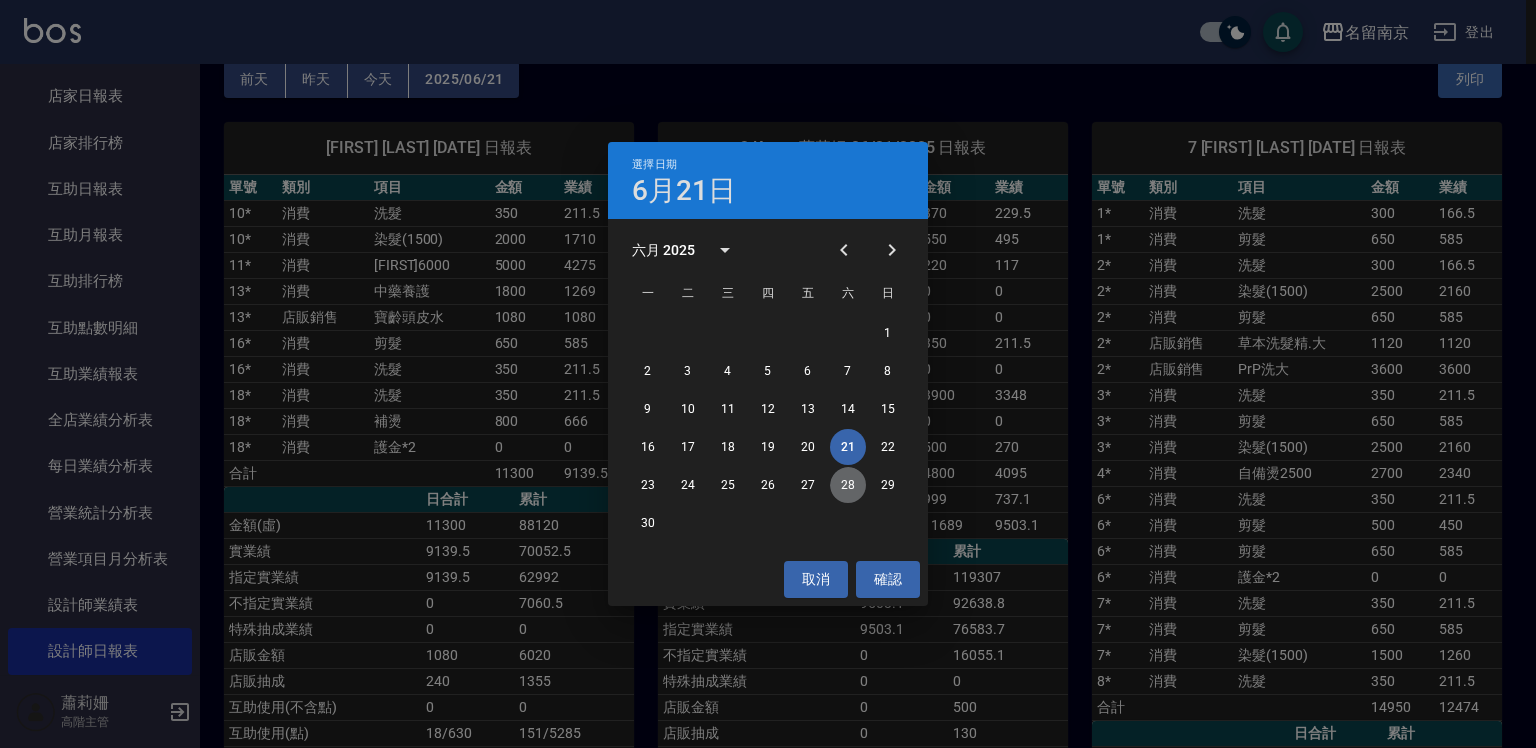 click on "28" at bounding box center [848, 485] 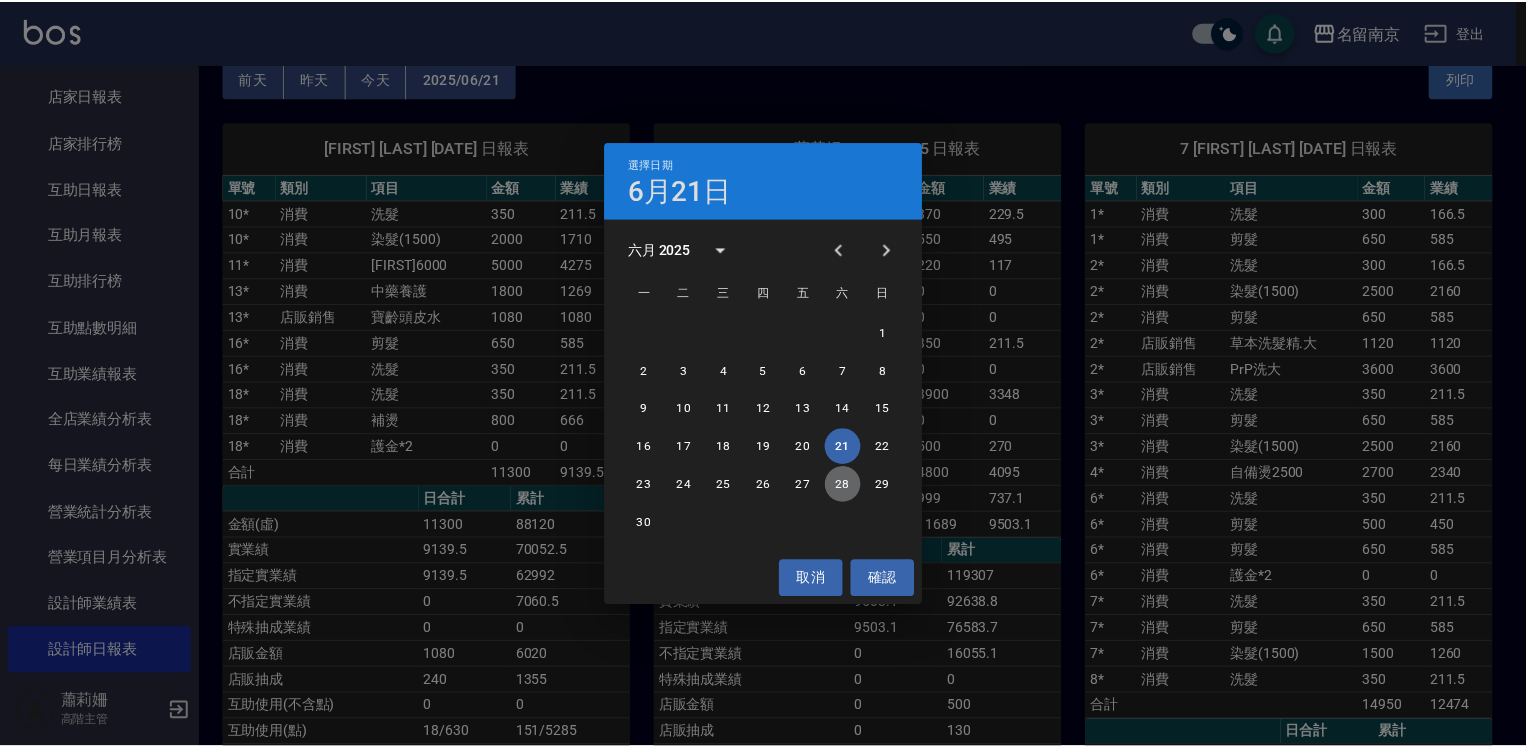 scroll, scrollTop: 0, scrollLeft: 0, axis: both 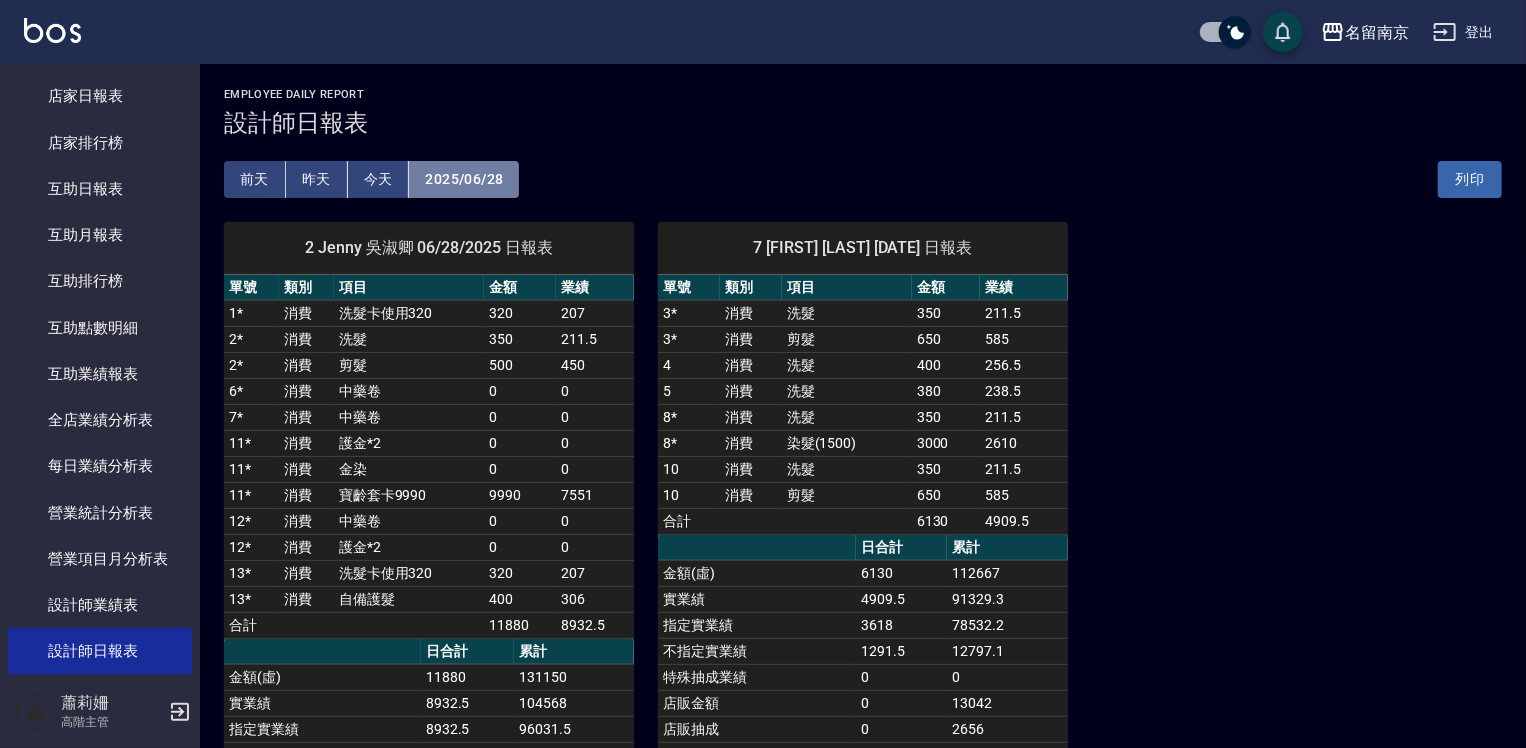 click on "2025/06/28" at bounding box center [464, 179] 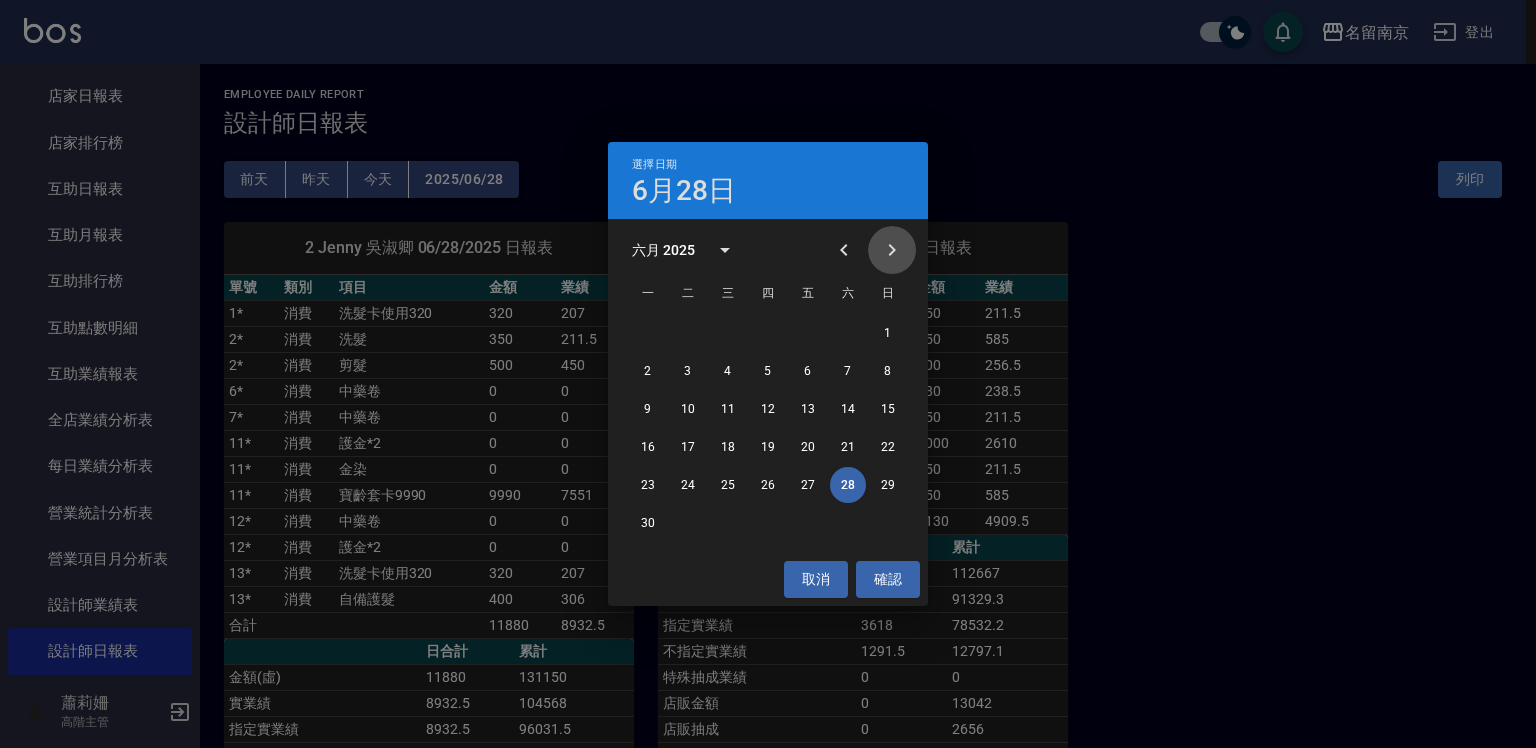 click 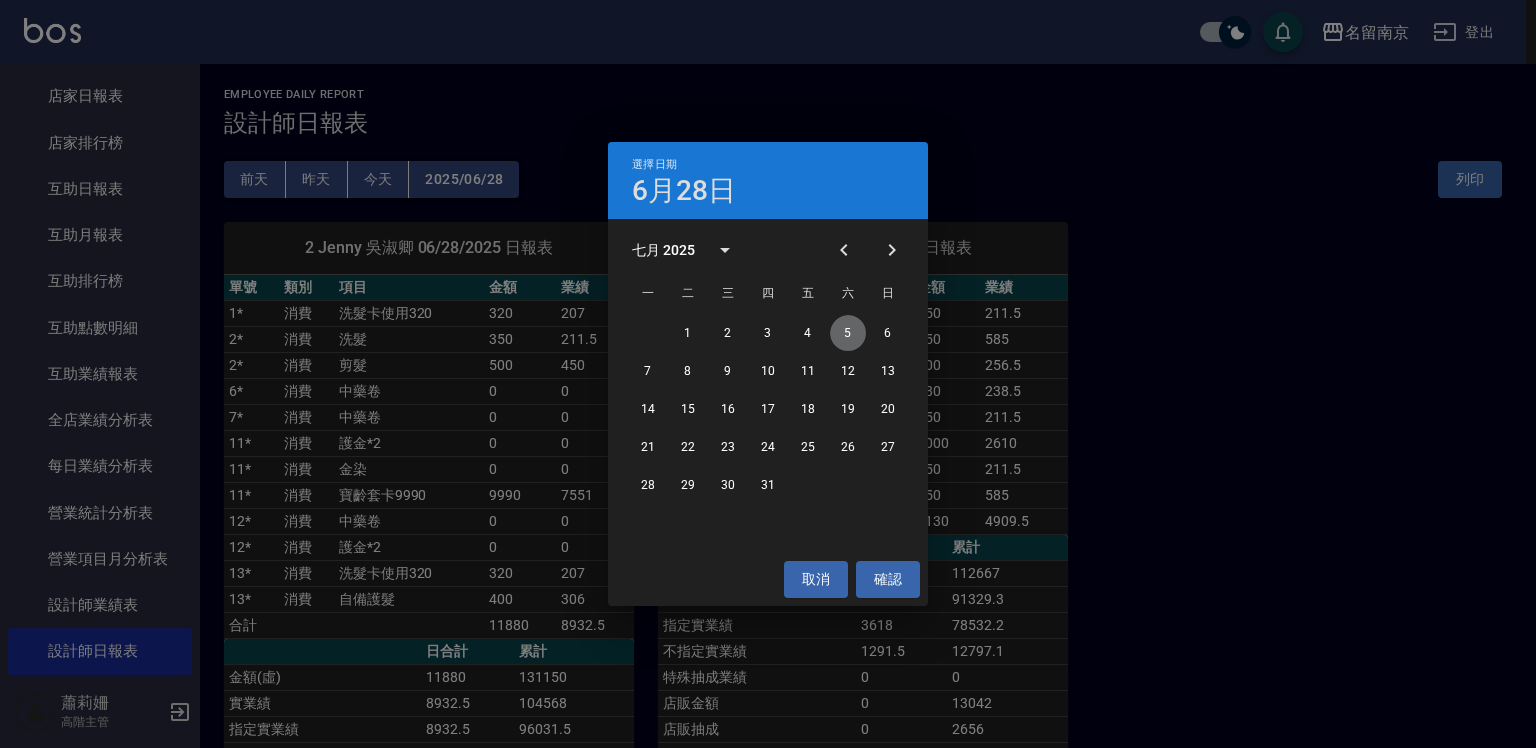 click on "5" at bounding box center [848, 333] 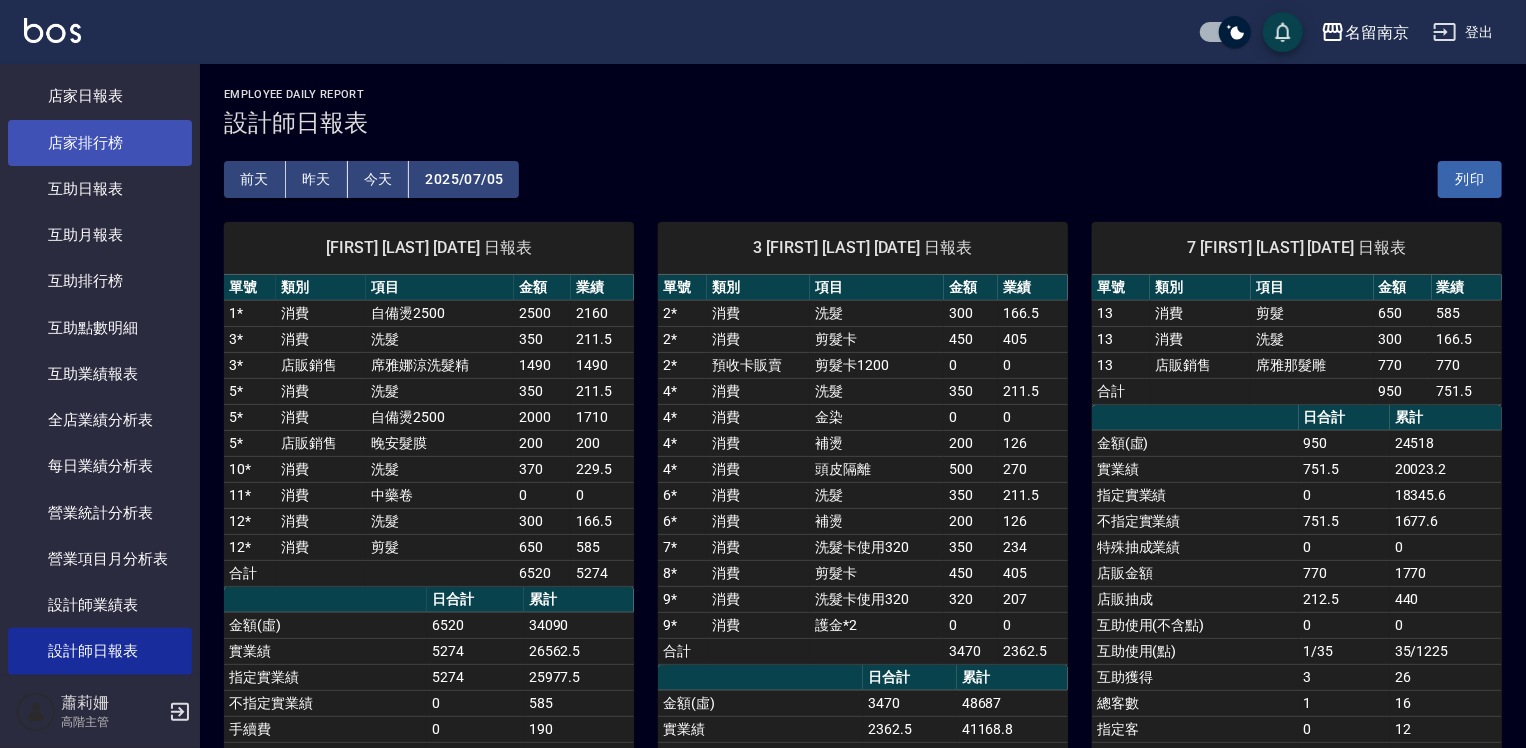 scroll, scrollTop: 0, scrollLeft: 0, axis: both 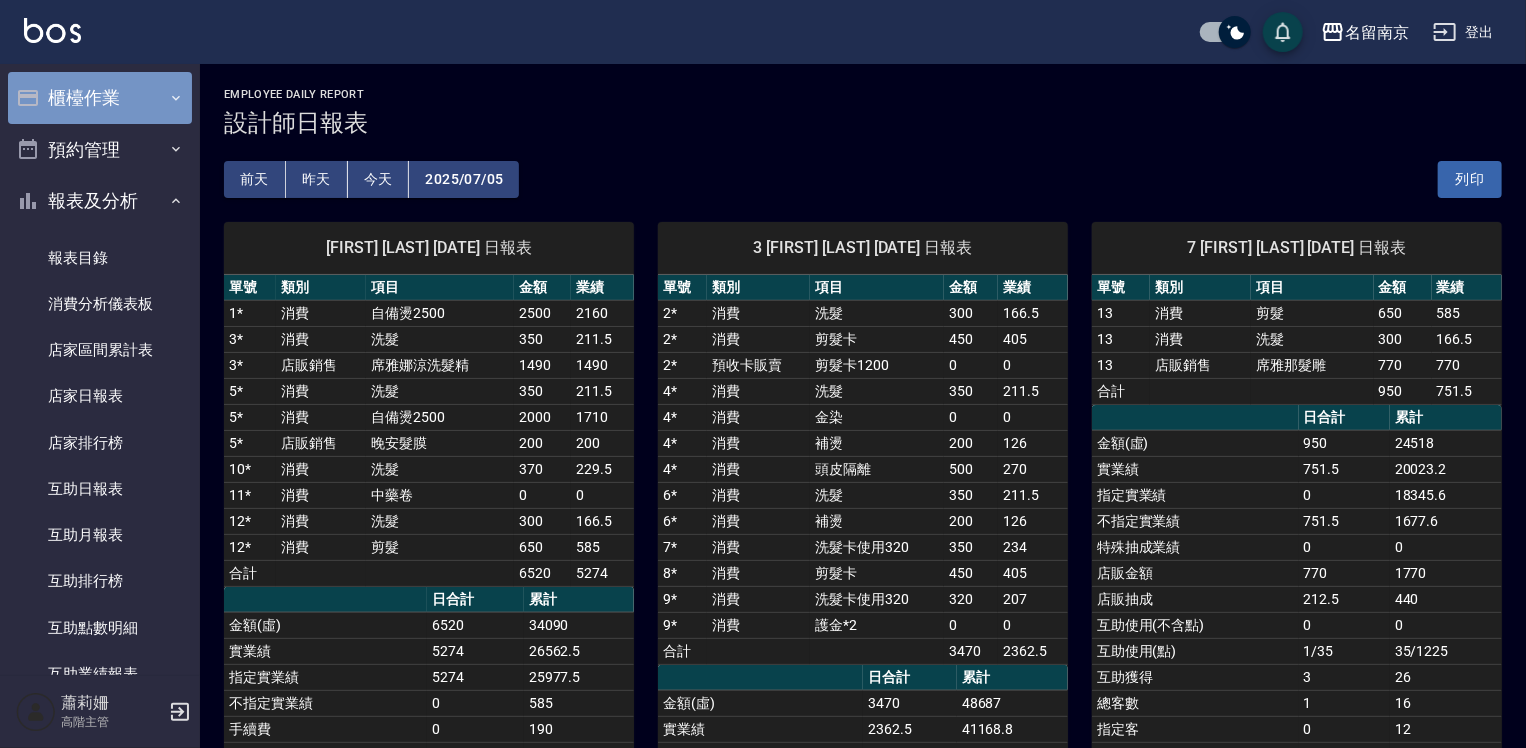 click on "櫃檯作業" at bounding box center [100, 98] 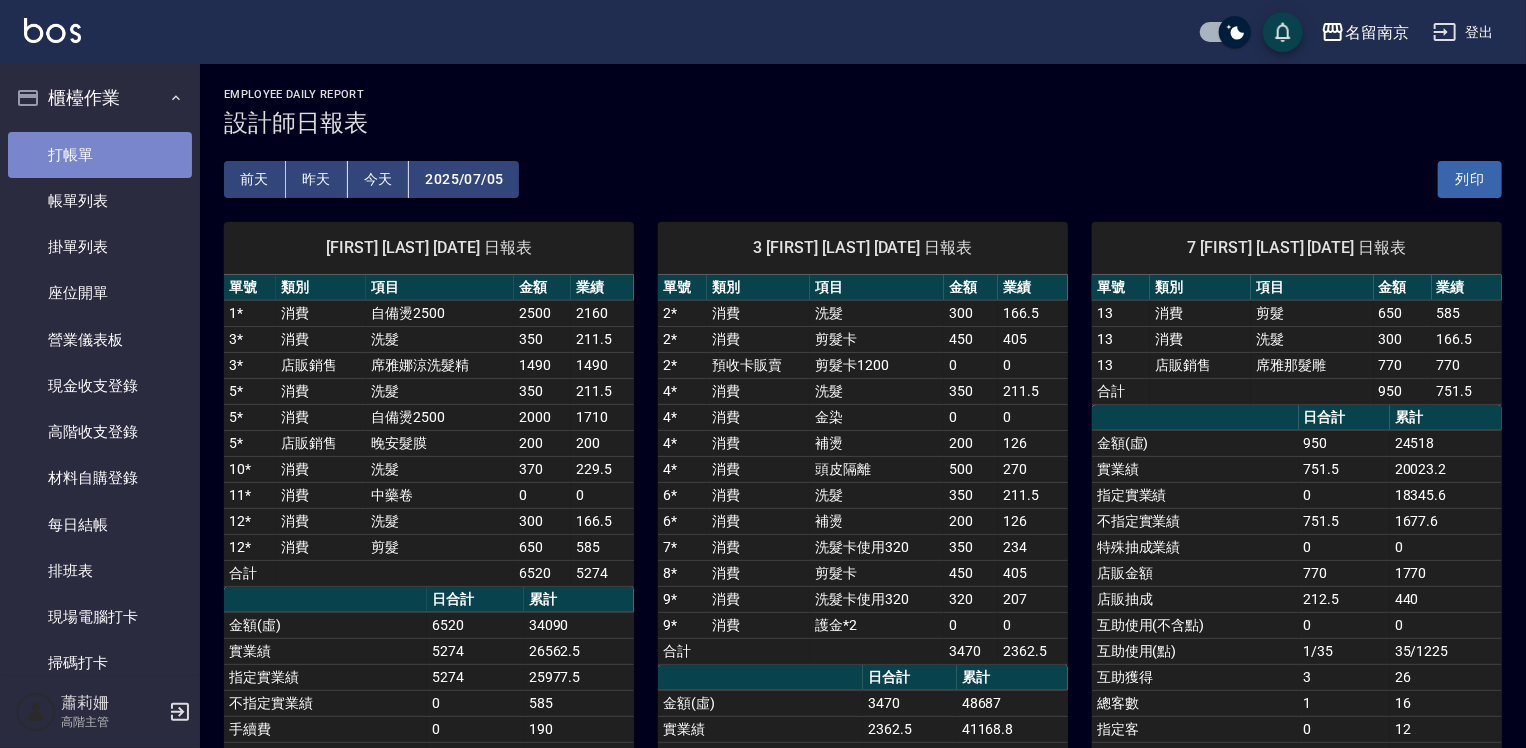 click on "打帳單" at bounding box center [100, 155] 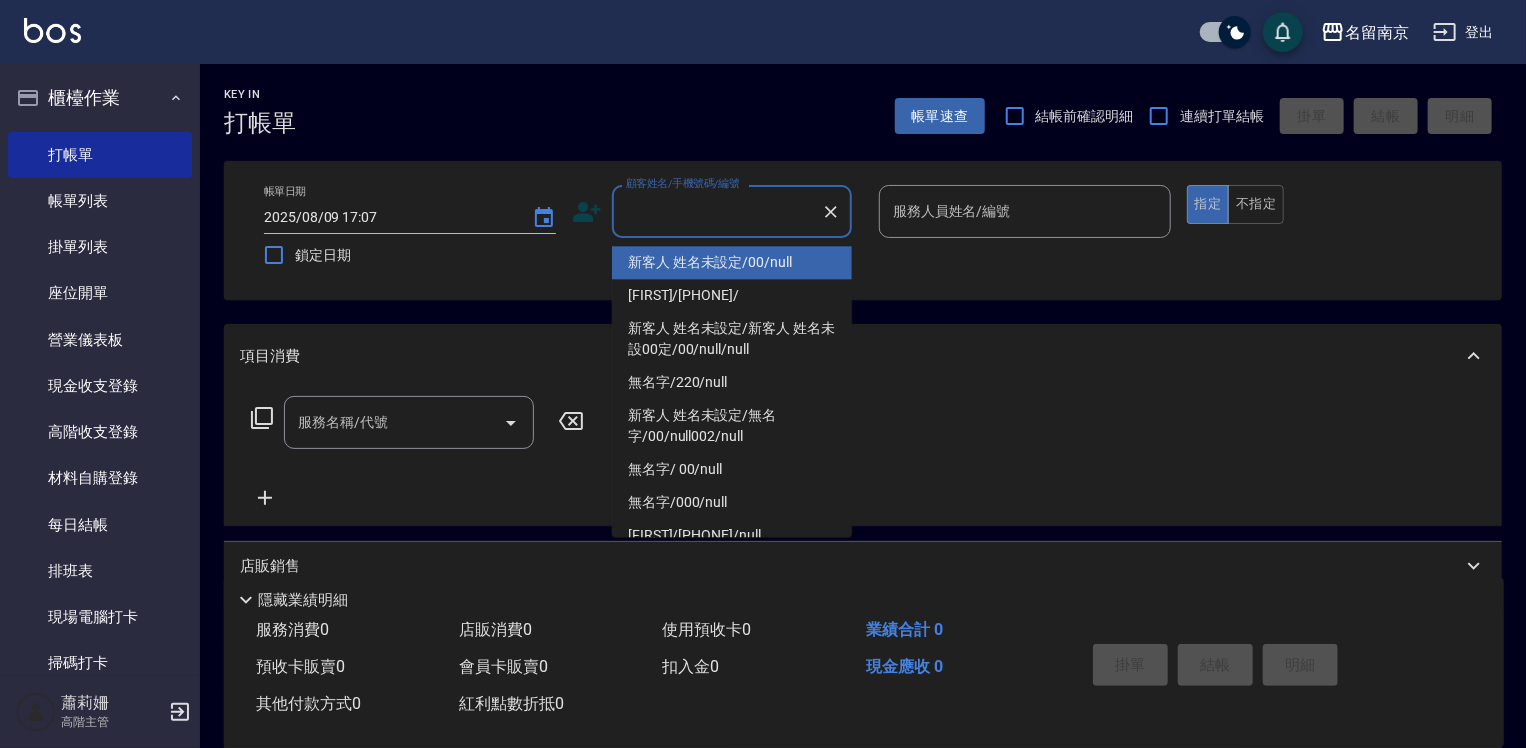 click on "顧客姓名/手機號碼/編號" at bounding box center (717, 211) 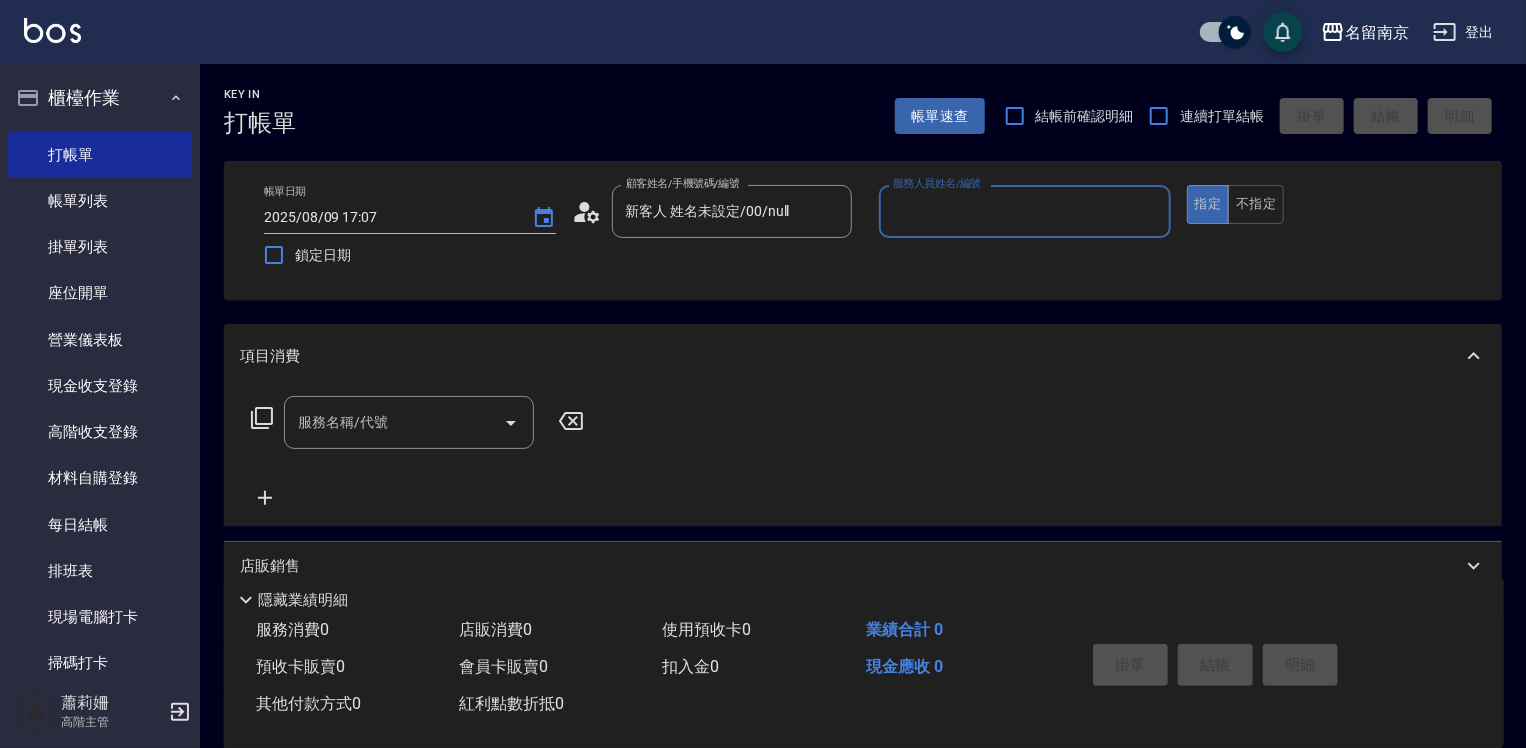 click on "服務人員姓名/編號" at bounding box center [1025, 211] 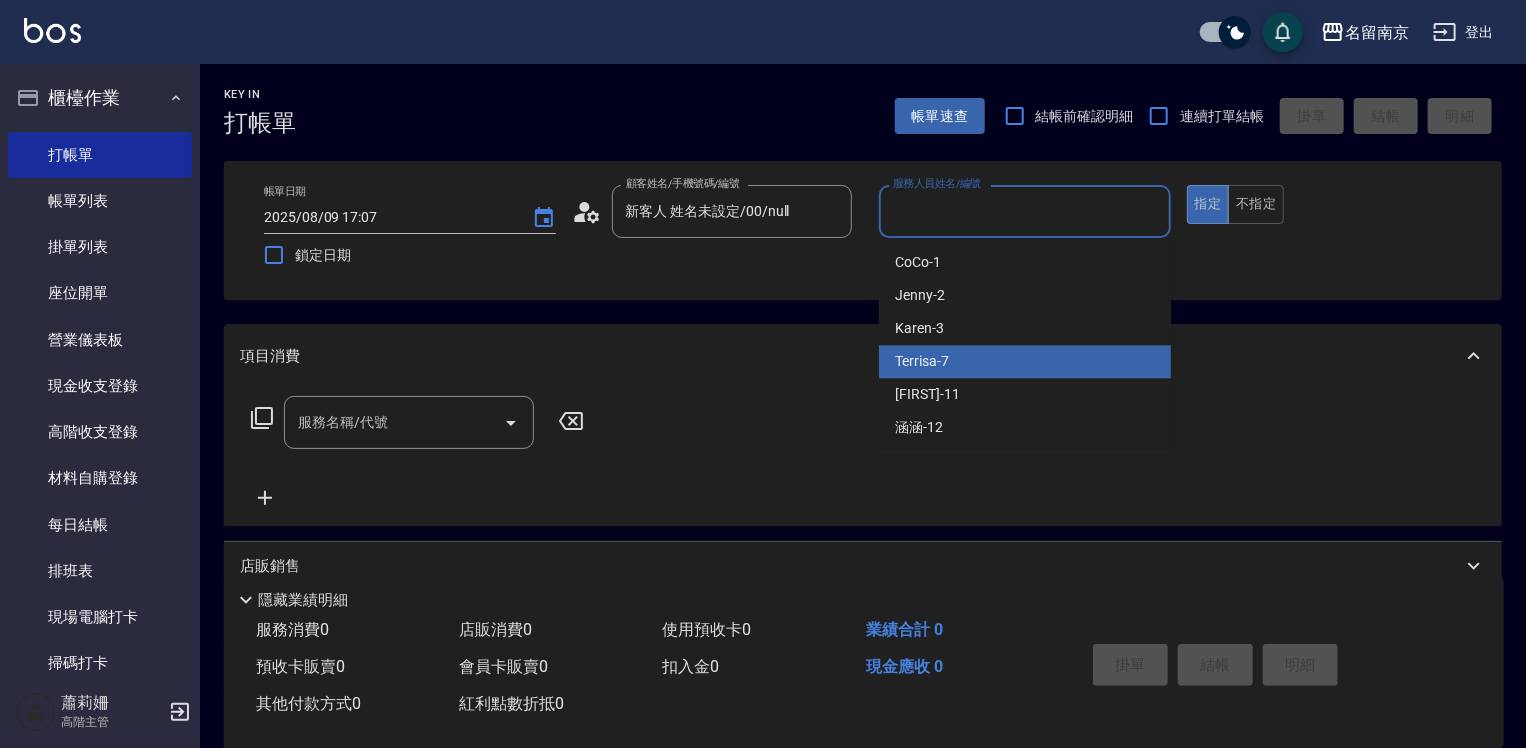 click on "[FIRST] -7" at bounding box center [1025, 361] 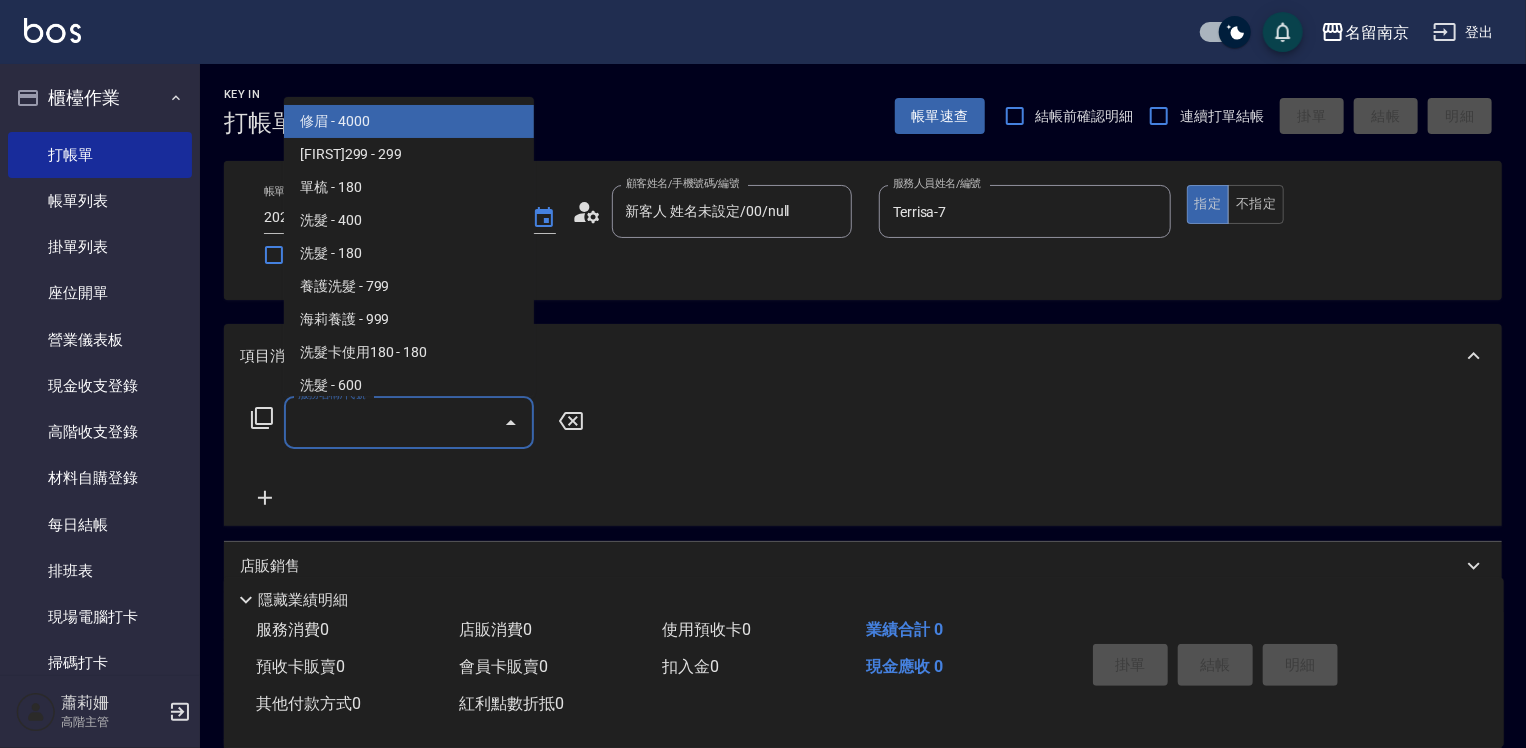 click on "服務名稱/代號" at bounding box center [394, 422] 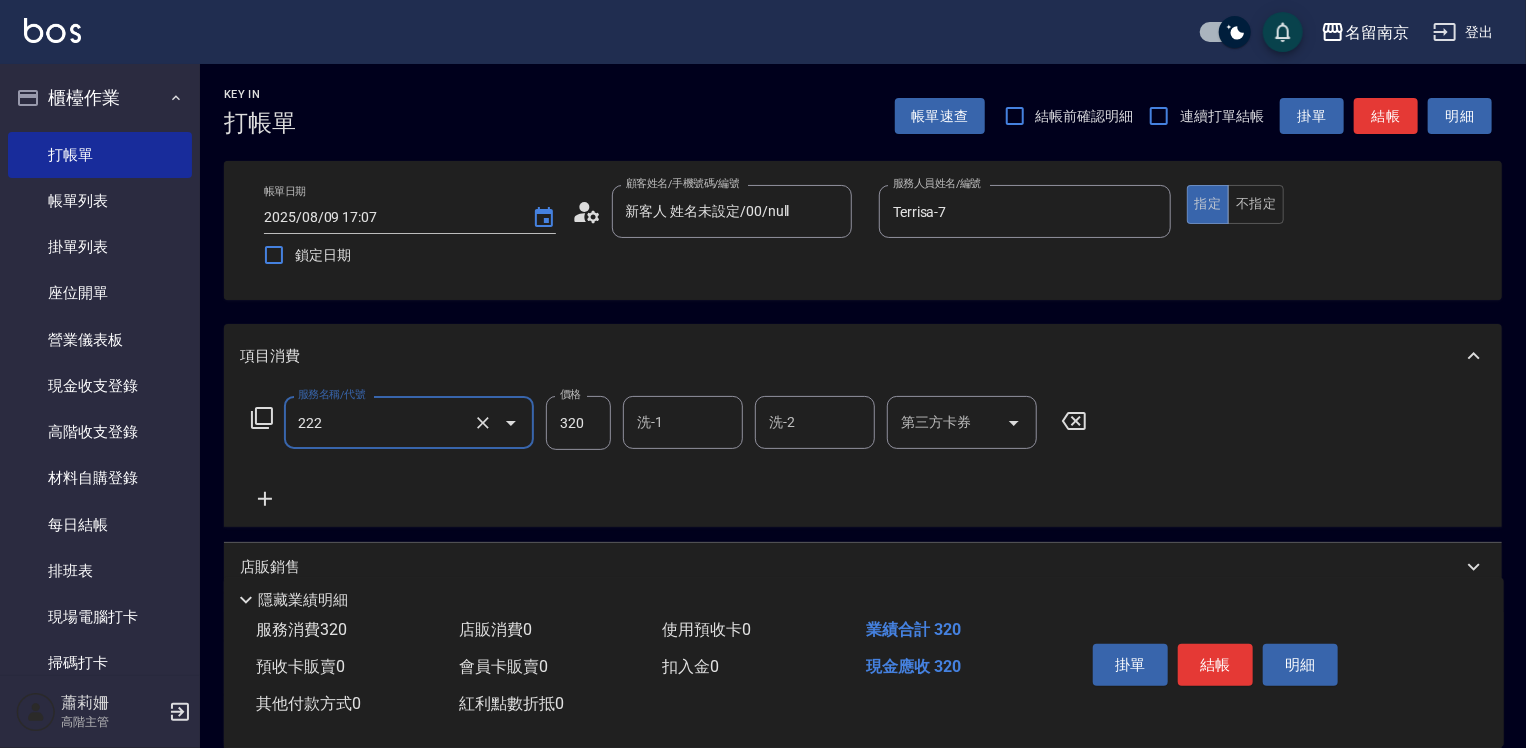 type on "洗髮卡使用320(222)" 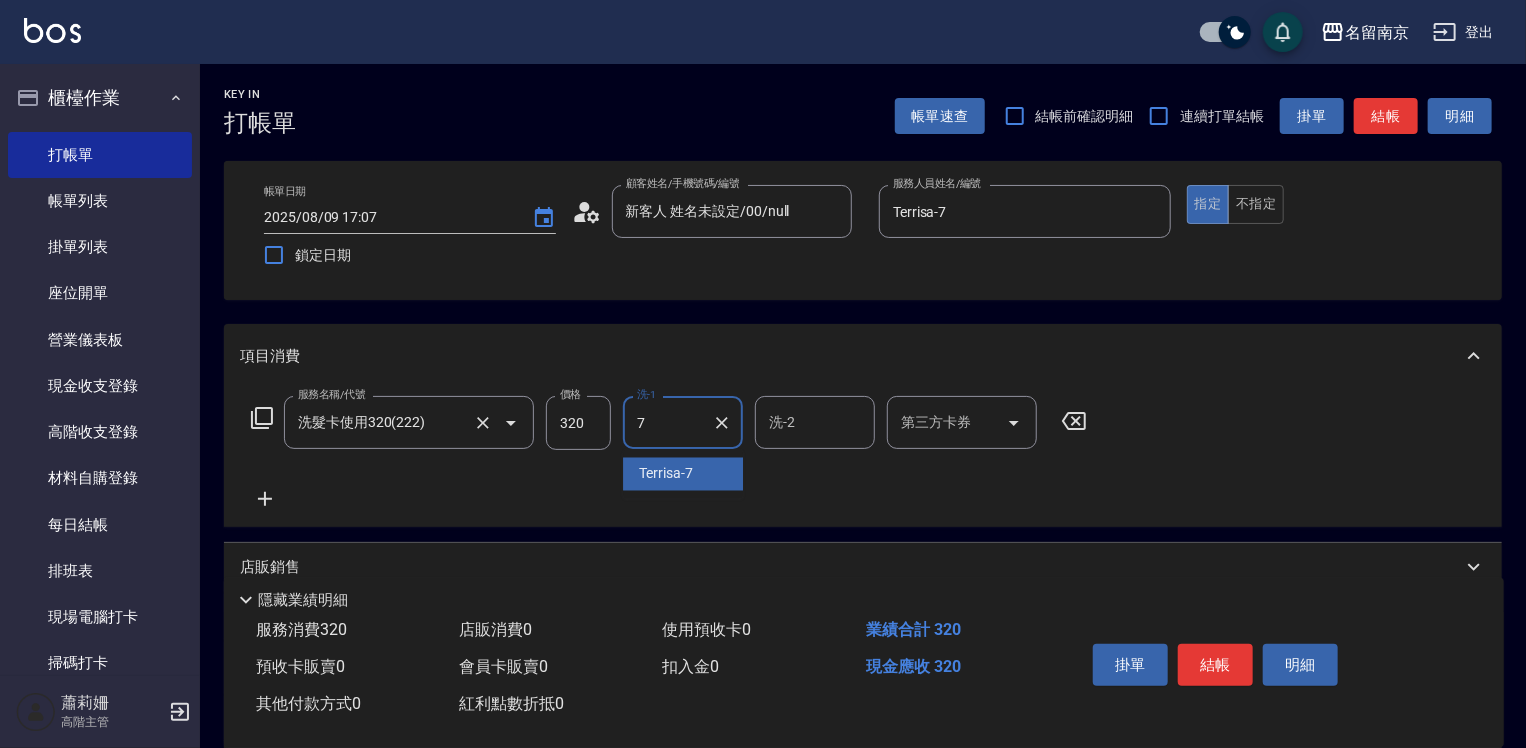 type on "Terrisa-7" 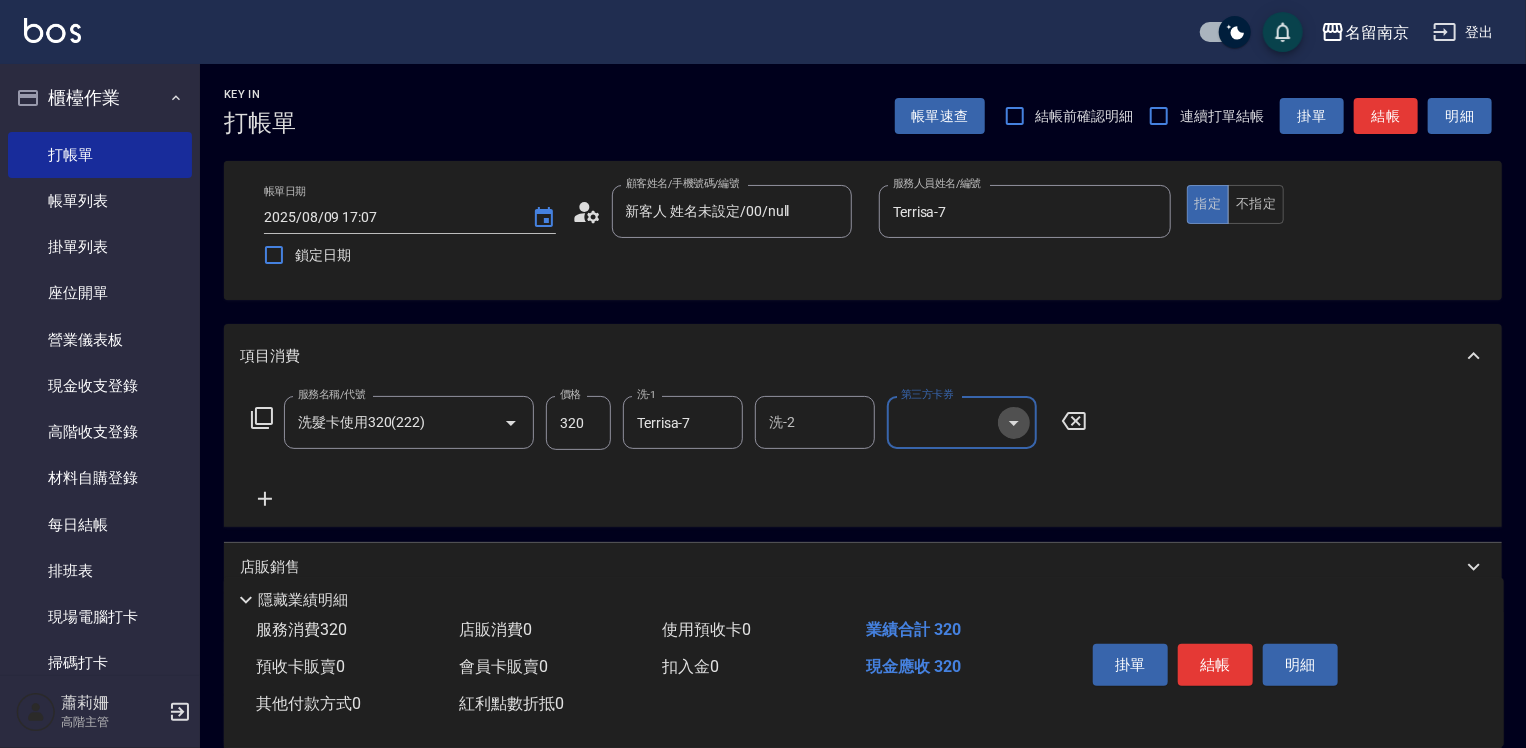 click 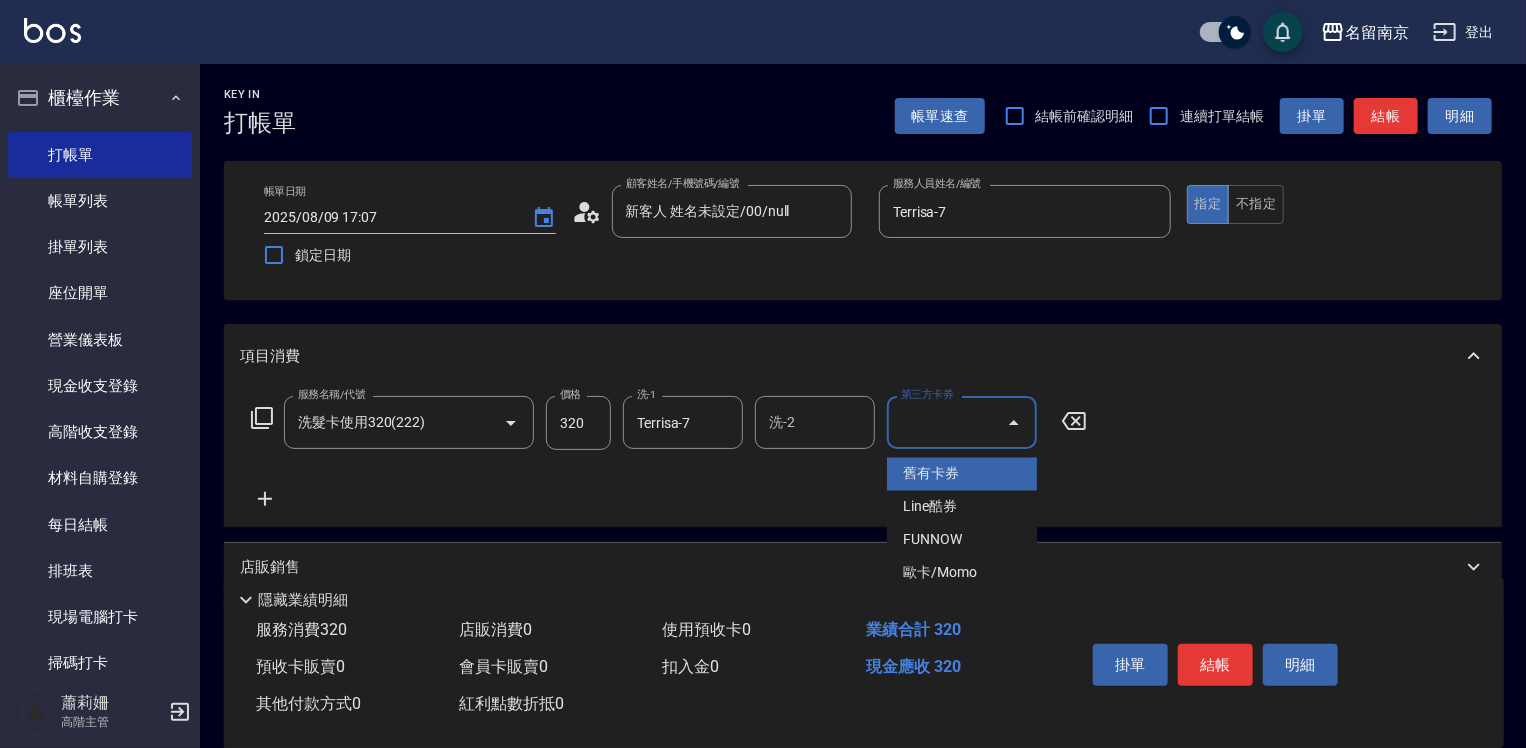 click on "舊有卡券" at bounding box center [962, 474] 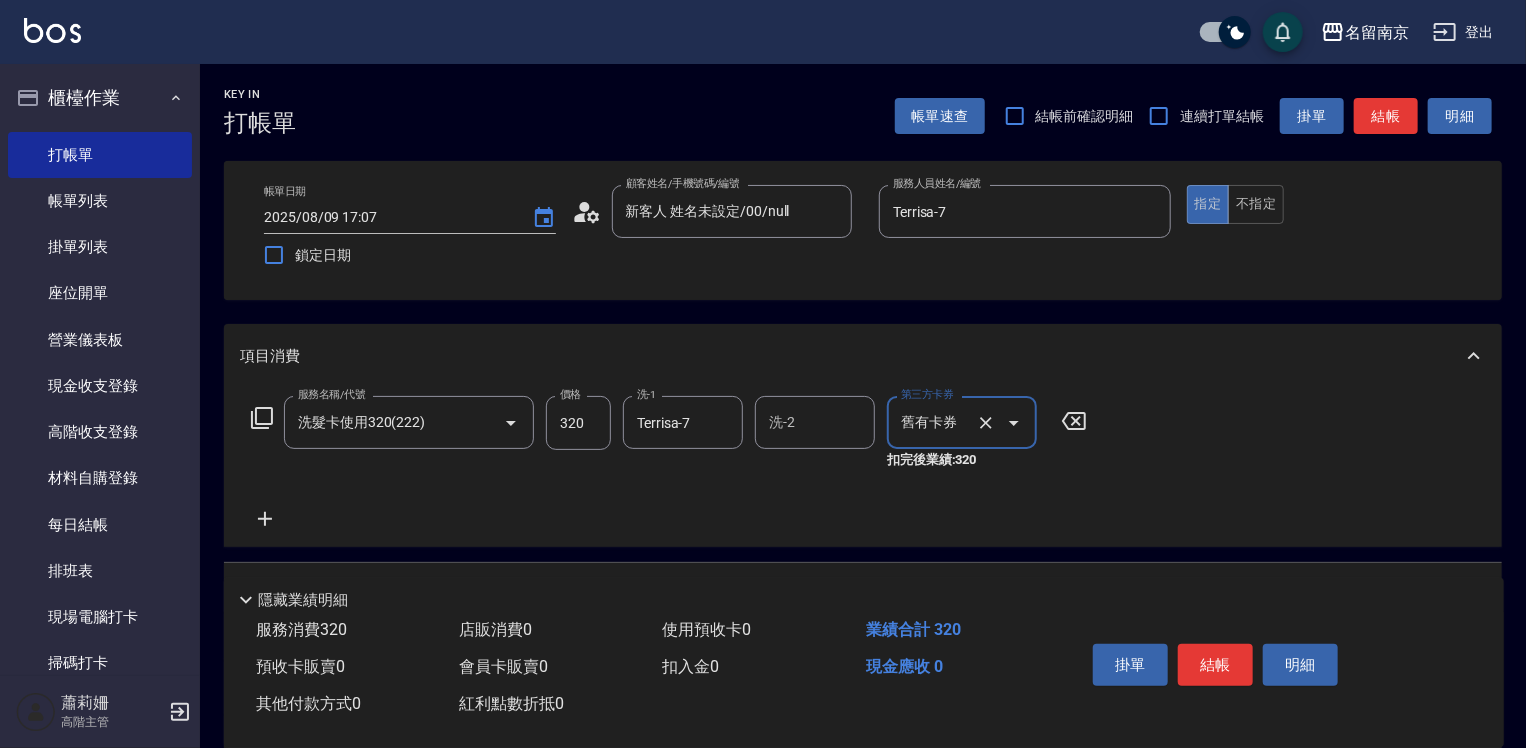 scroll, scrollTop: 100, scrollLeft: 0, axis: vertical 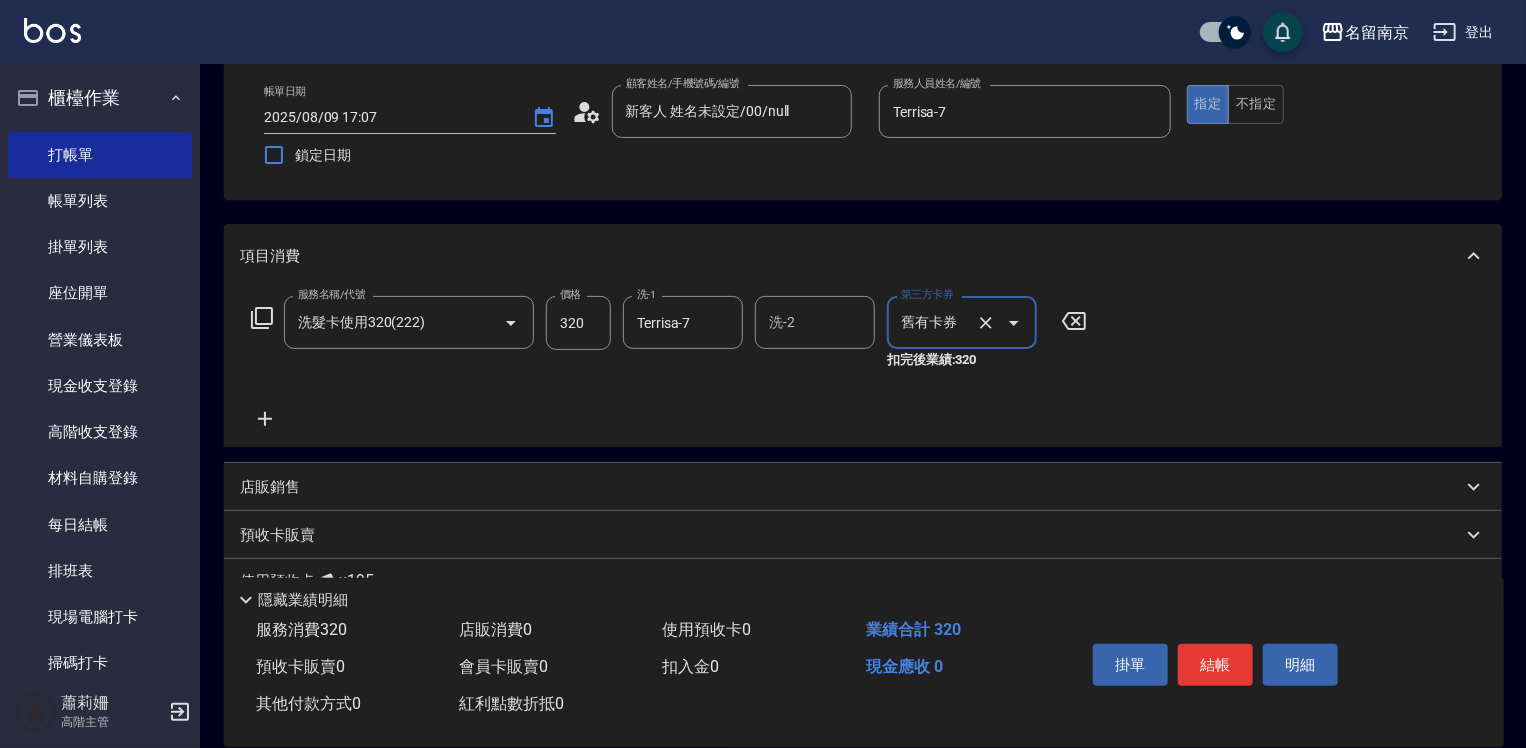 click 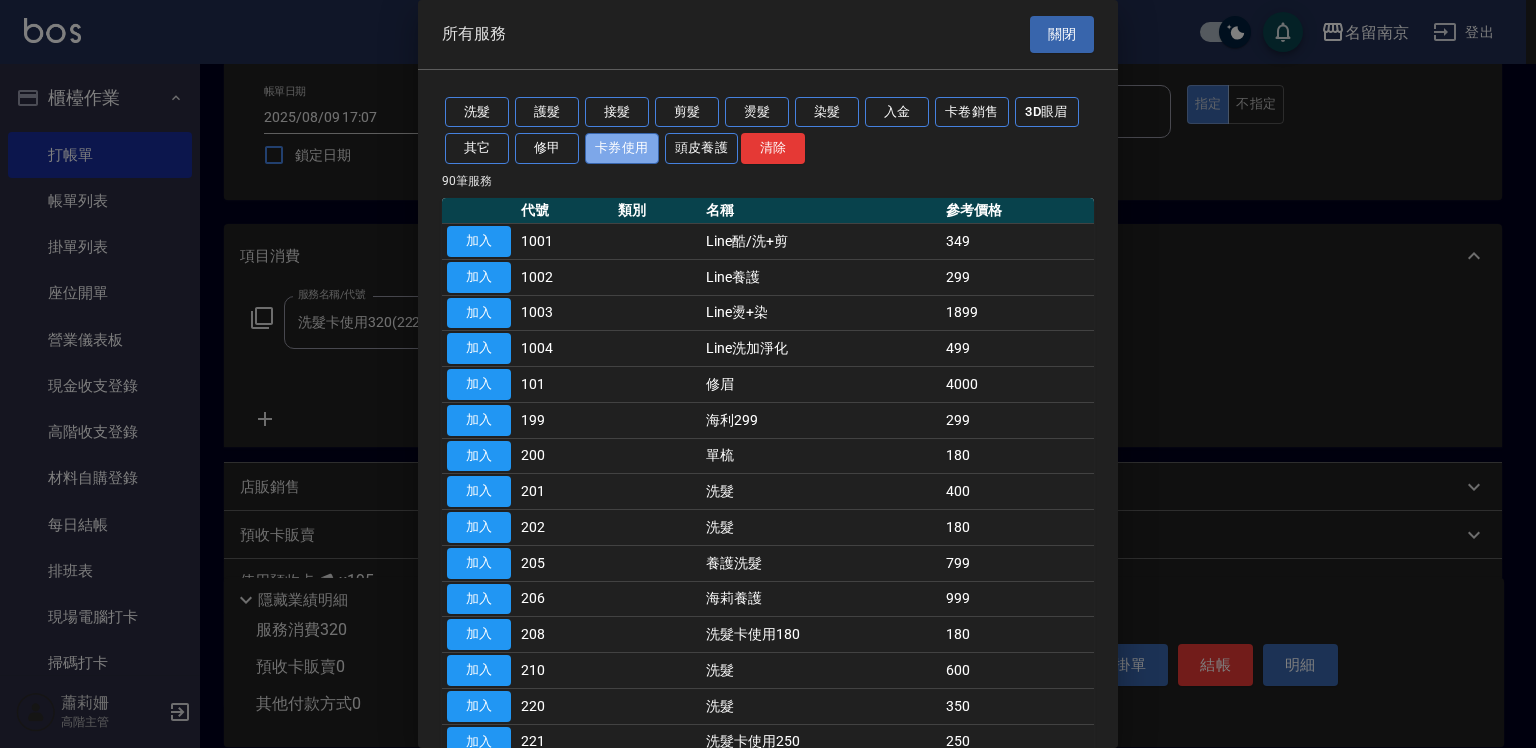 drag, startPoint x: 646, startPoint y: 160, endPoint x: 628, endPoint y: 140, distance: 26.907248 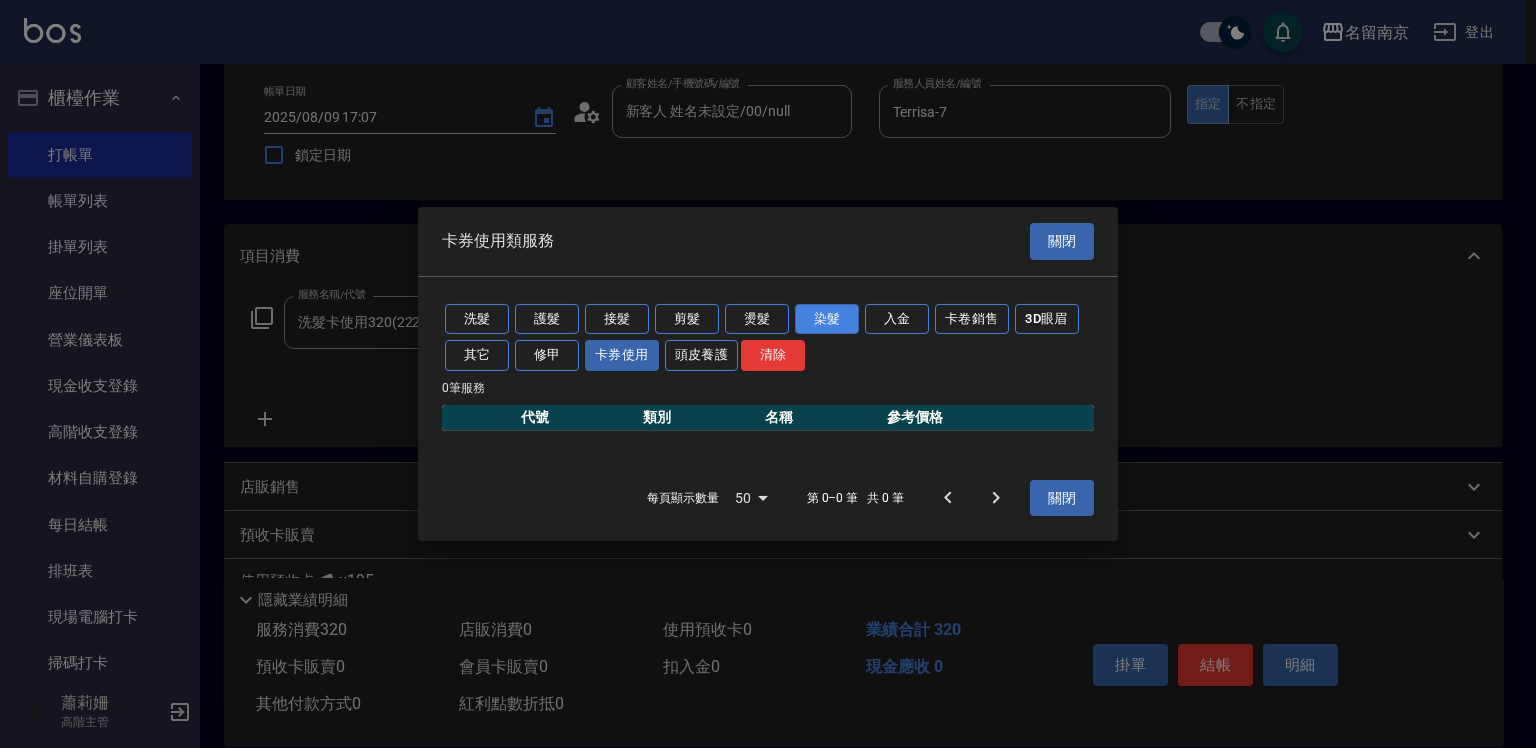 click on "染髮" at bounding box center [827, 318] 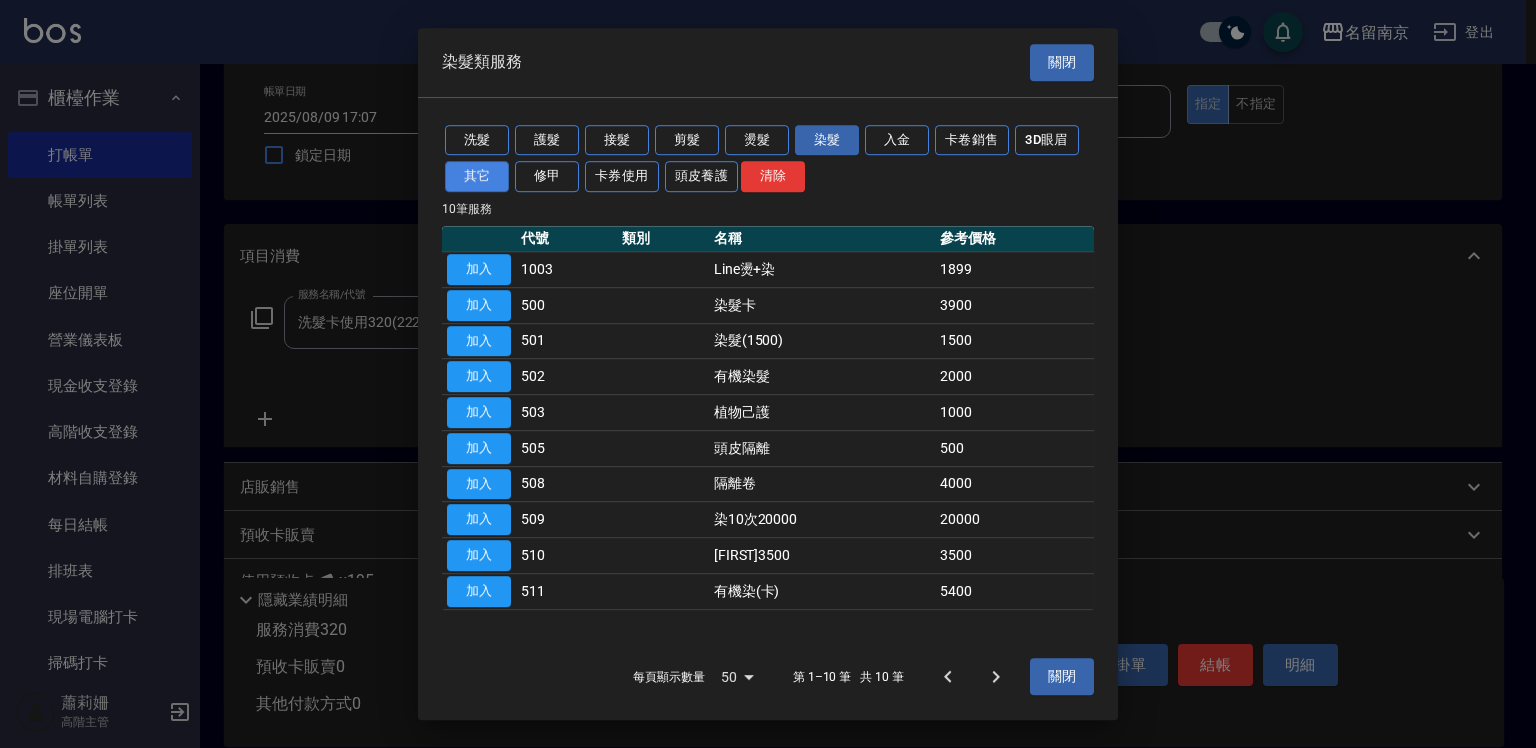 click on "其它" at bounding box center [477, 176] 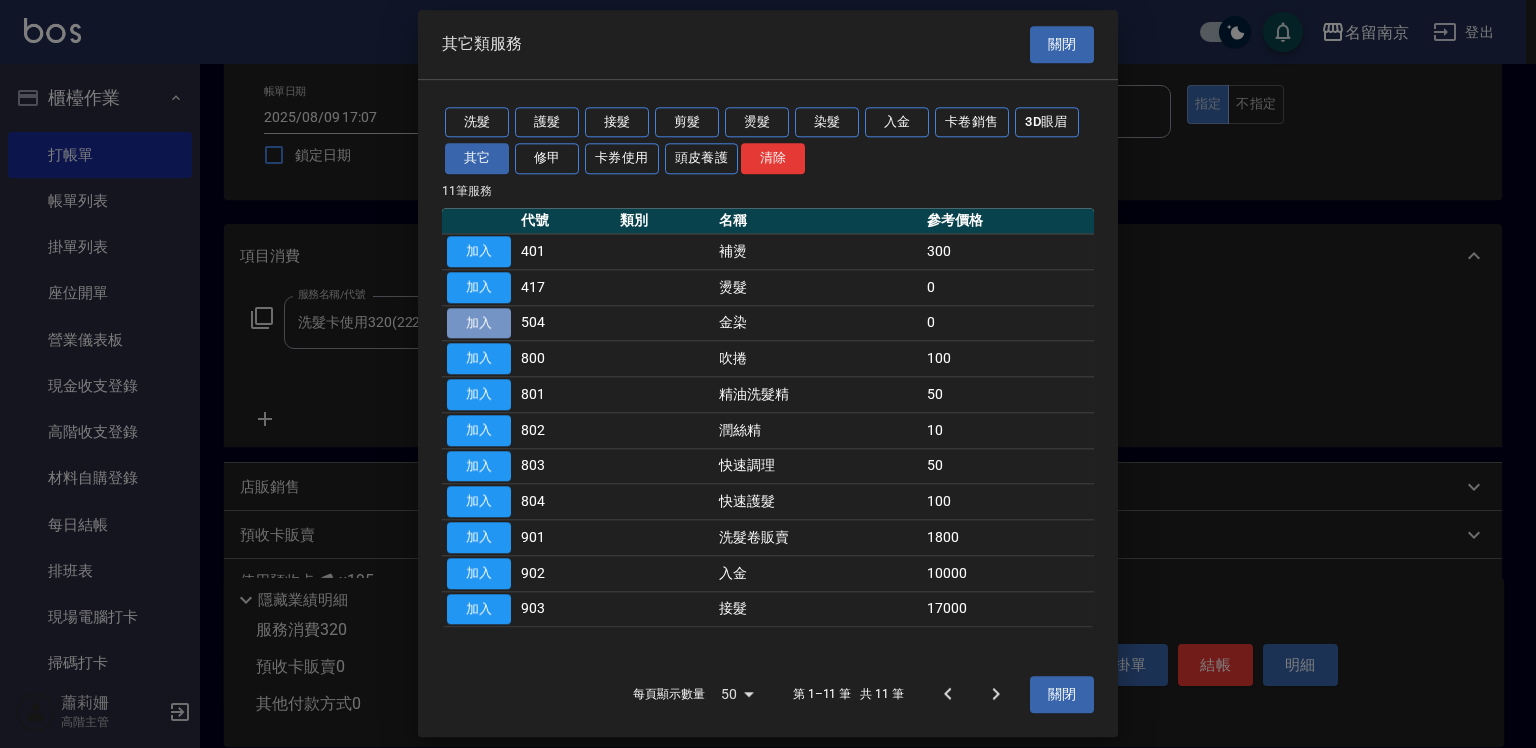 click on "加入" at bounding box center (479, 323) 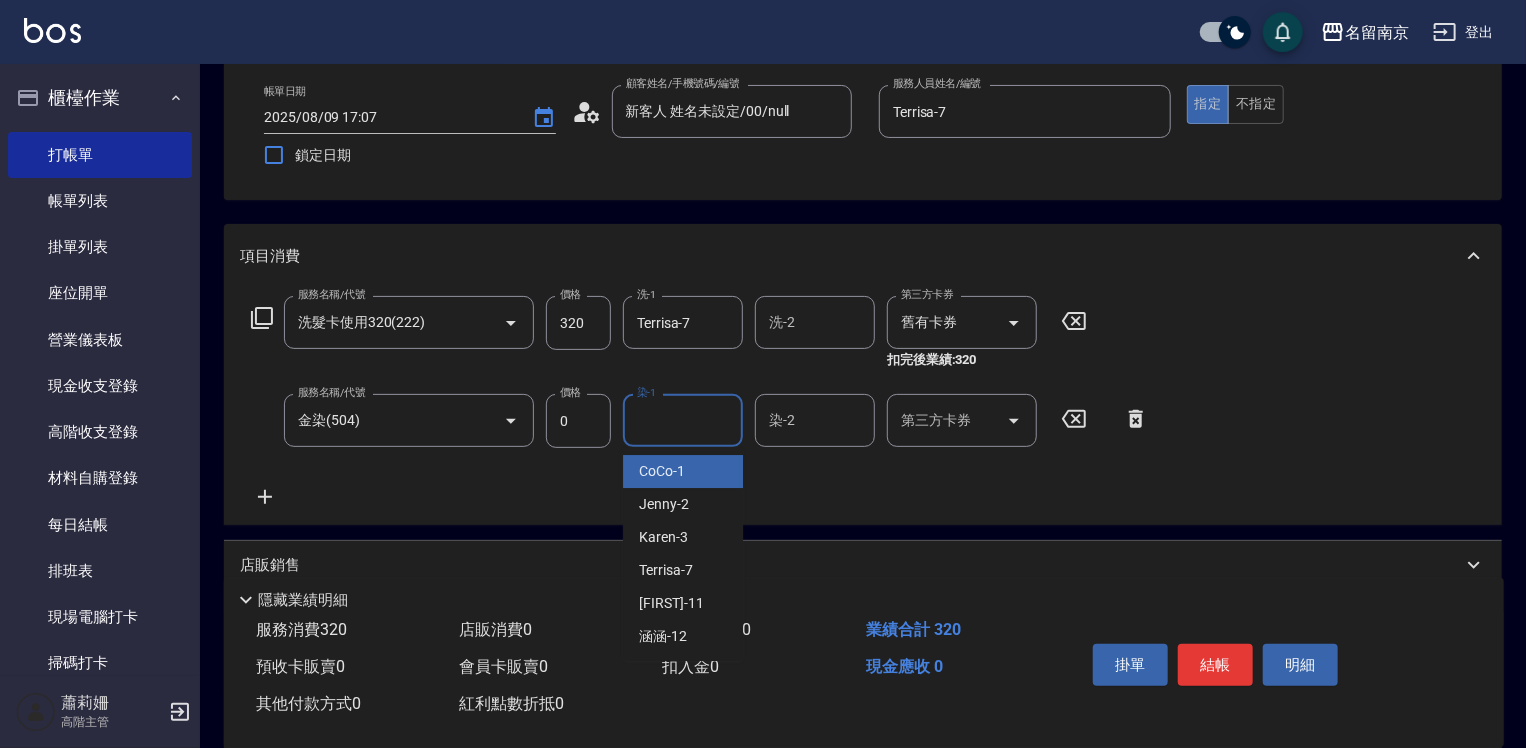 click on "染-1" at bounding box center [683, 420] 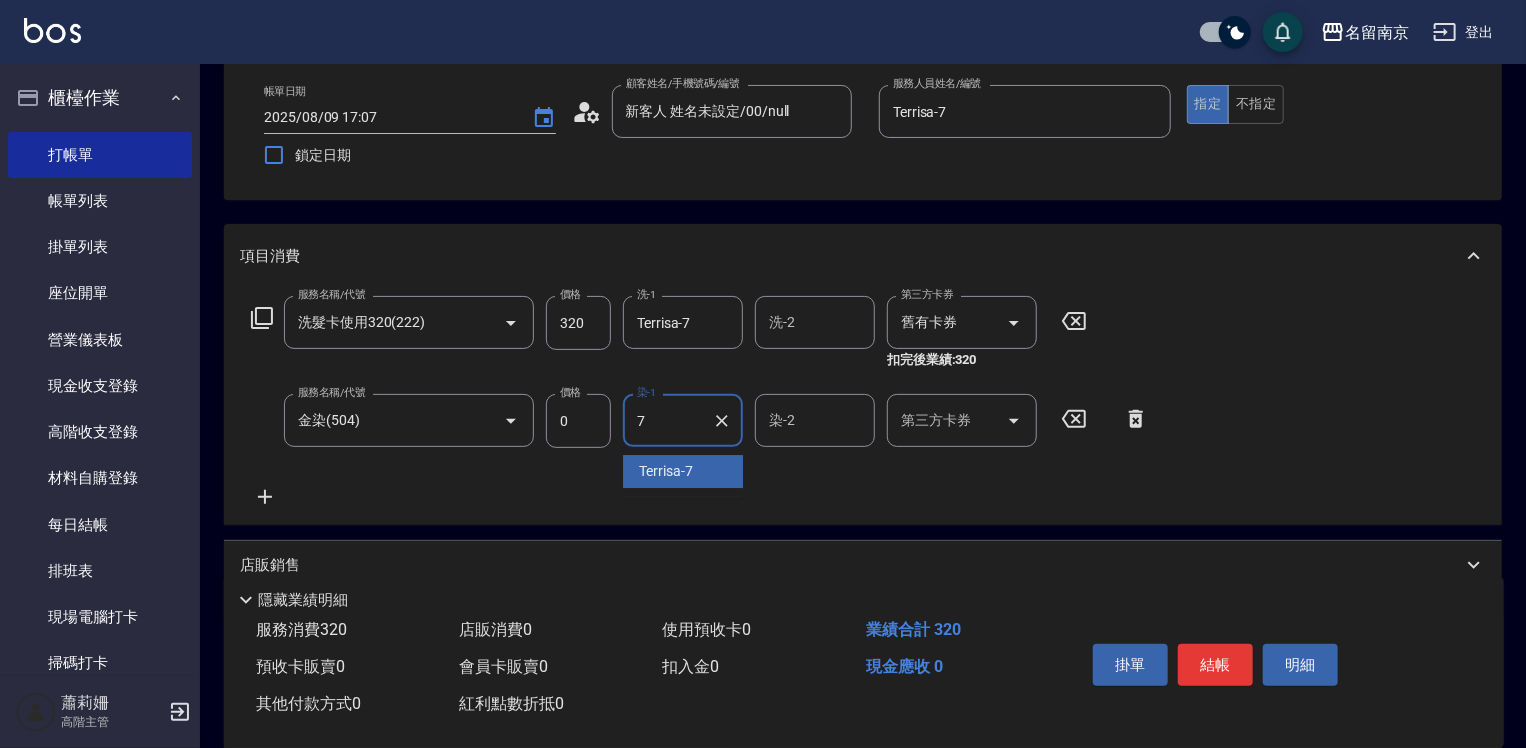 type on "Terrisa-7" 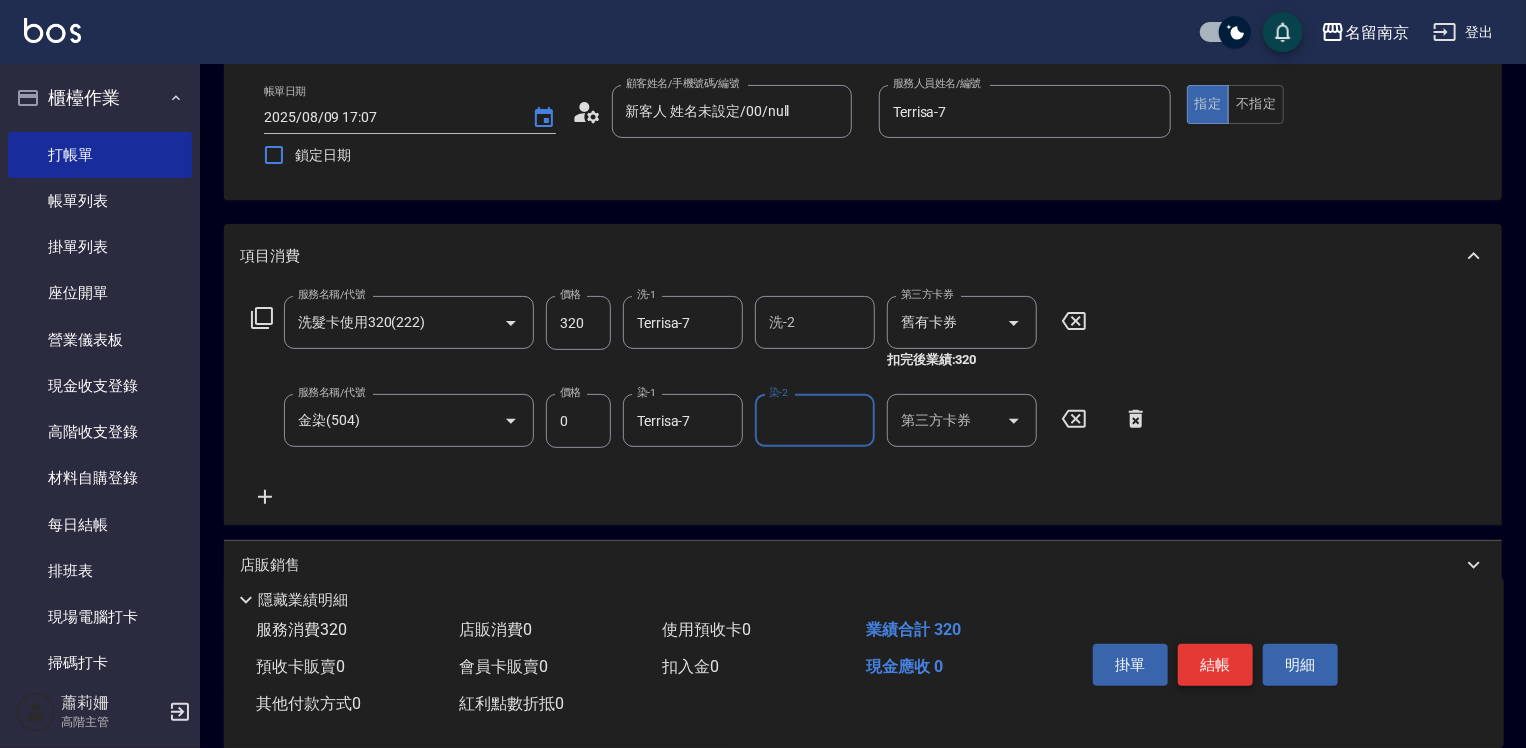 click on "結帳" at bounding box center (1215, 665) 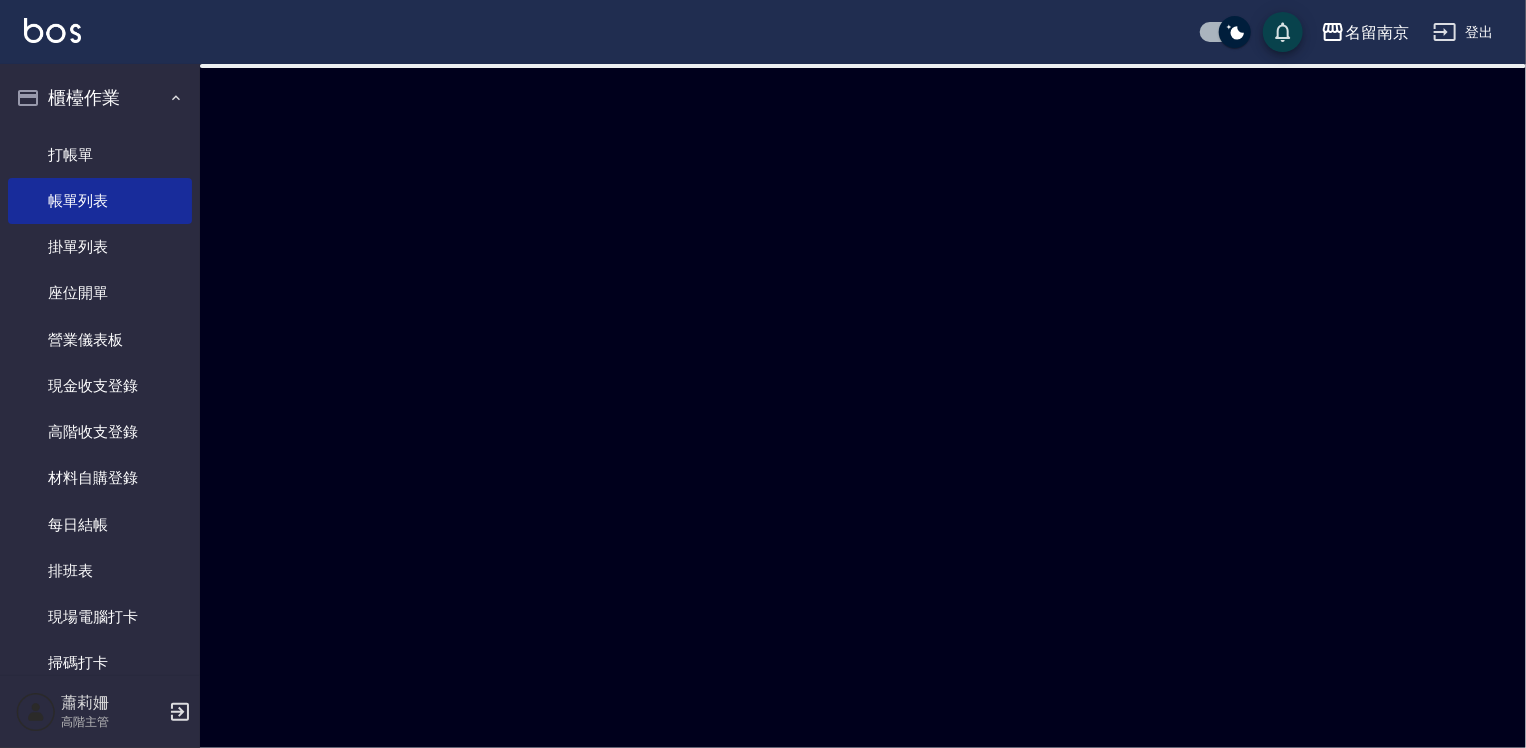 scroll, scrollTop: 0, scrollLeft: 0, axis: both 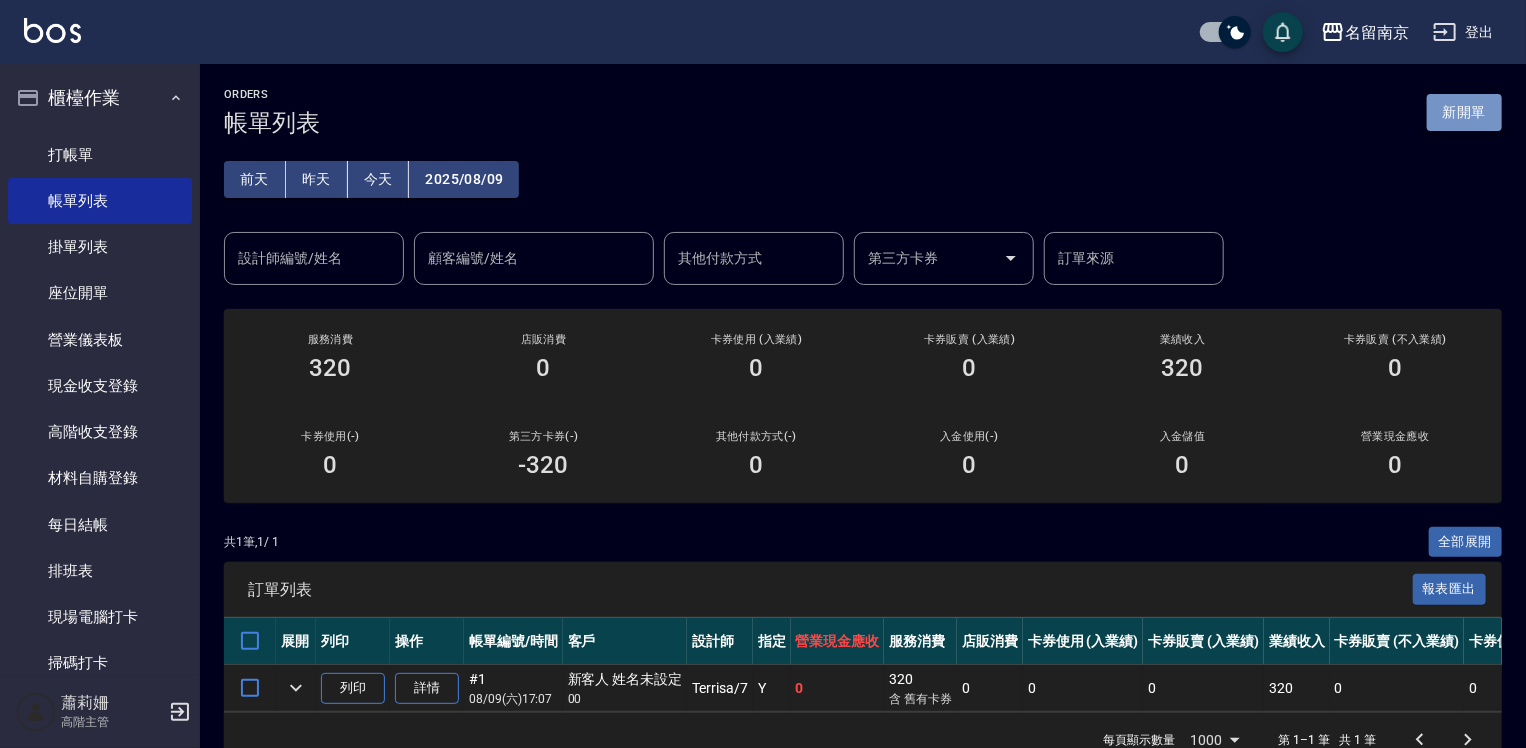 click on "新開單" at bounding box center [1464, 112] 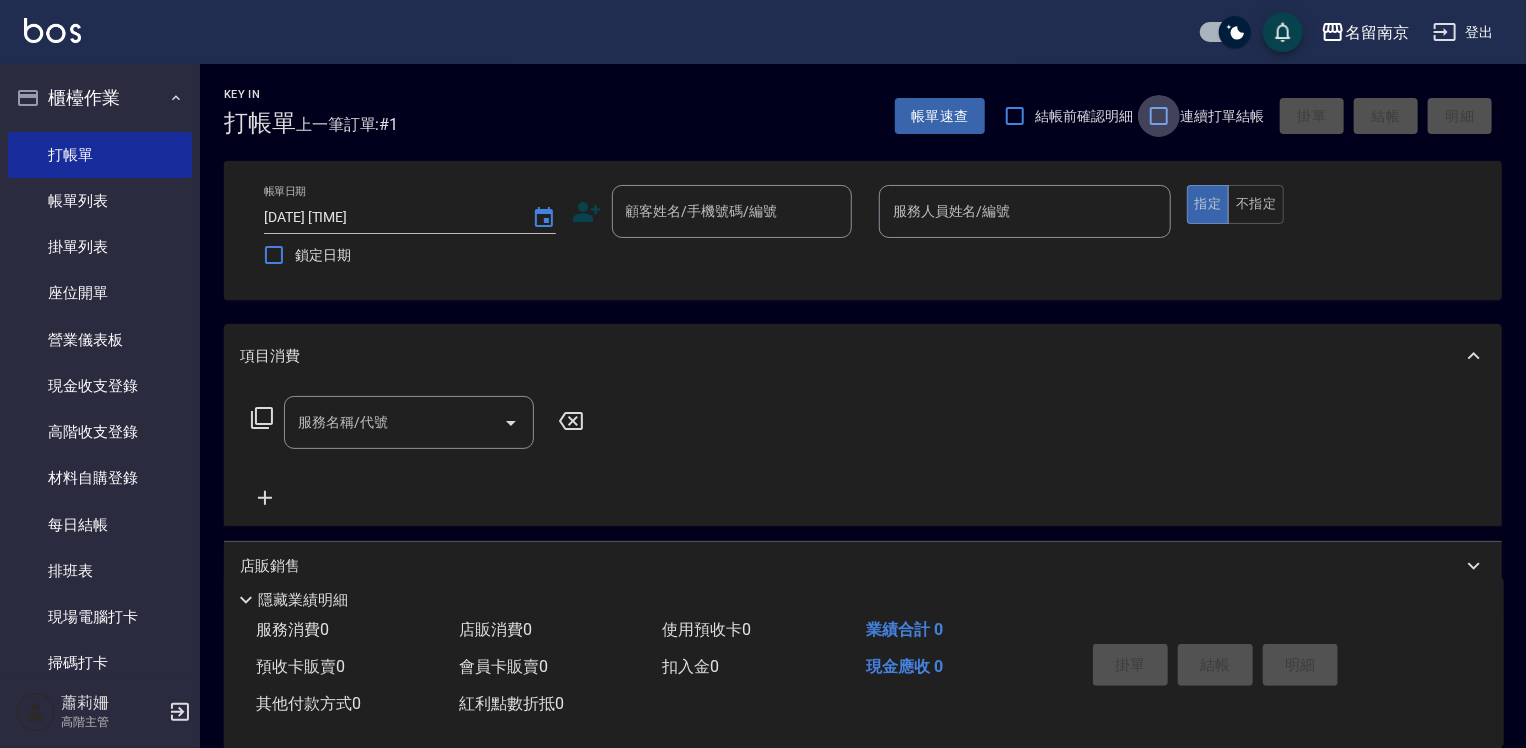 click on "連續打單結帳" at bounding box center [1159, 116] 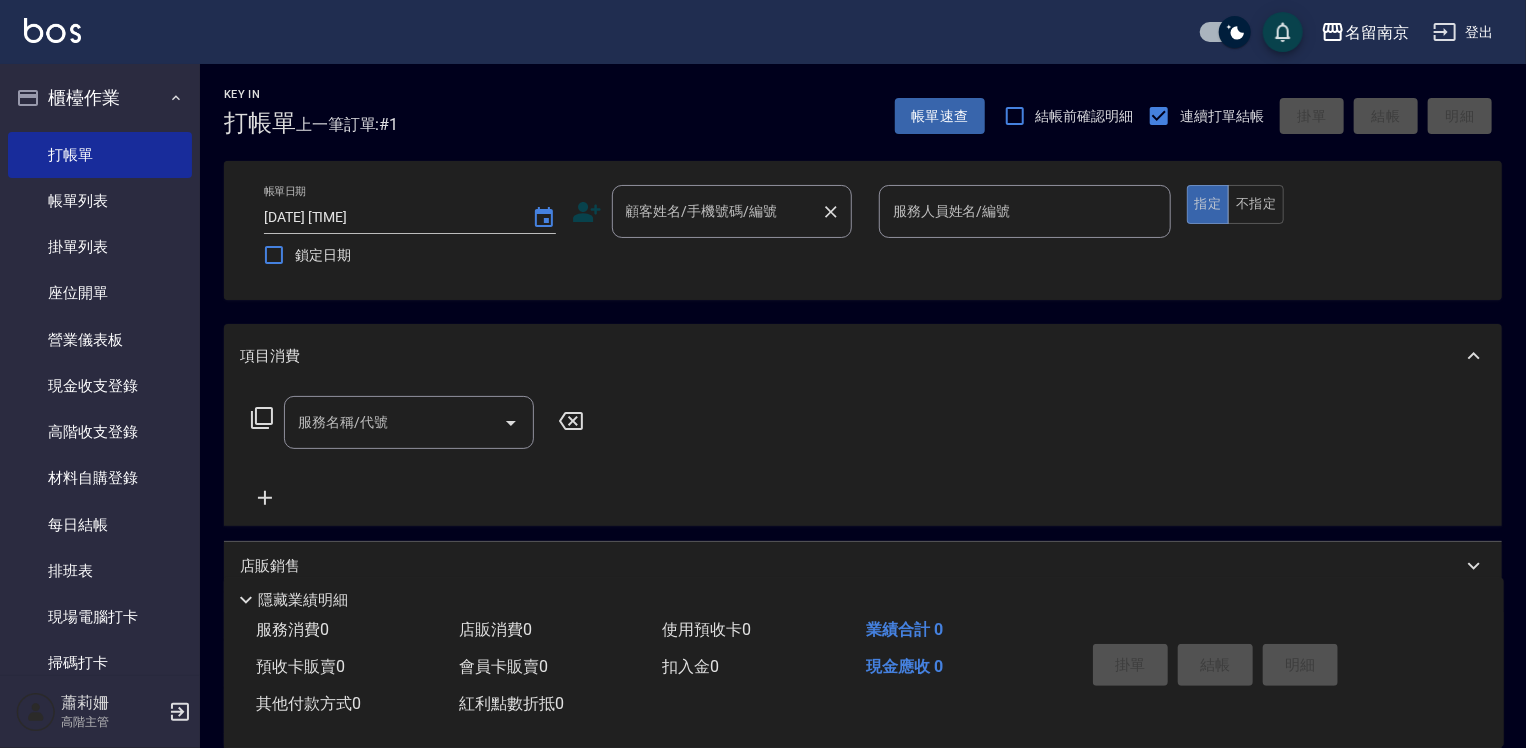 click on "顧客姓名/手機號碼/編號" at bounding box center (717, 211) 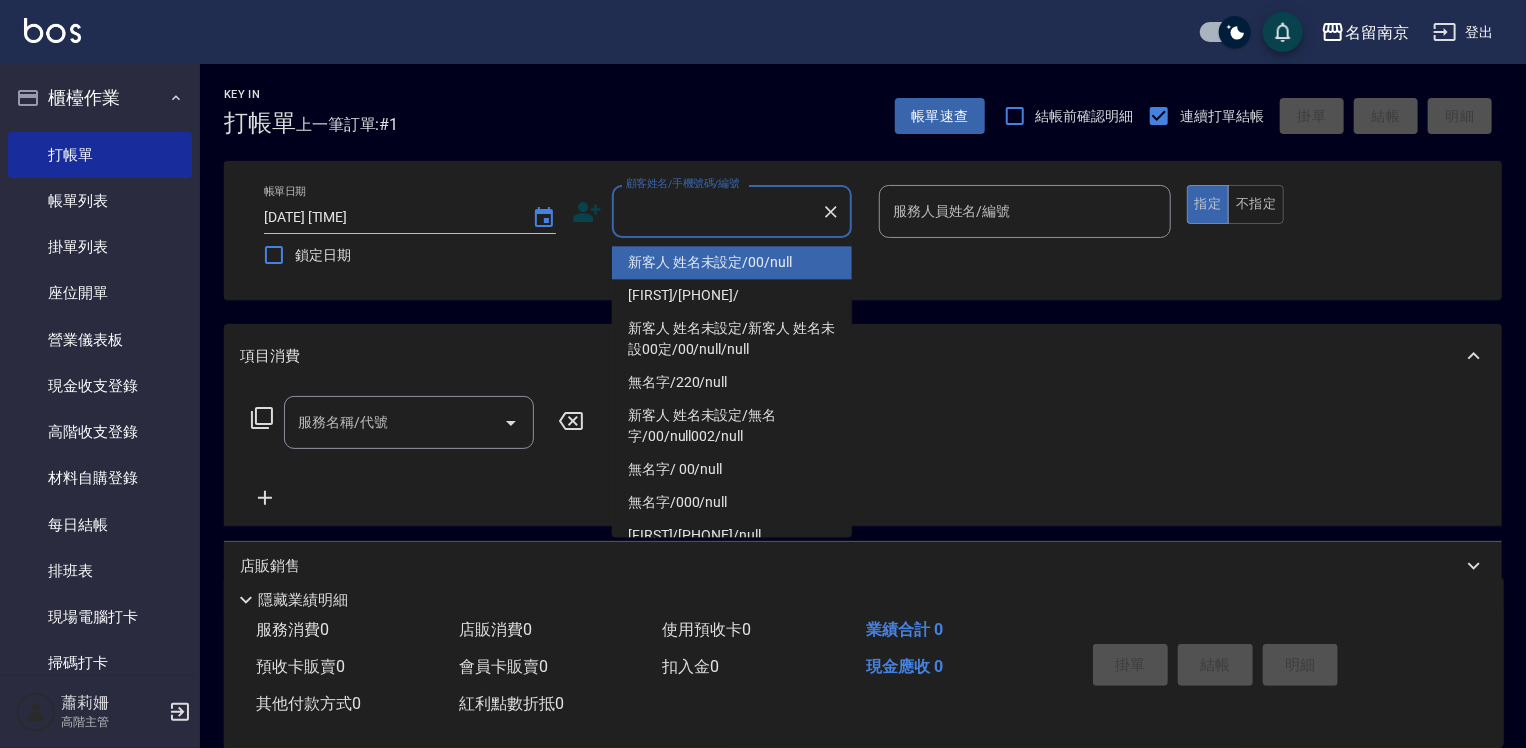 click on "新客人 姓名未設定/00/null" at bounding box center (732, 262) 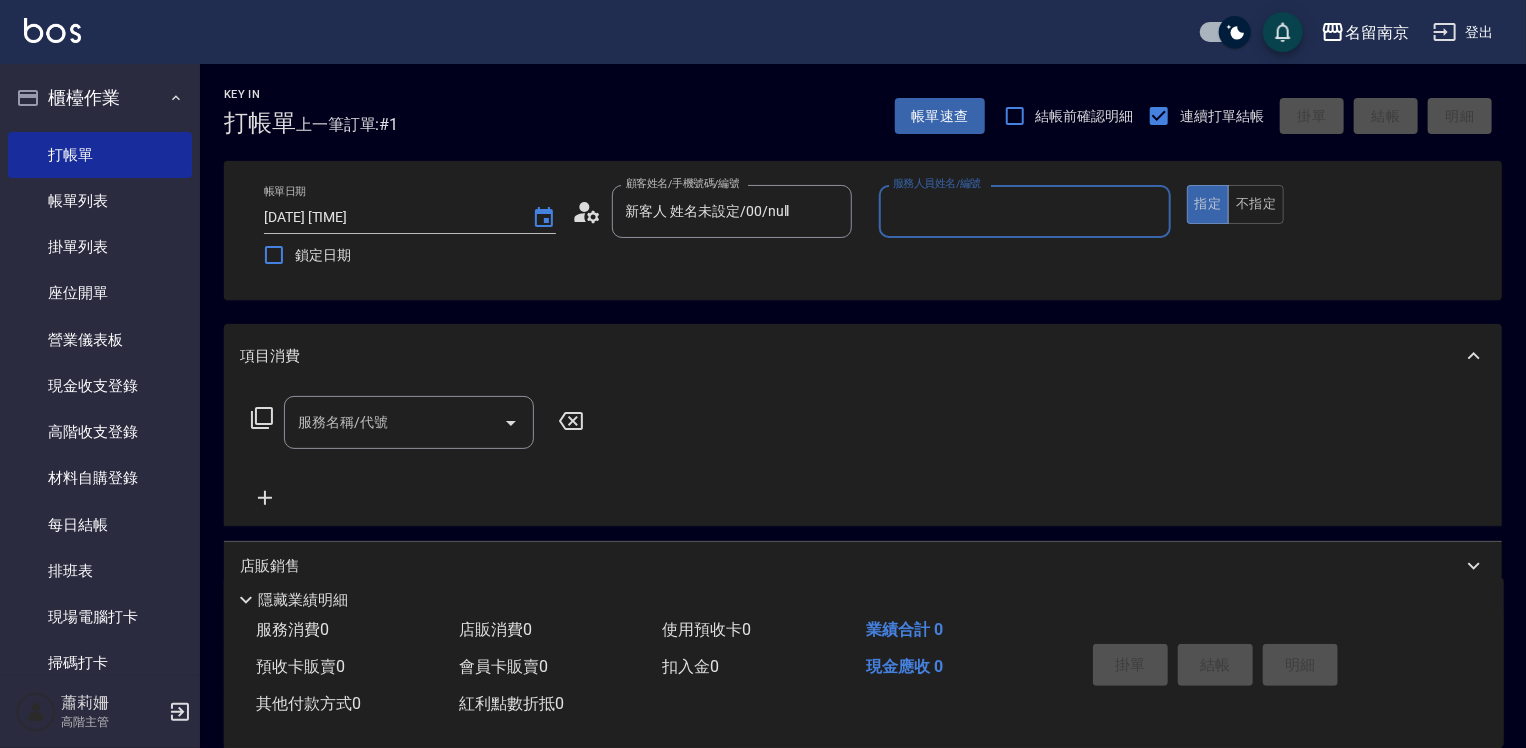click on "服務人員姓名/編號" at bounding box center (1025, 211) 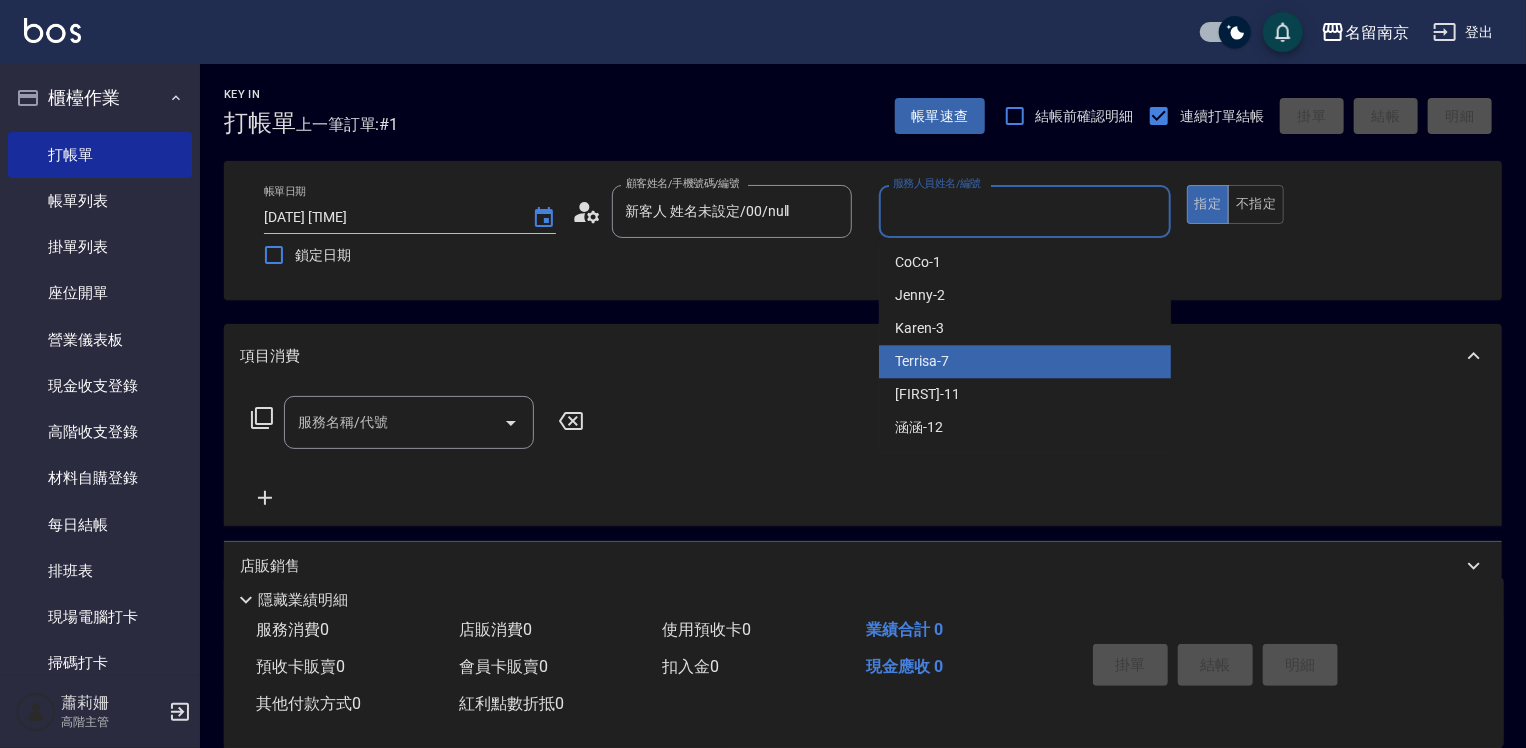 click on "[FIRST] -7" at bounding box center [922, 361] 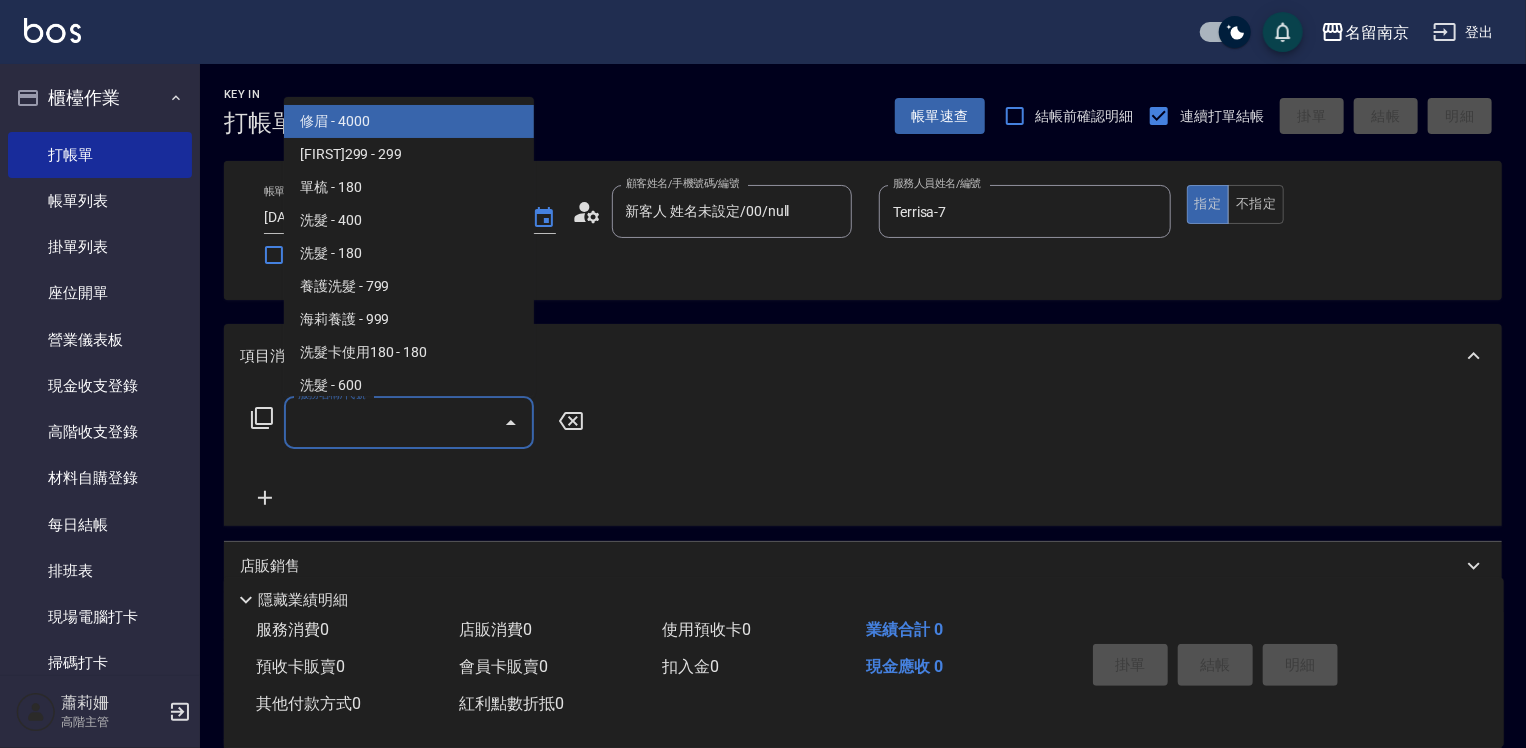 click on "服務名稱/代號" at bounding box center [394, 422] 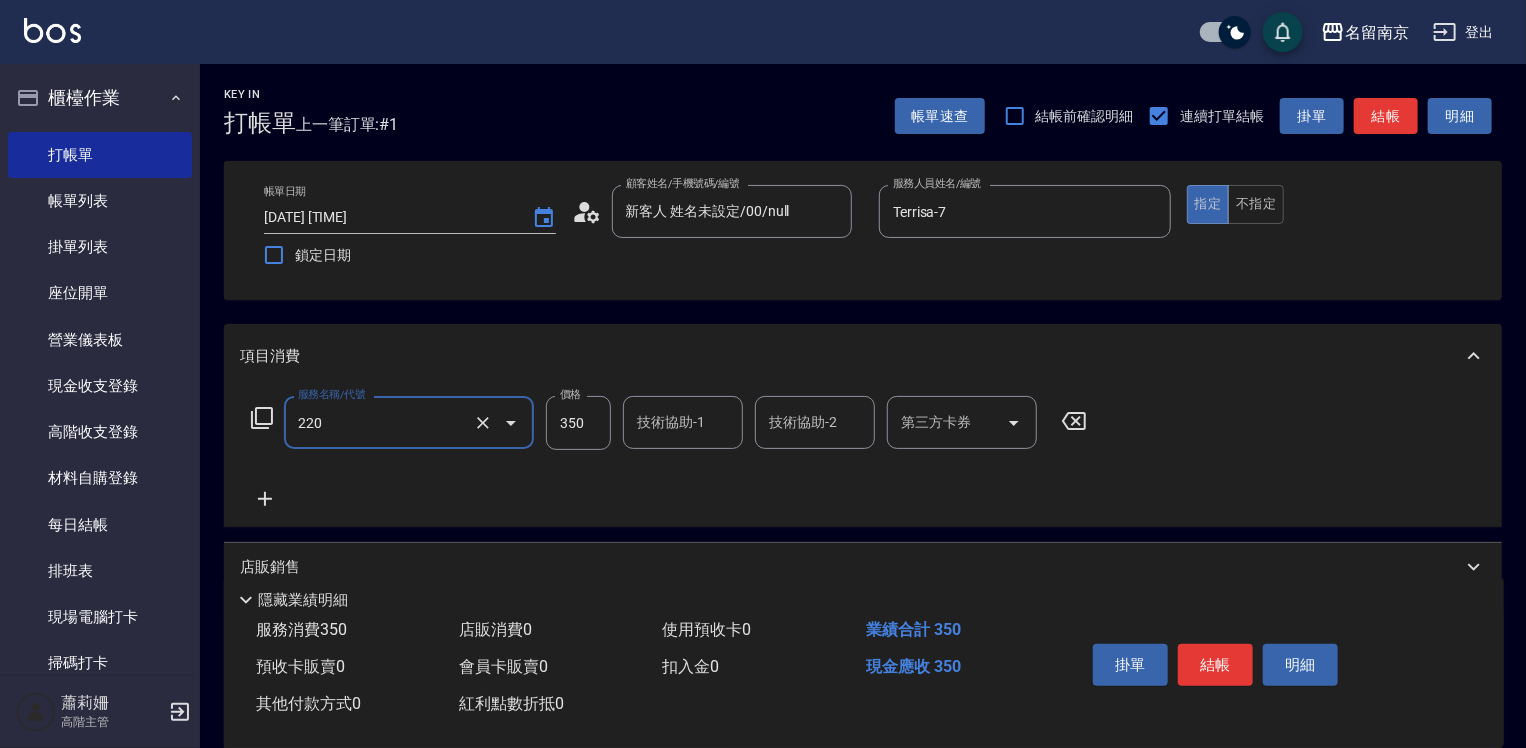 type on "洗髮(220)" 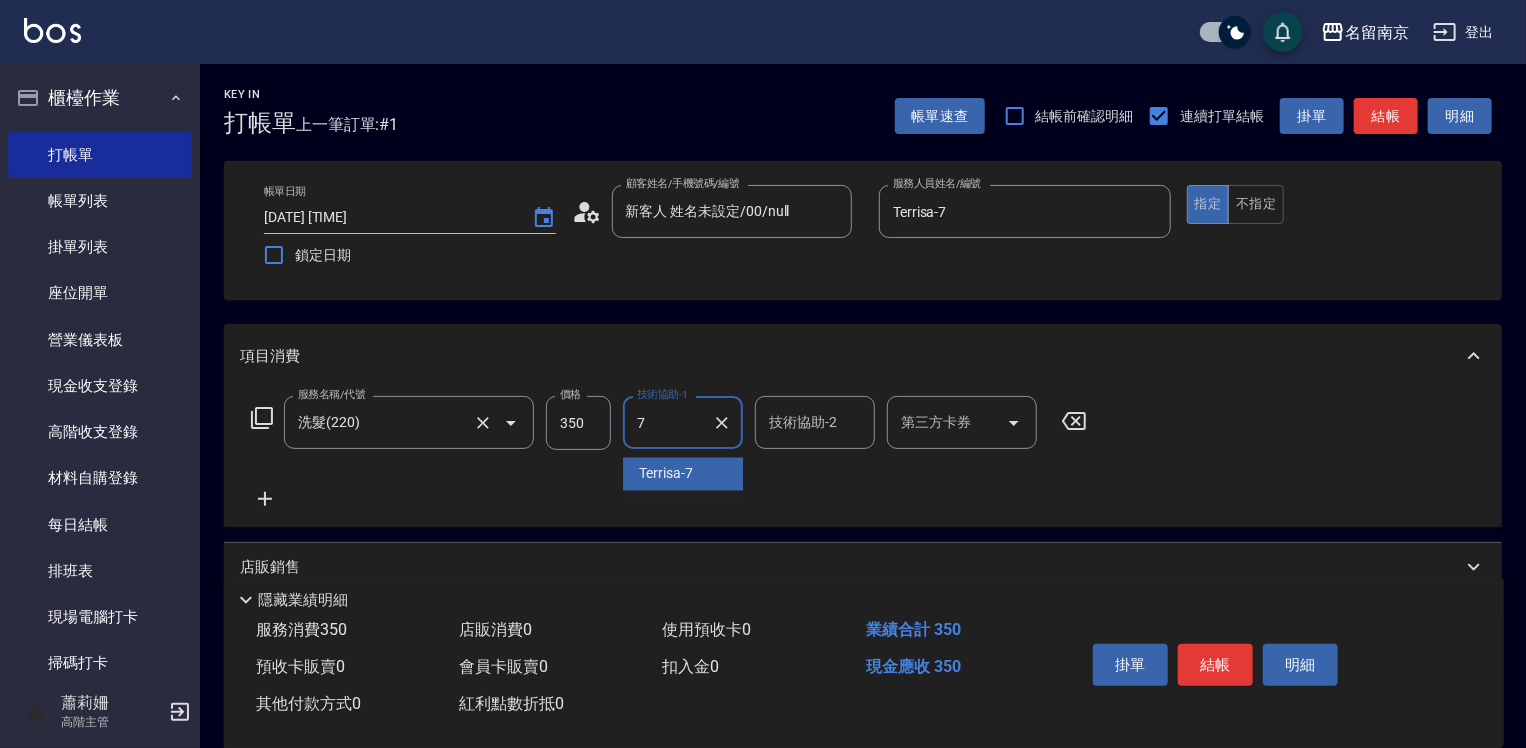 type on "Terrisa-7" 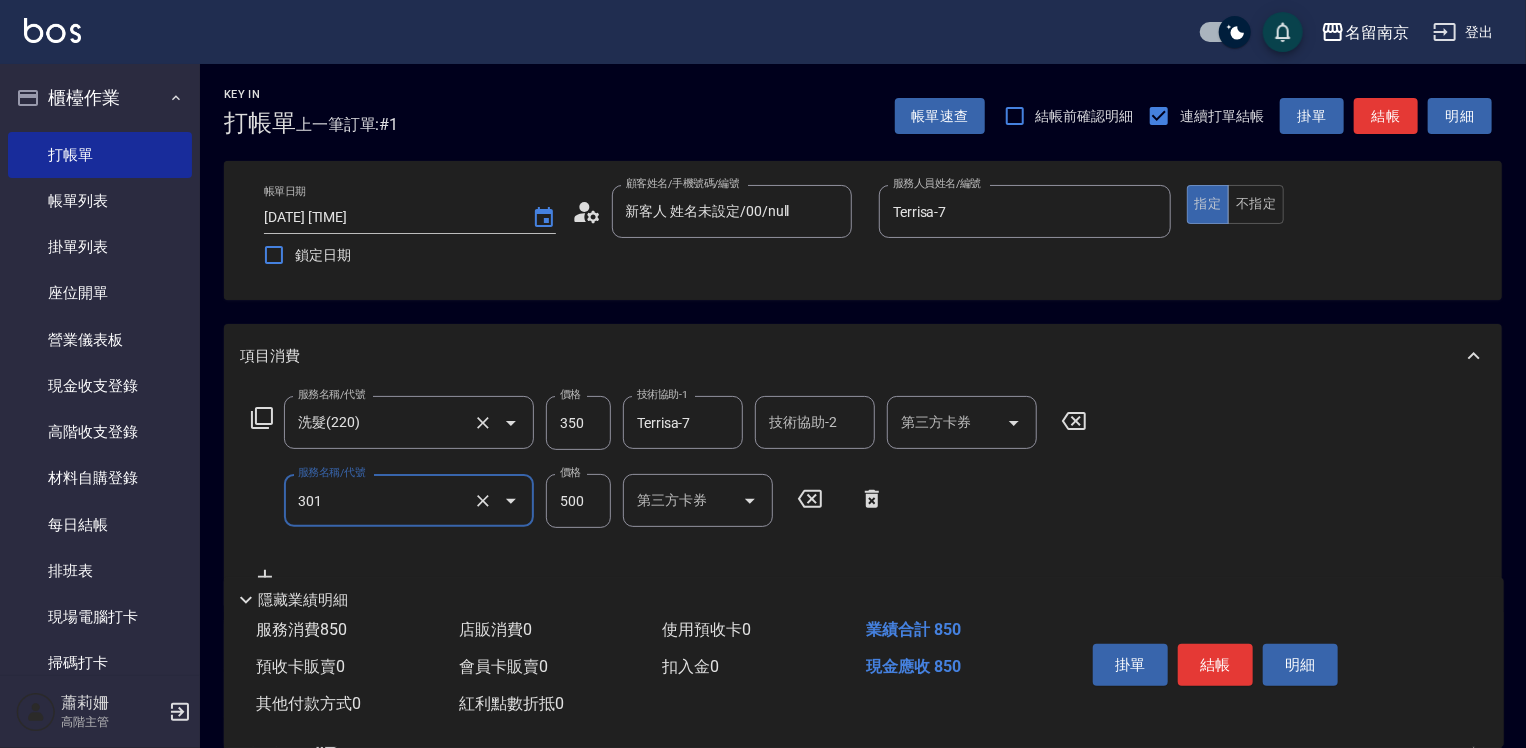 type on "剪髮(301)" 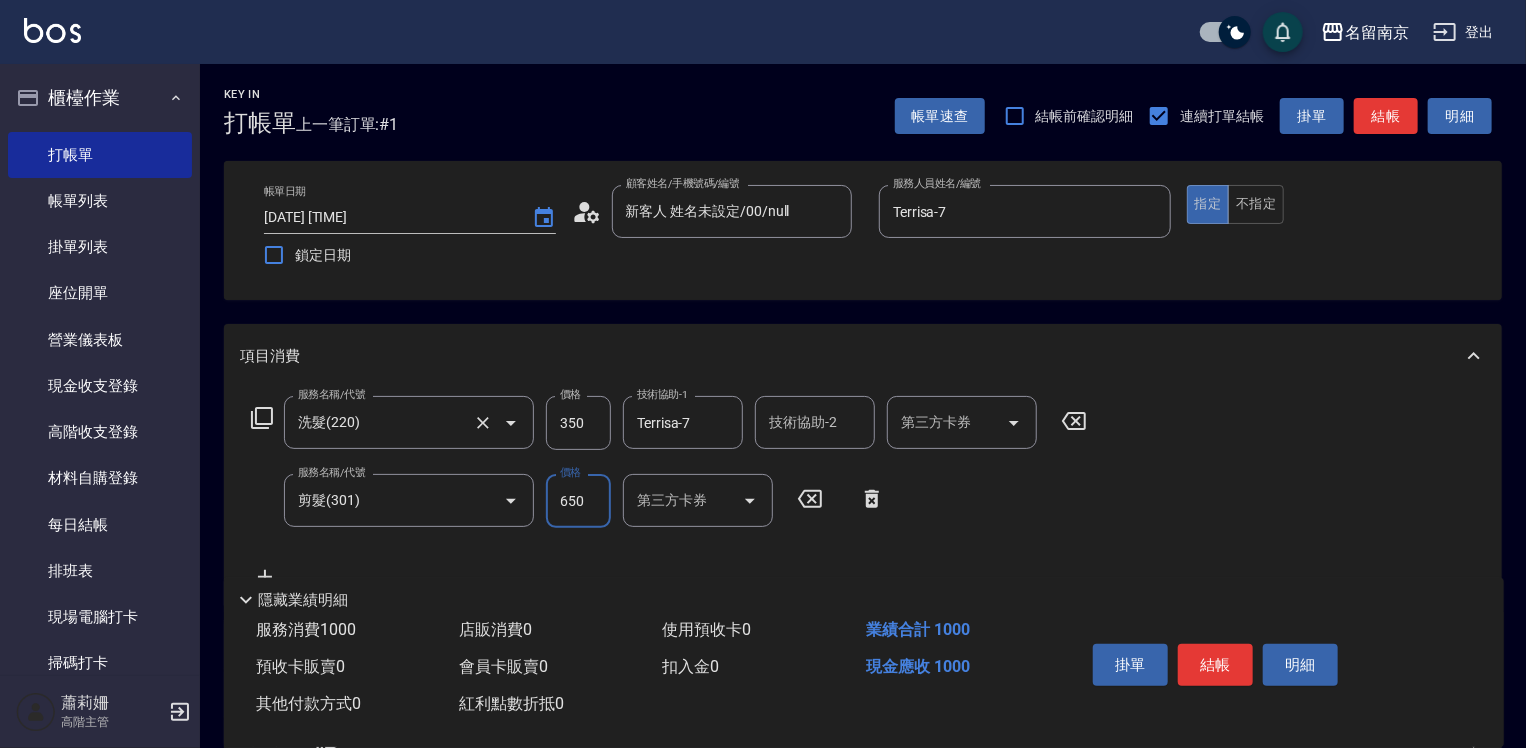 type on "650" 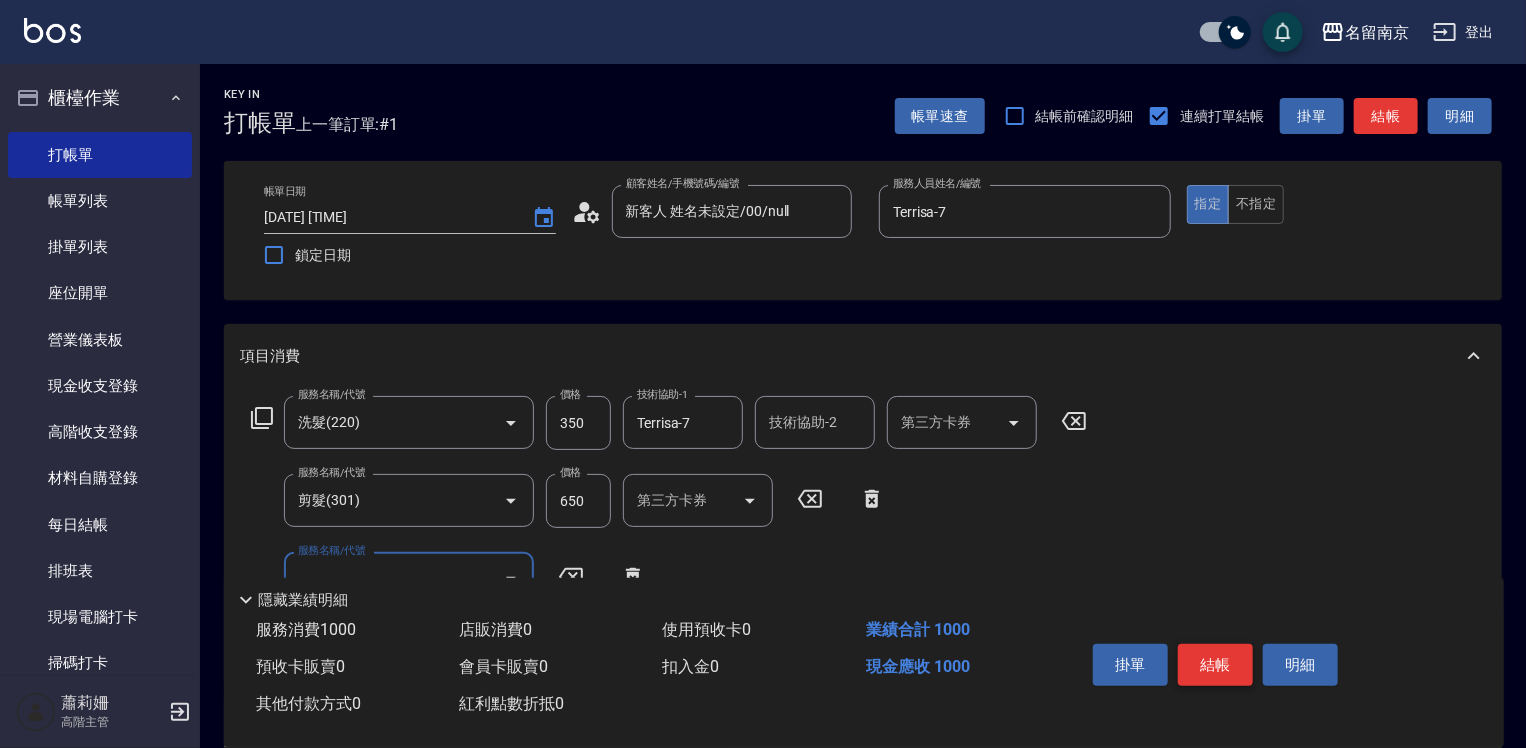 click on "結帳" at bounding box center [1215, 665] 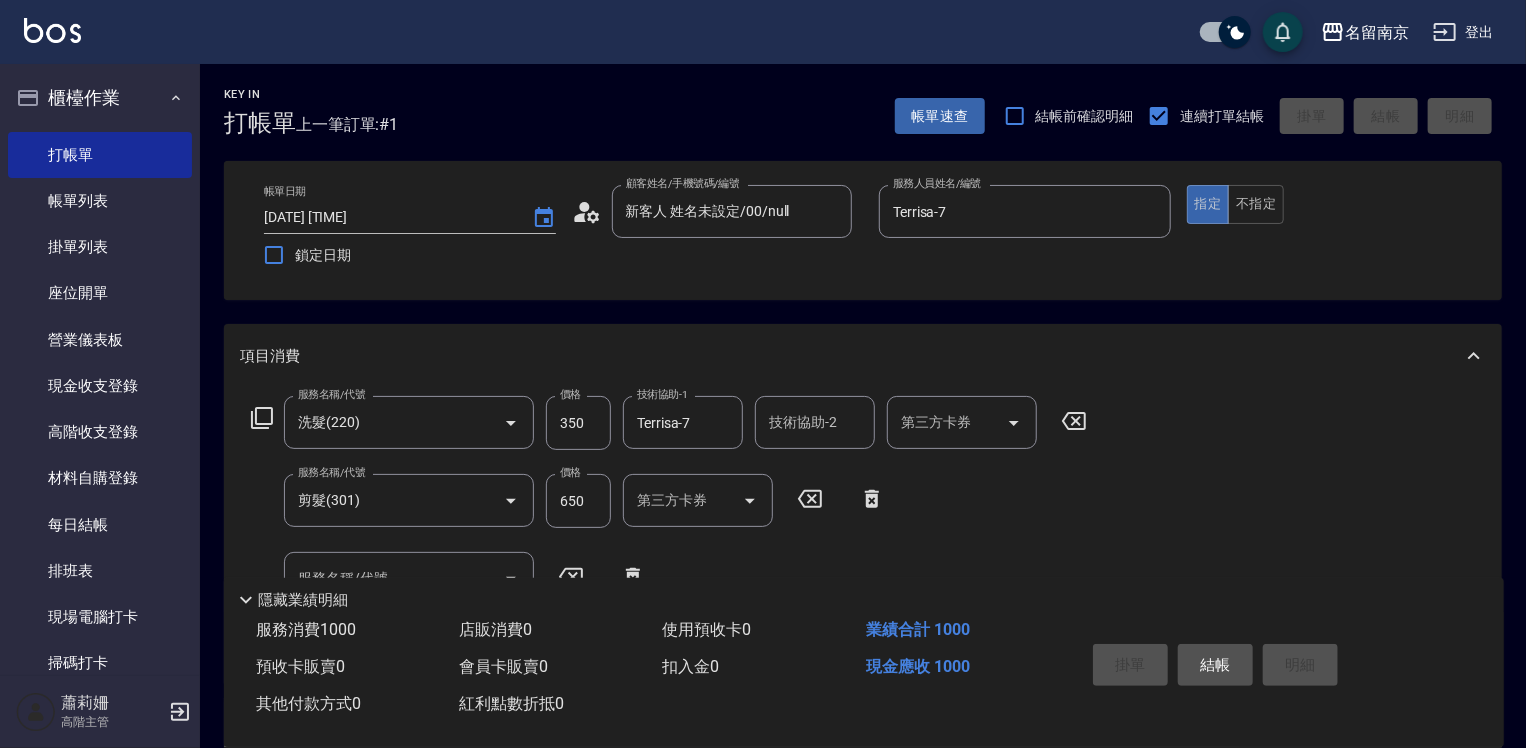 type 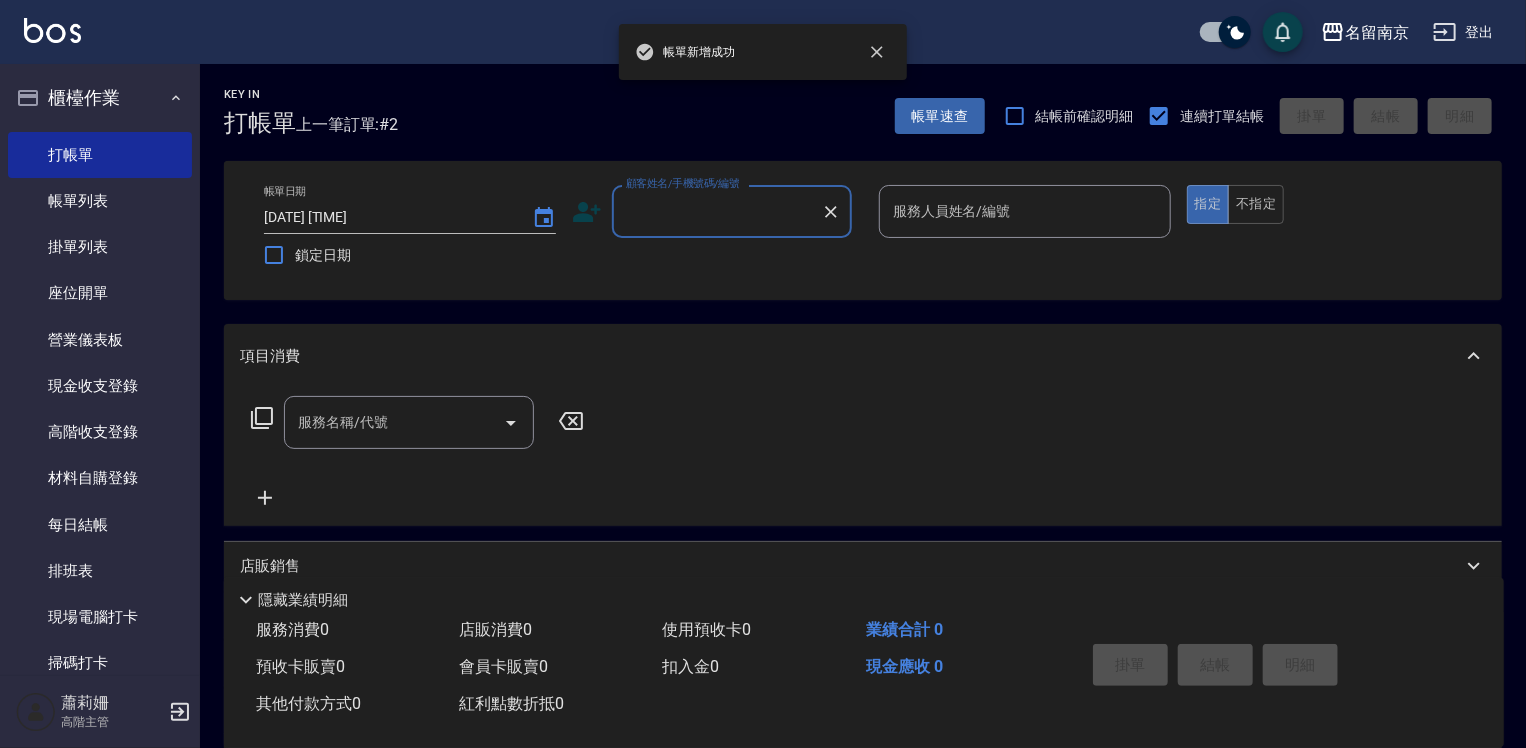click on "顧客姓名/手機號碼/編號" at bounding box center [717, 211] 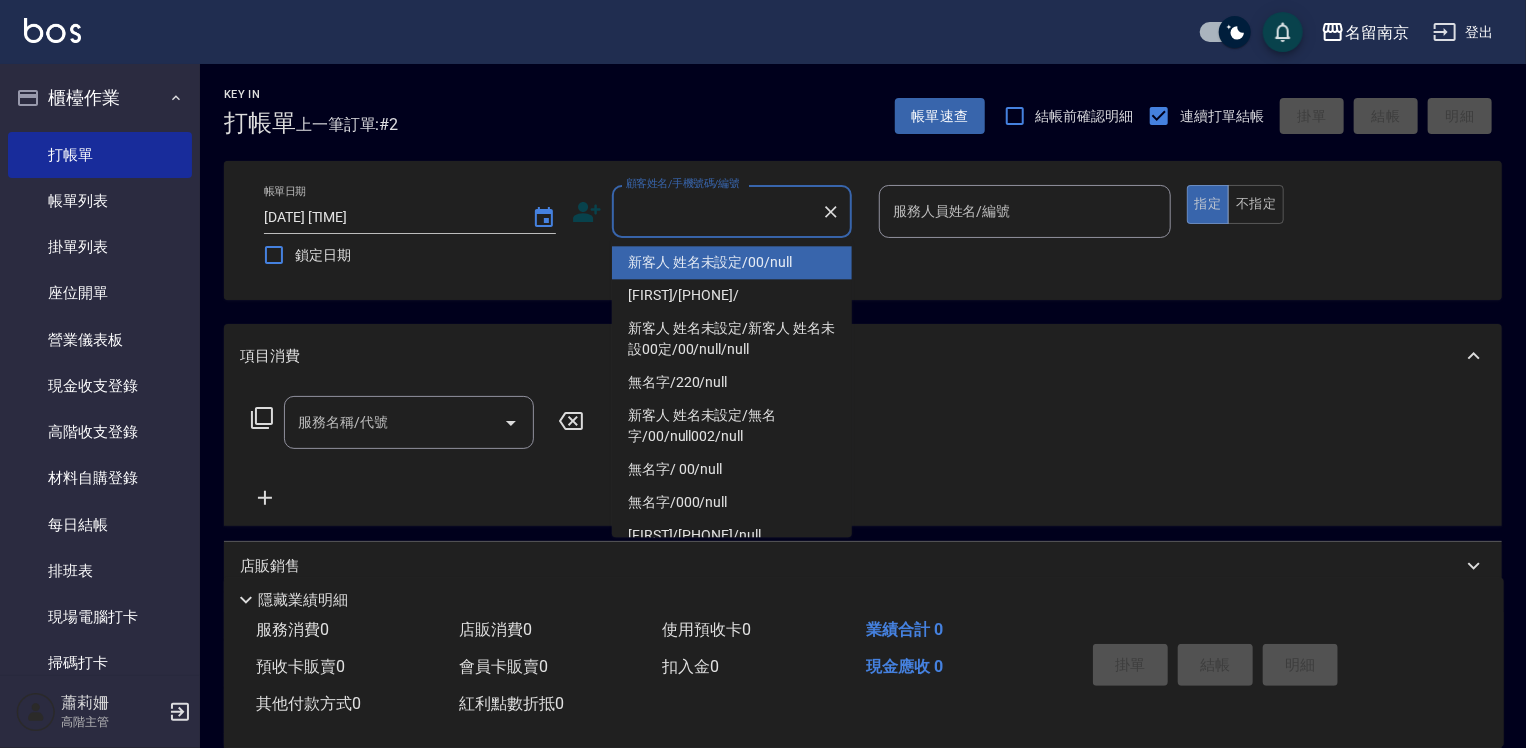 click on "新客人 姓名未設定/00/null" at bounding box center (732, 262) 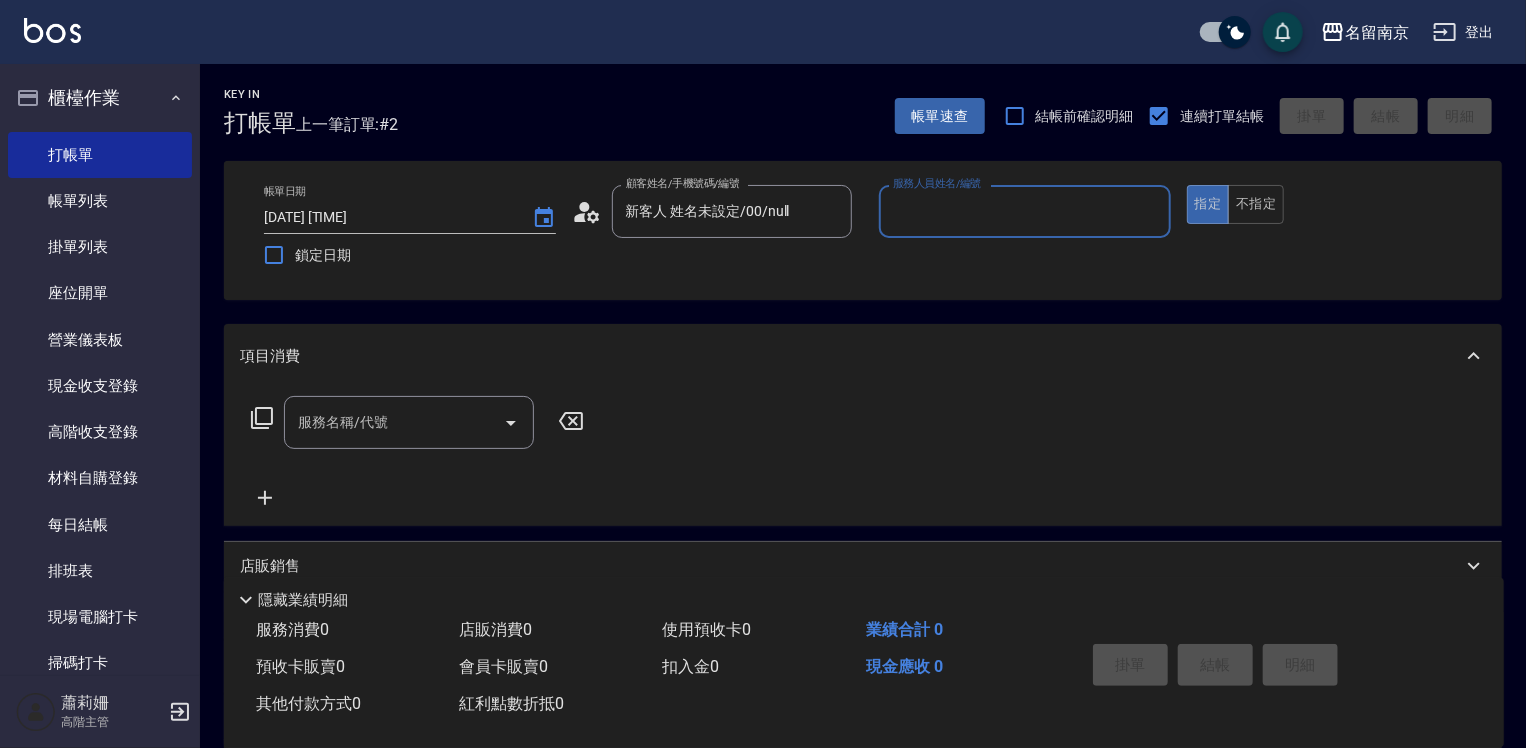 click on "服務人員姓名/編號" at bounding box center [937, 183] 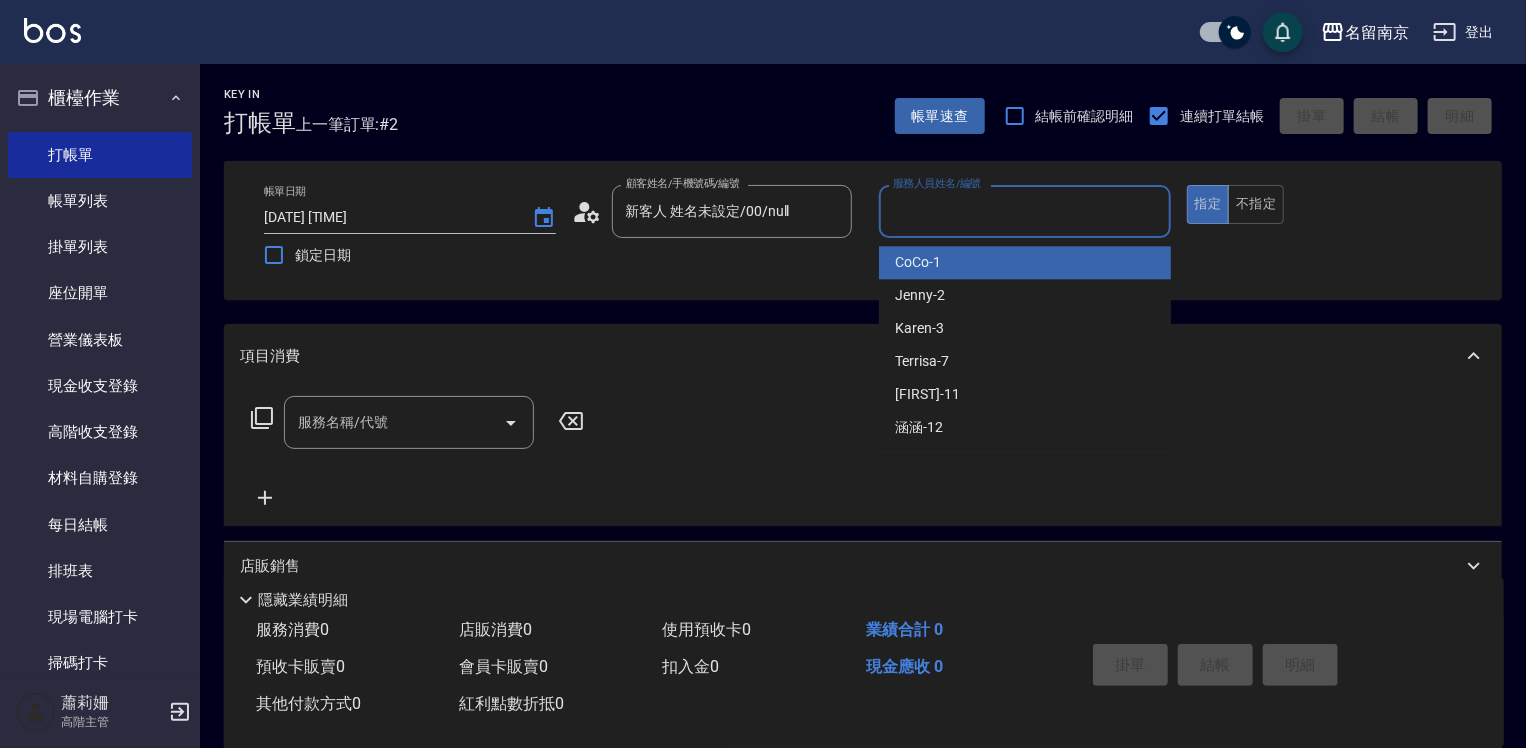 drag, startPoint x: 968, startPoint y: 206, endPoint x: 921, endPoint y: 368, distance: 168.68018 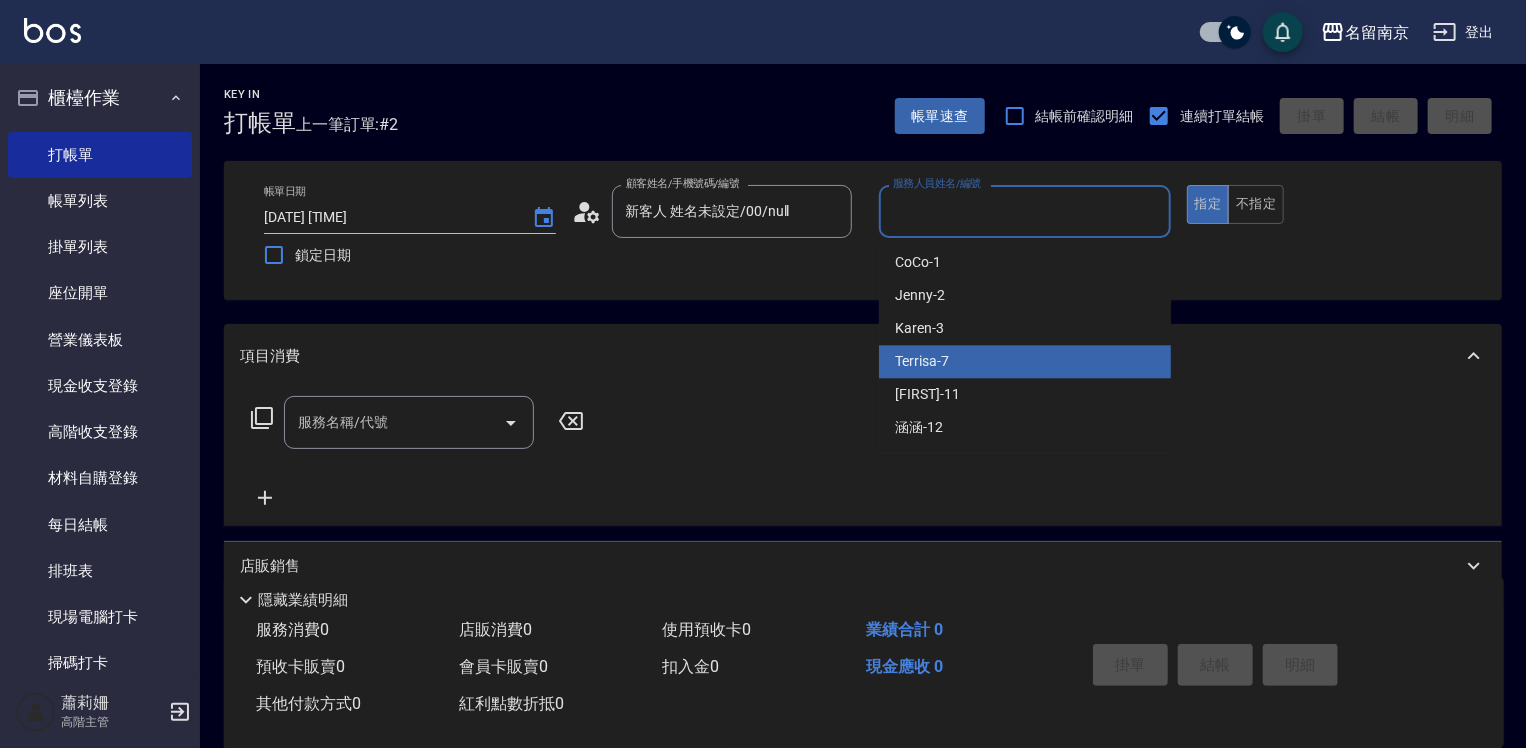 click on "[FIRST] -7" at bounding box center [922, 361] 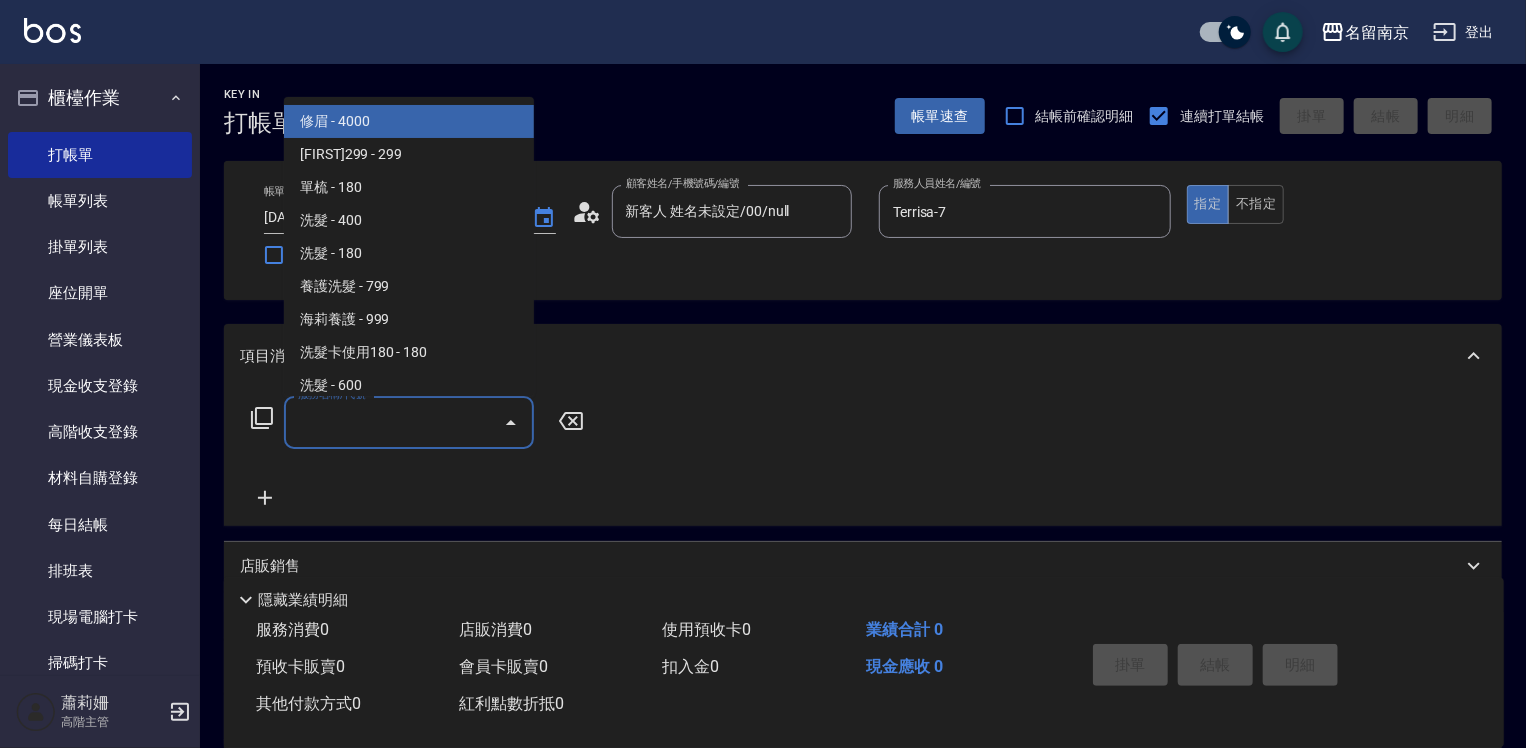 click on "服務名稱/代號" at bounding box center (394, 422) 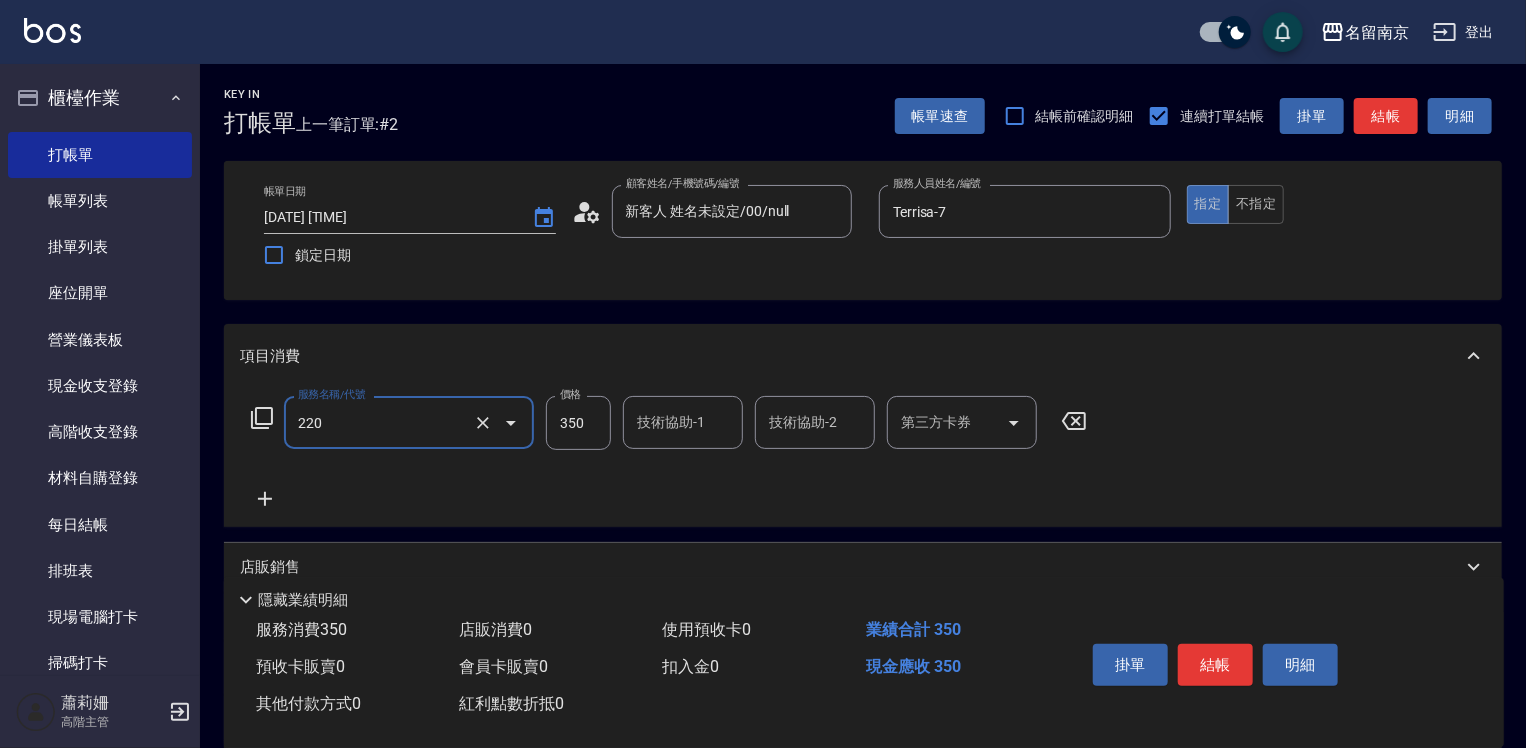 type on "洗髮(220)" 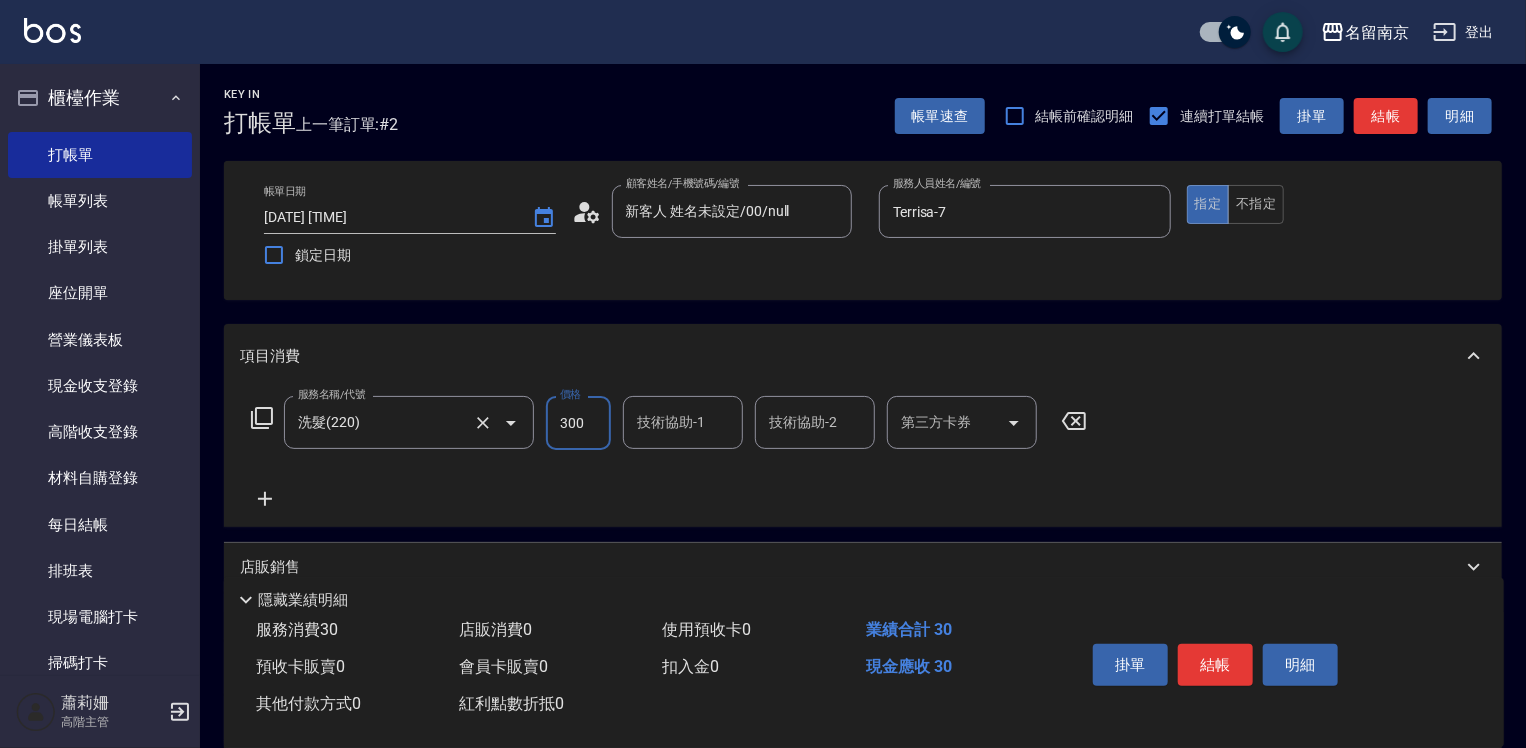 type on "300" 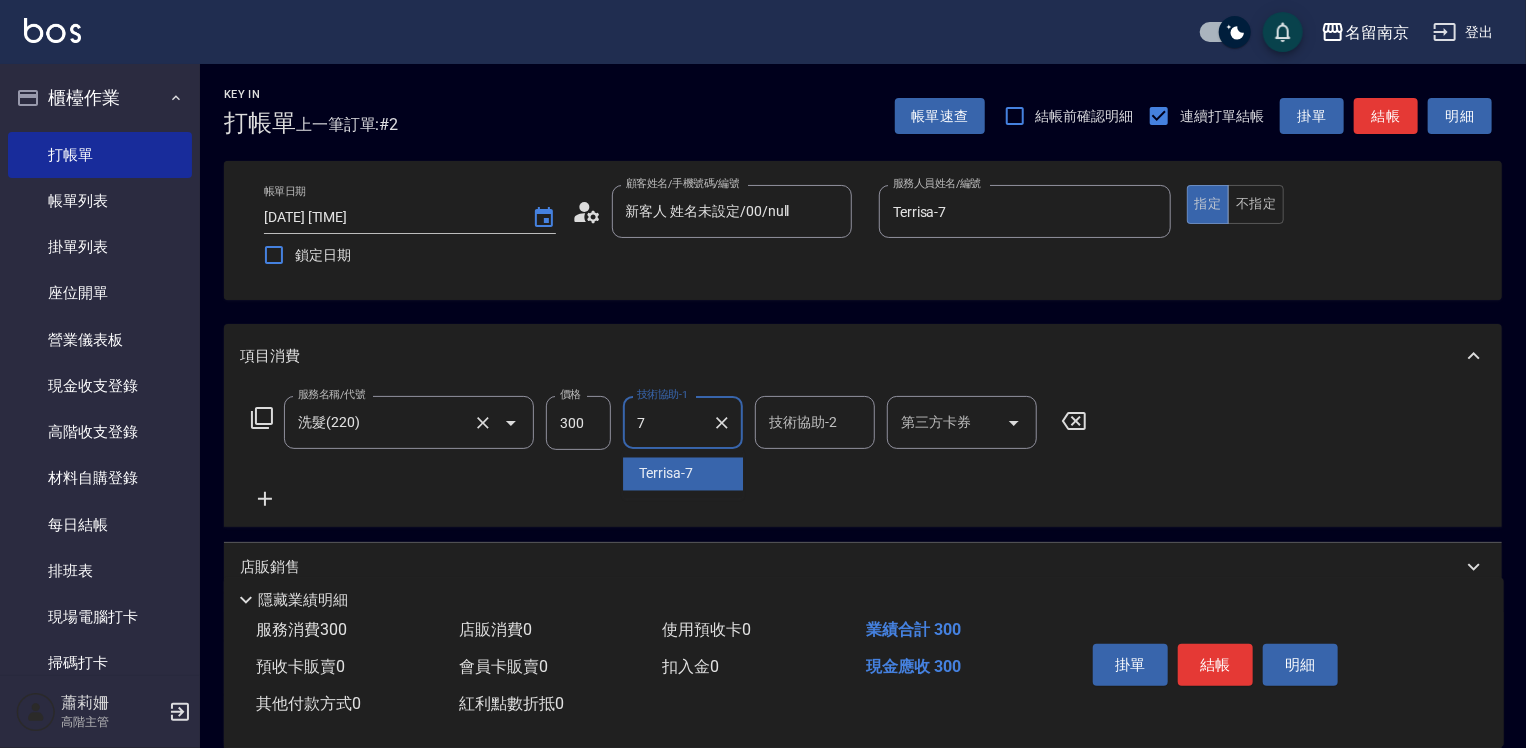 type on "Terrisa-7" 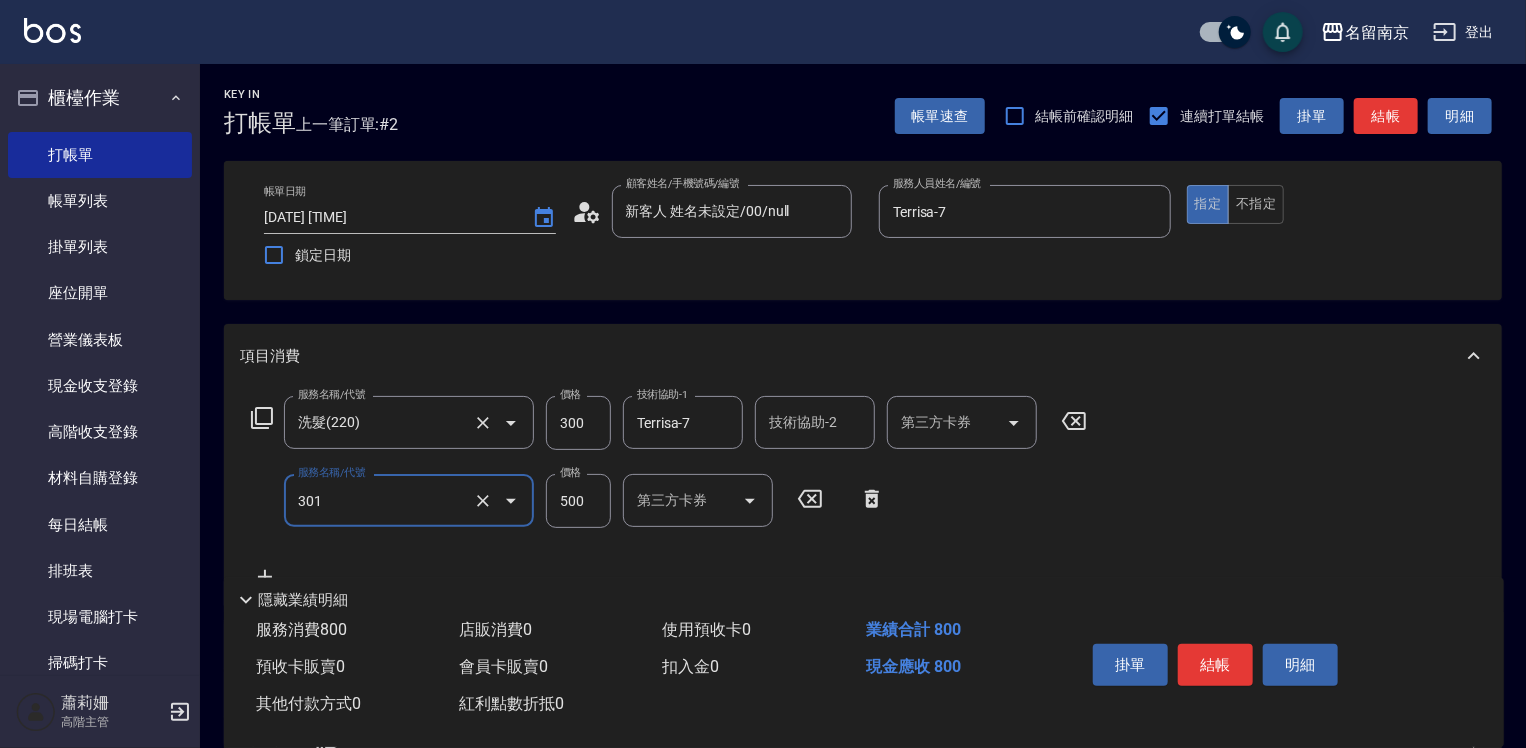 type on "剪髮(301)" 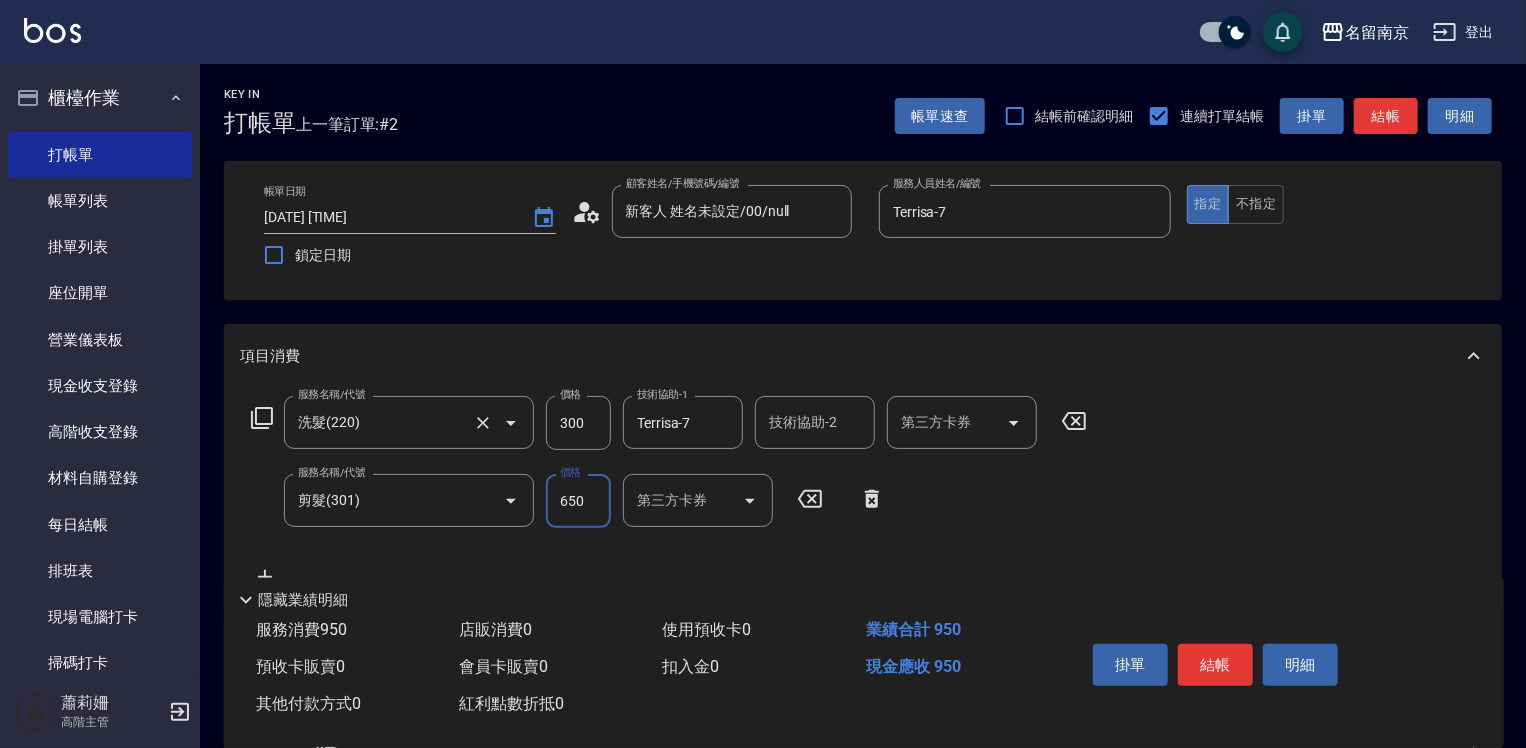 type on "650" 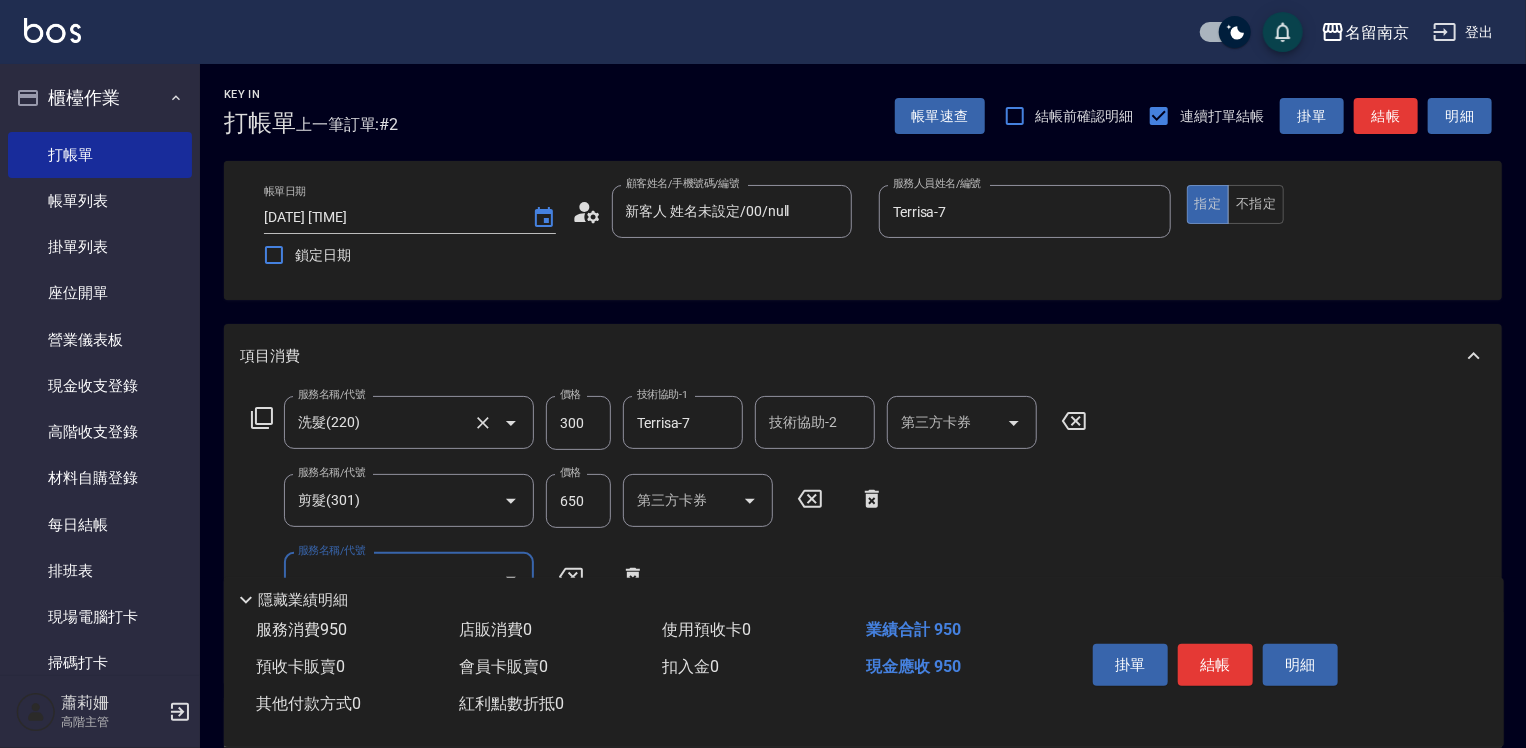 scroll, scrollTop: 300, scrollLeft: 0, axis: vertical 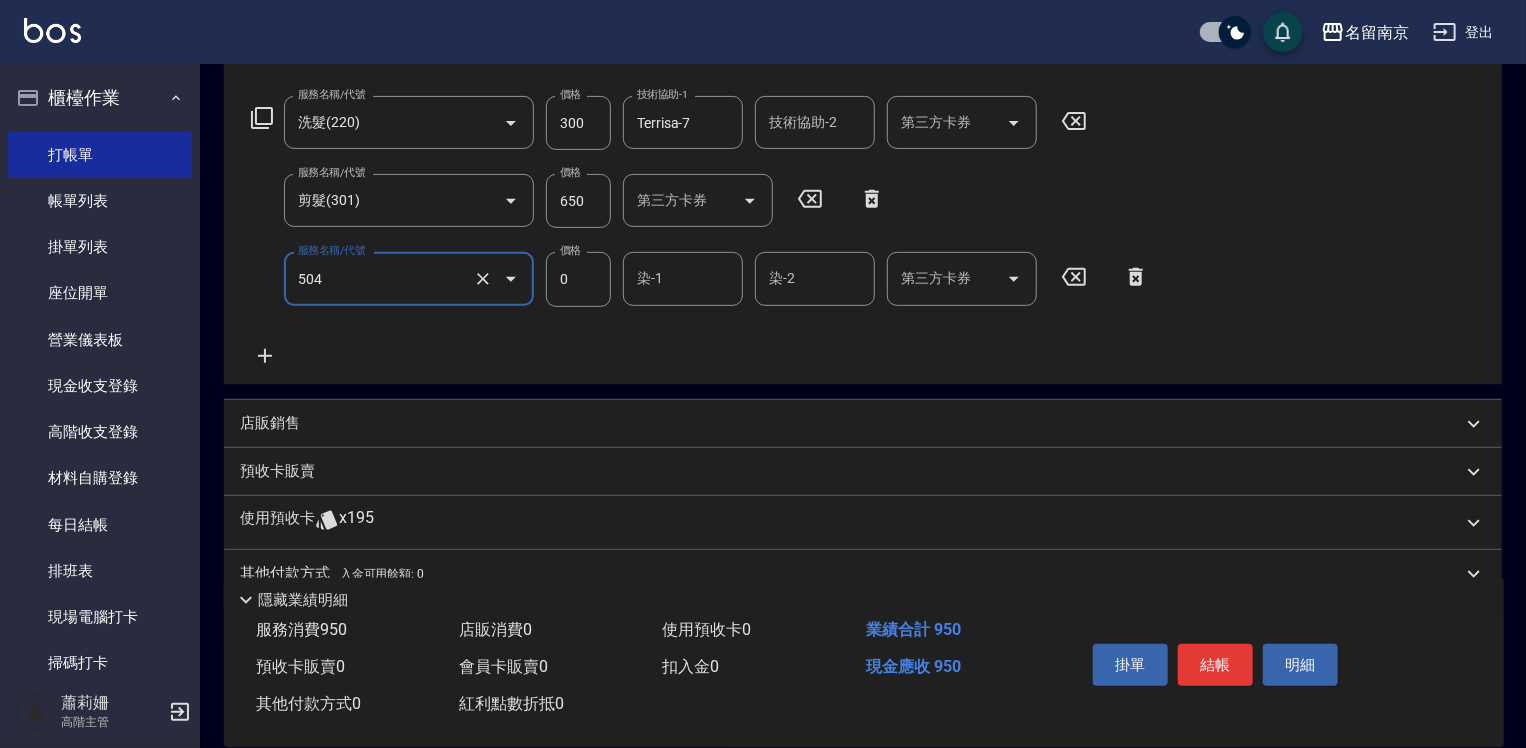 type on "金染(504)" 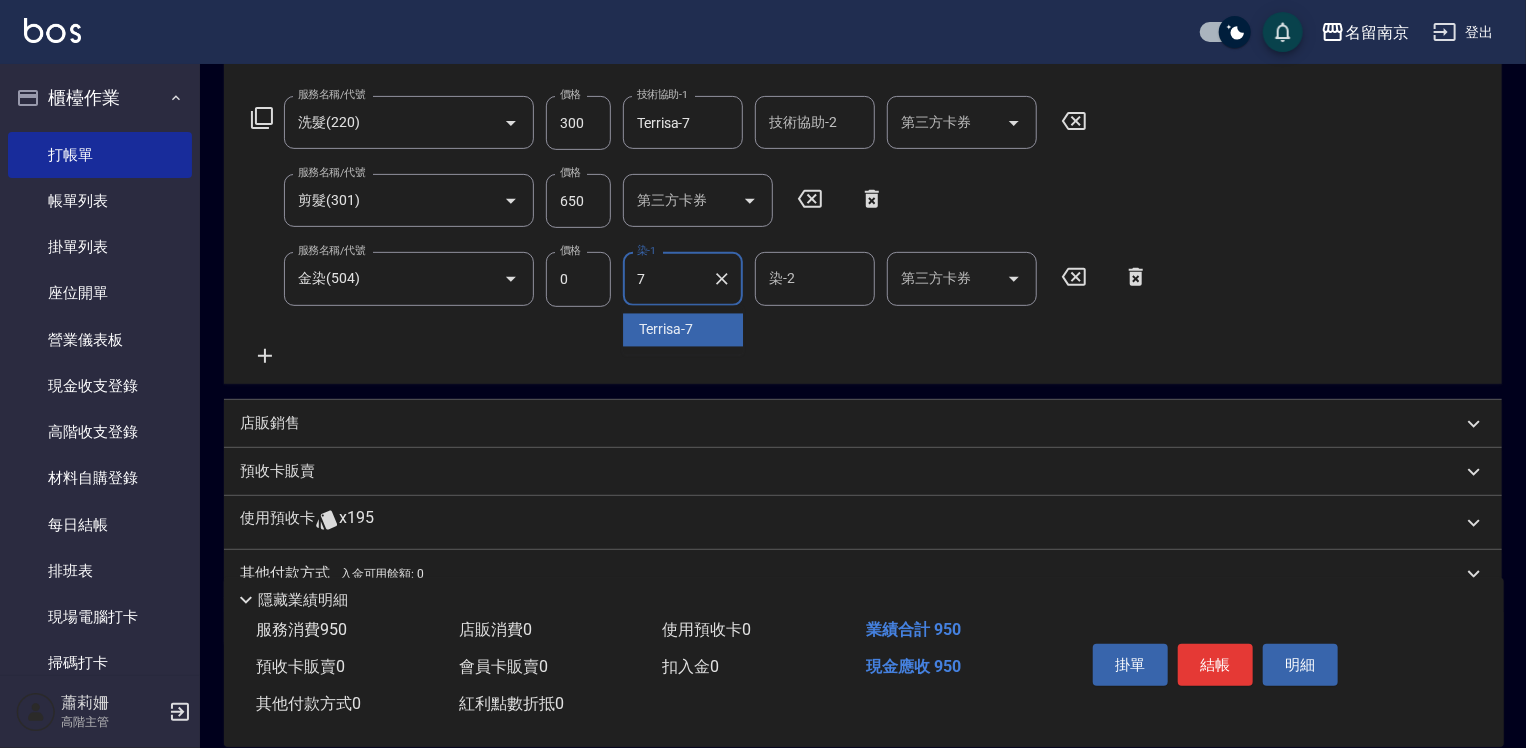 type on "Terrisa-7" 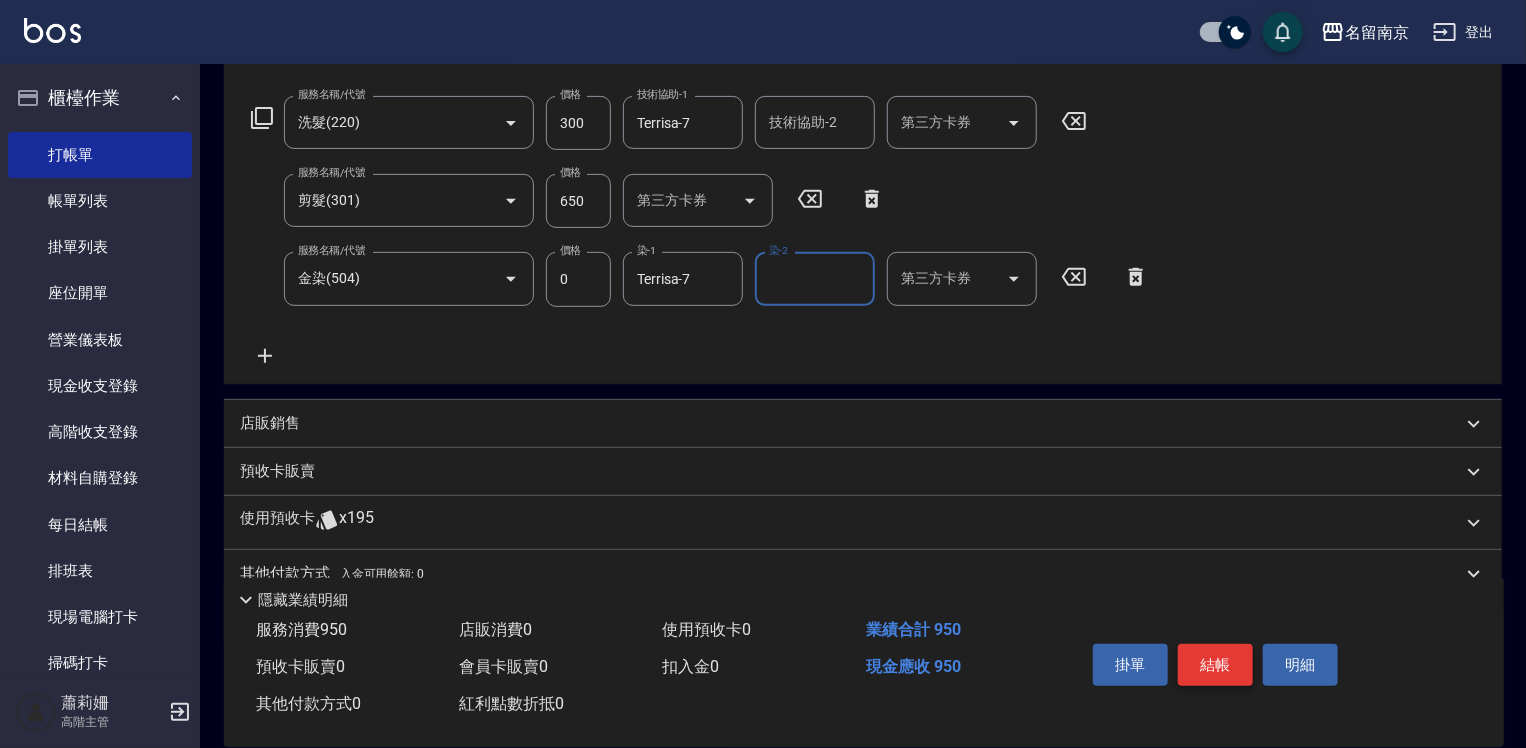 click on "結帳" at bounding box center [1215, 665] 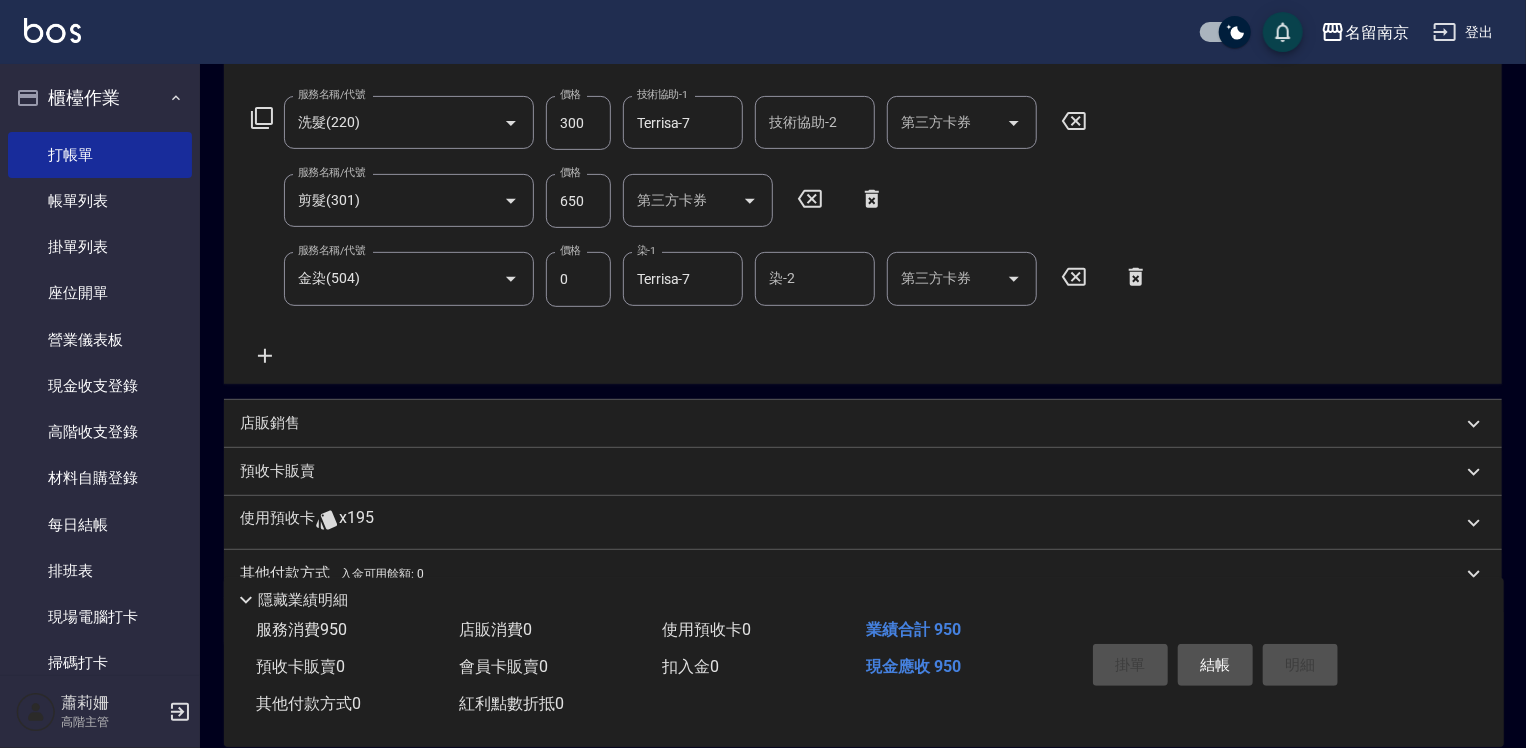 type on "[DATE] [TIME]" 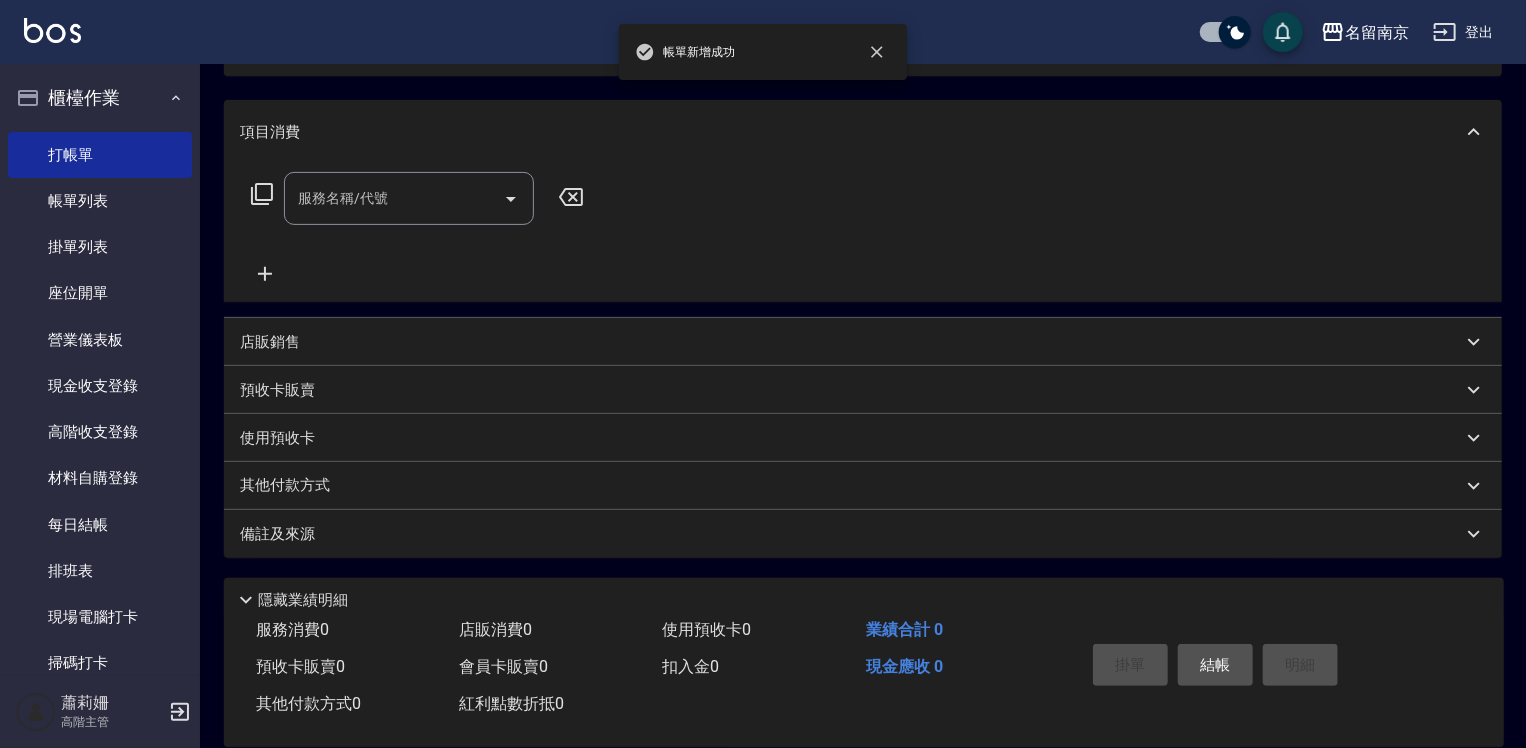 scroll, scrollTop: 0, scrollLeft: 0, axis: both 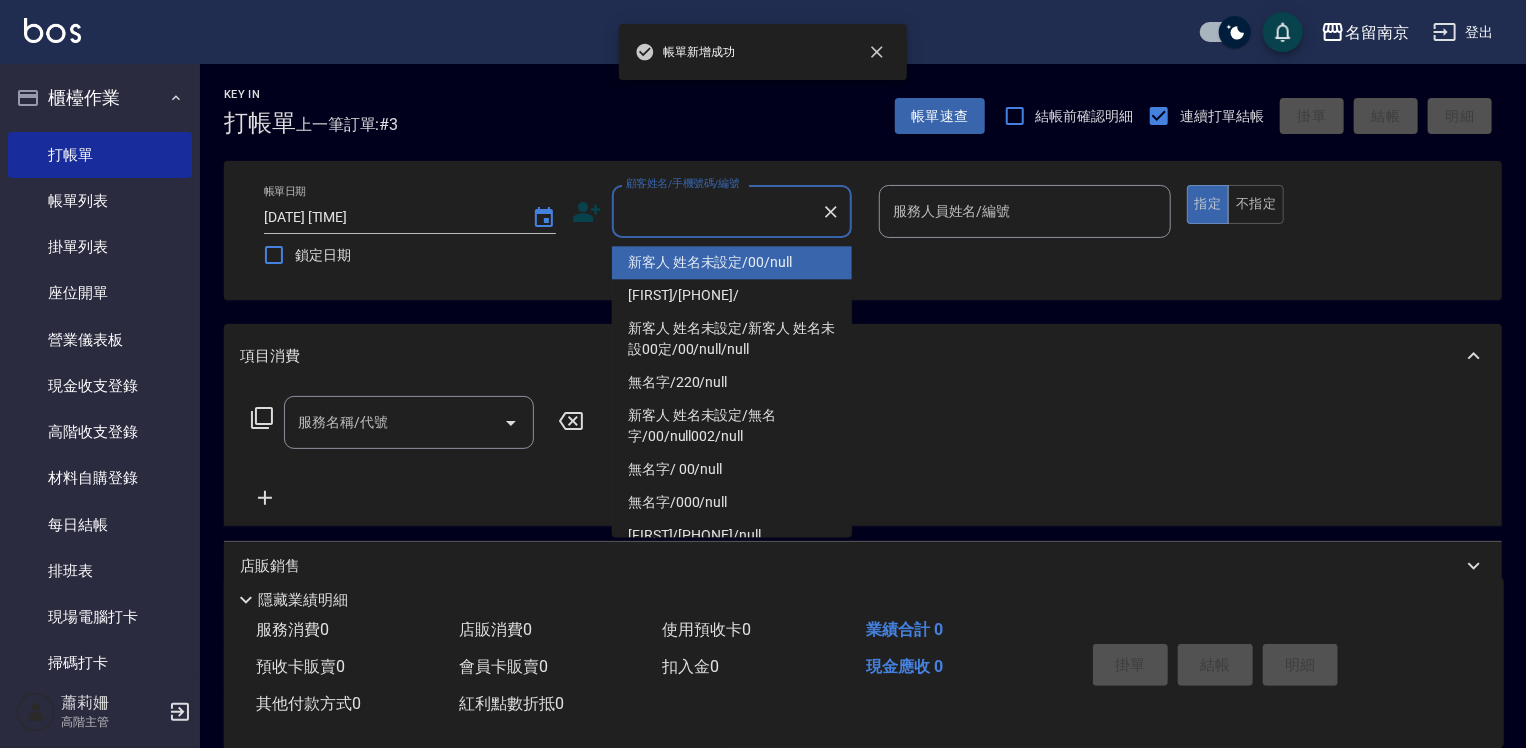 click on "顧客姓名/手機號碼/編號" at bounding box center [717, 211] 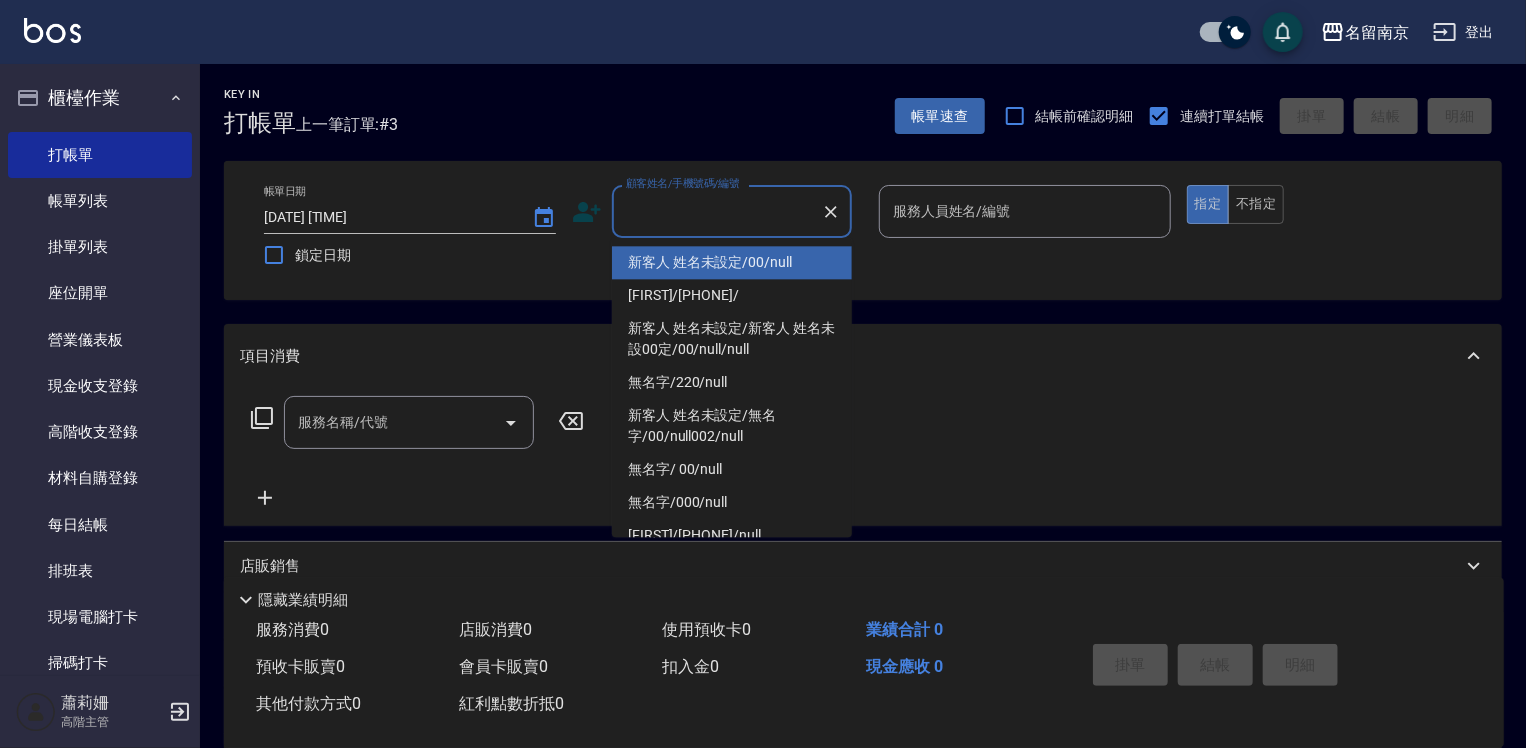 drag, startPoint x: 771, startPoint y: 246, endPoint x: 856, endPoint y: 249, distance: 85.052925 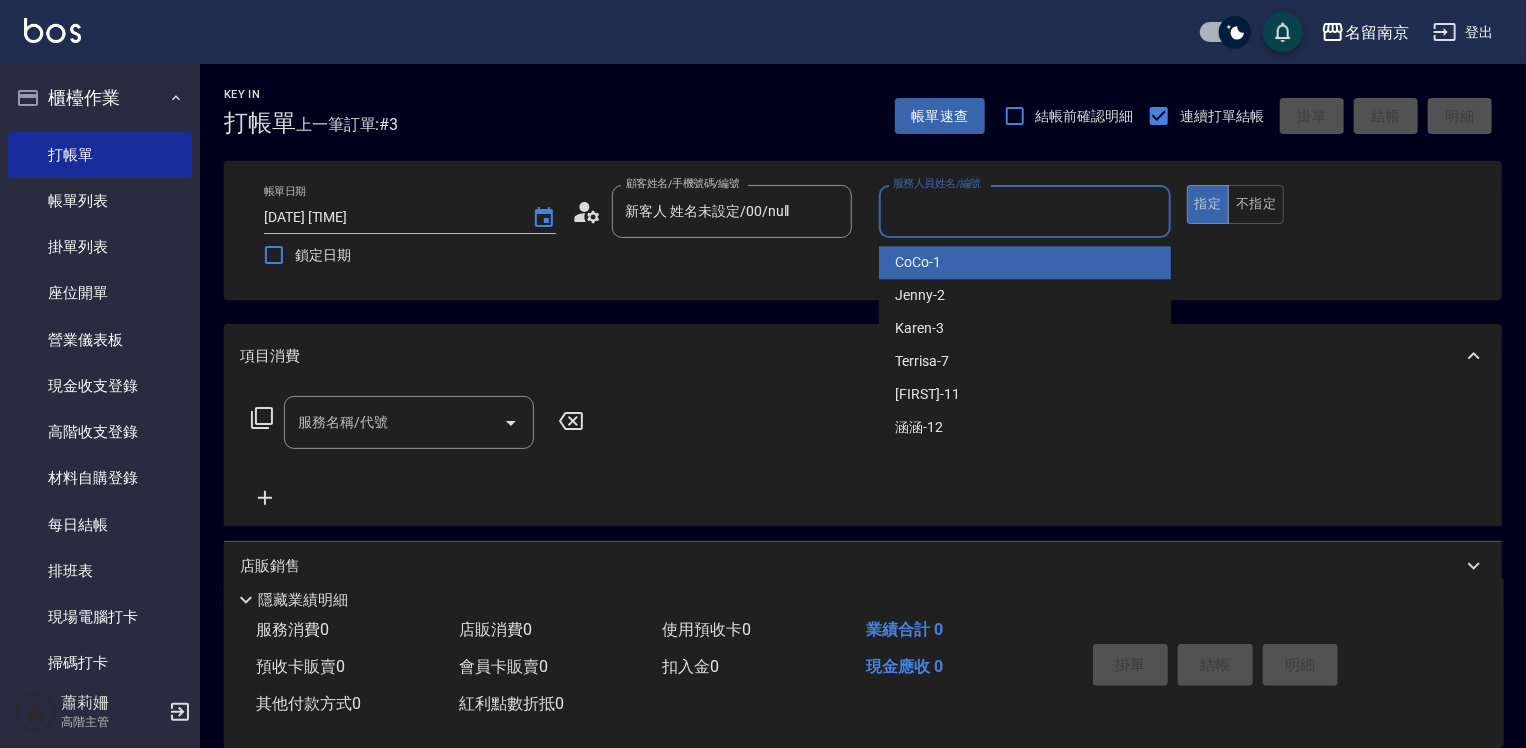 click on "服務人員姓名/編號" at bounding box center [1025, 211] 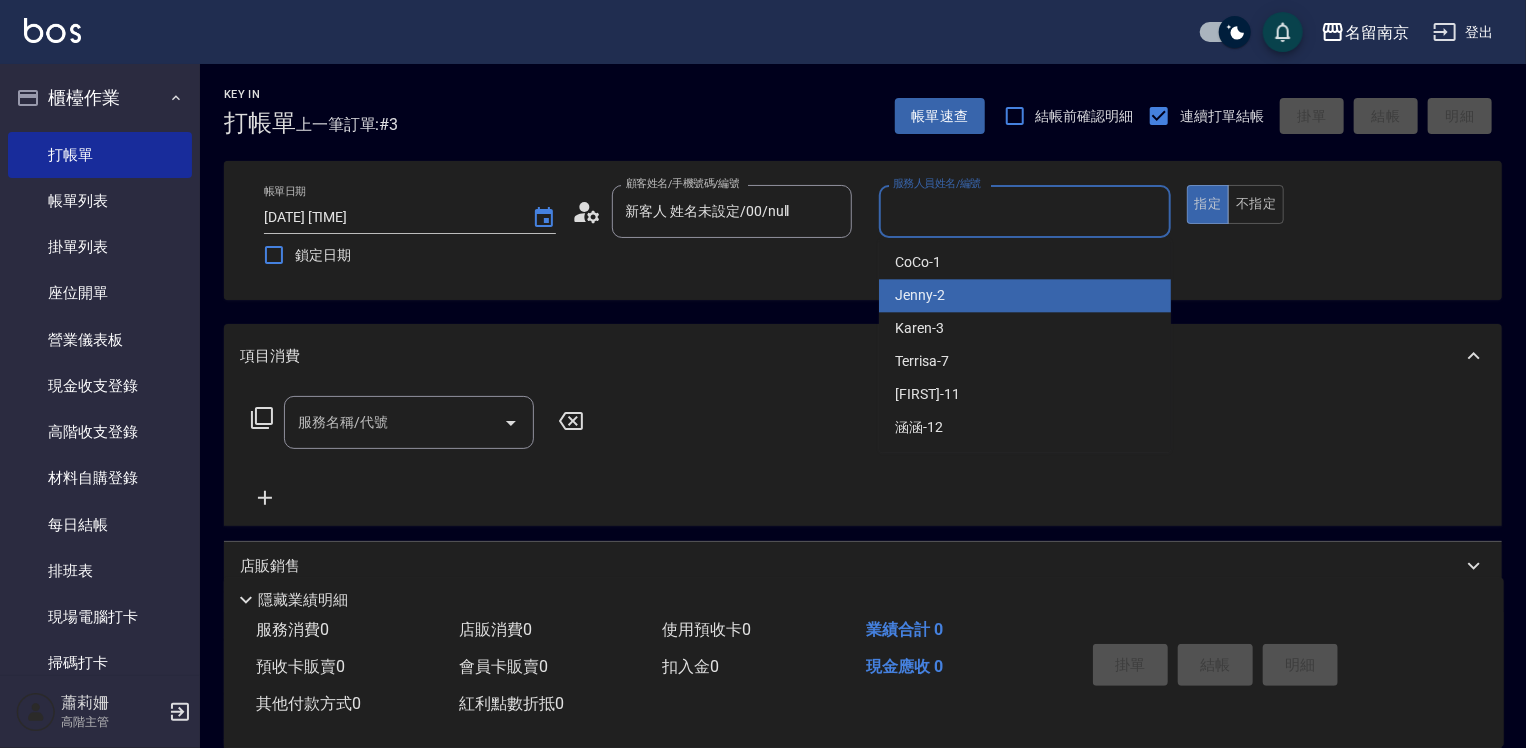 click on "Jenny -2" at bounding box center [1025, 295] 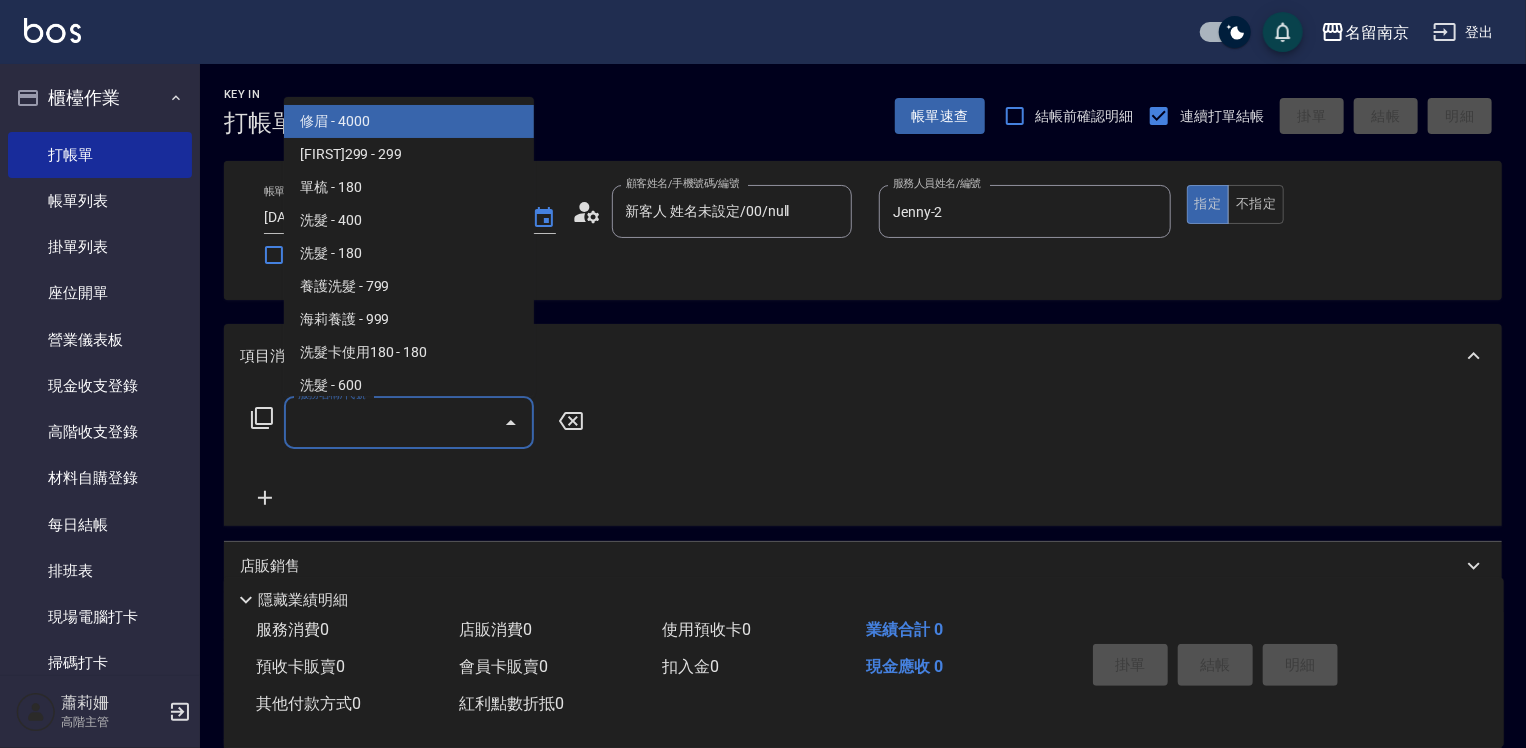 click on "服務名稱/代號" at bounding box center [394, 422] 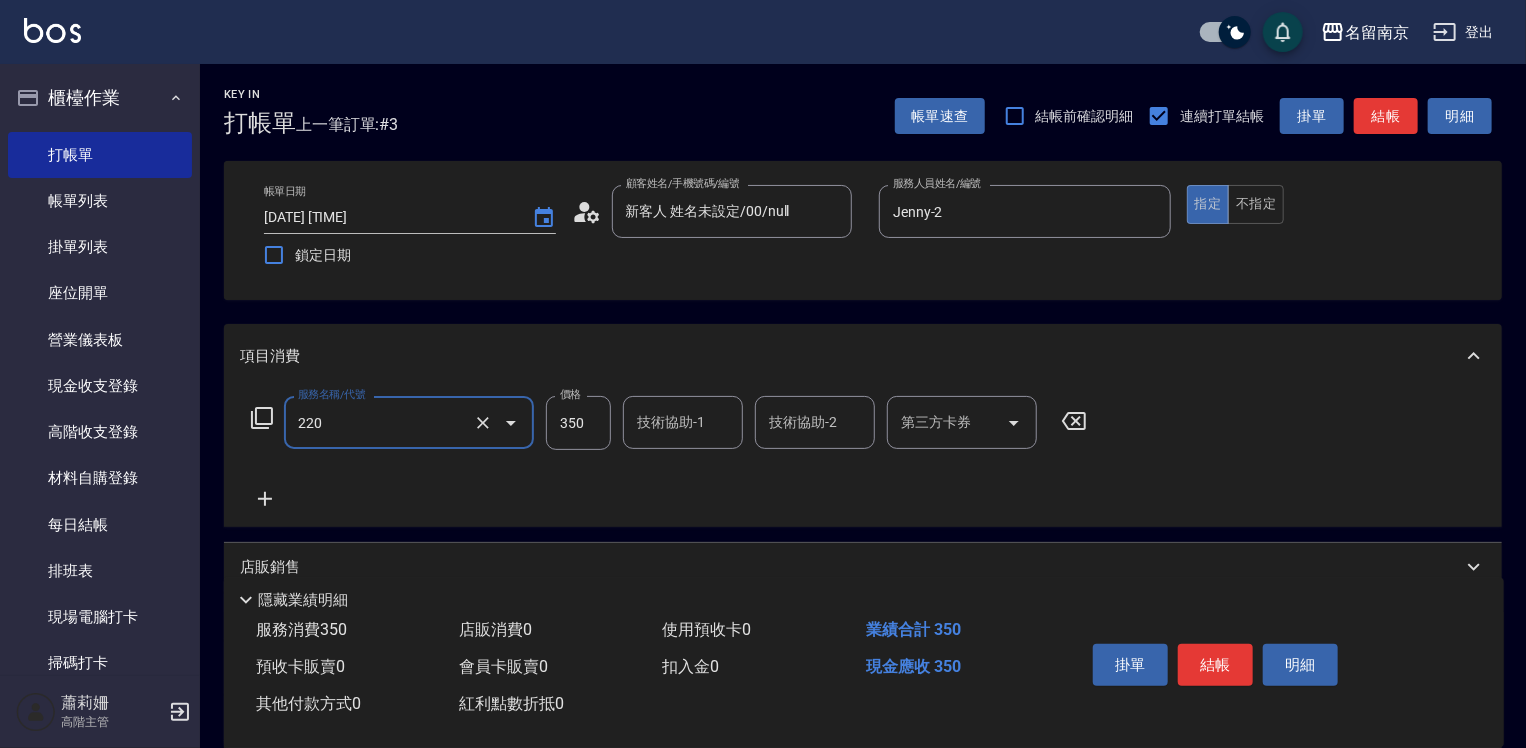 type on "洗髮(220)" 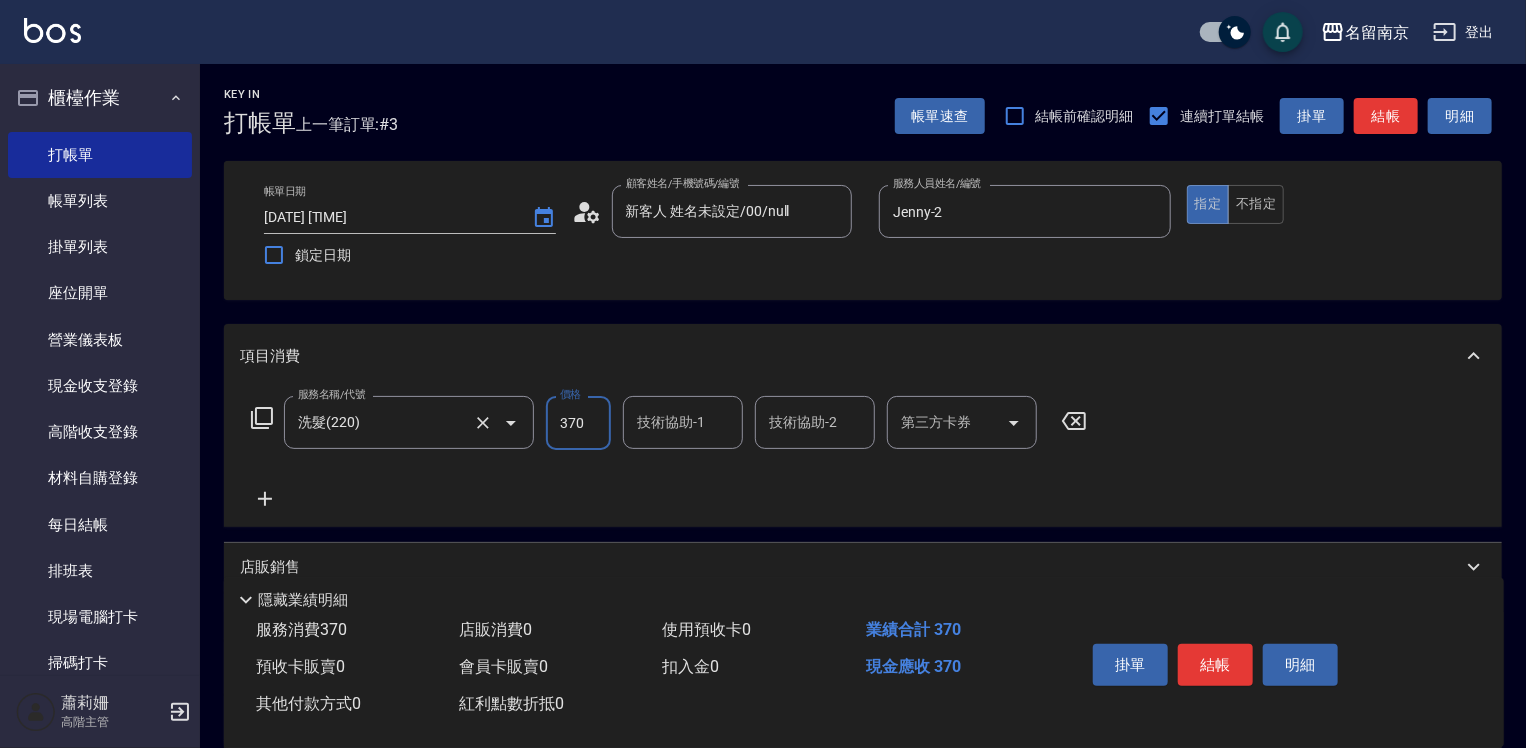 type on "370" 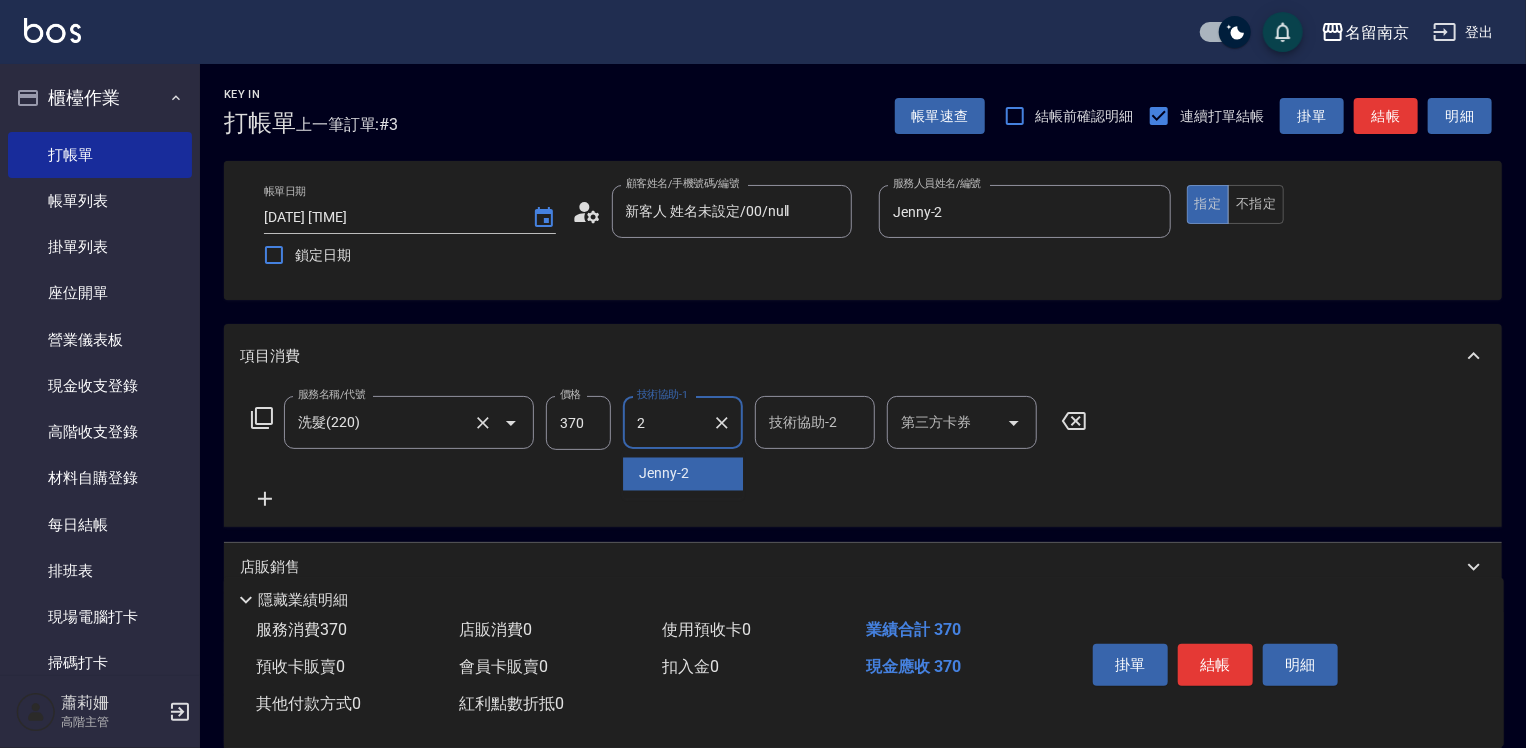 type on "Jenny-2" 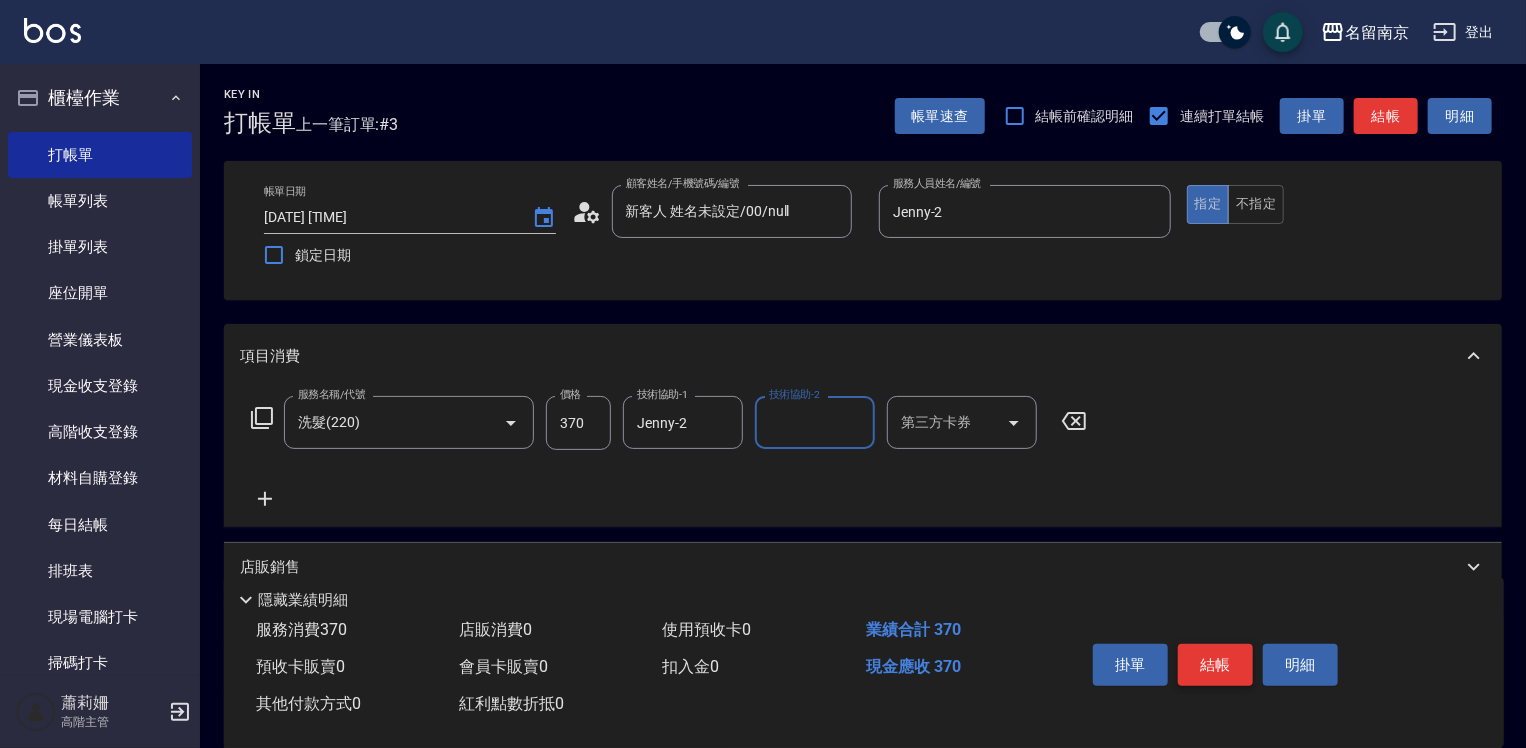 click on "結帳" at bounding box center [1215, 665] 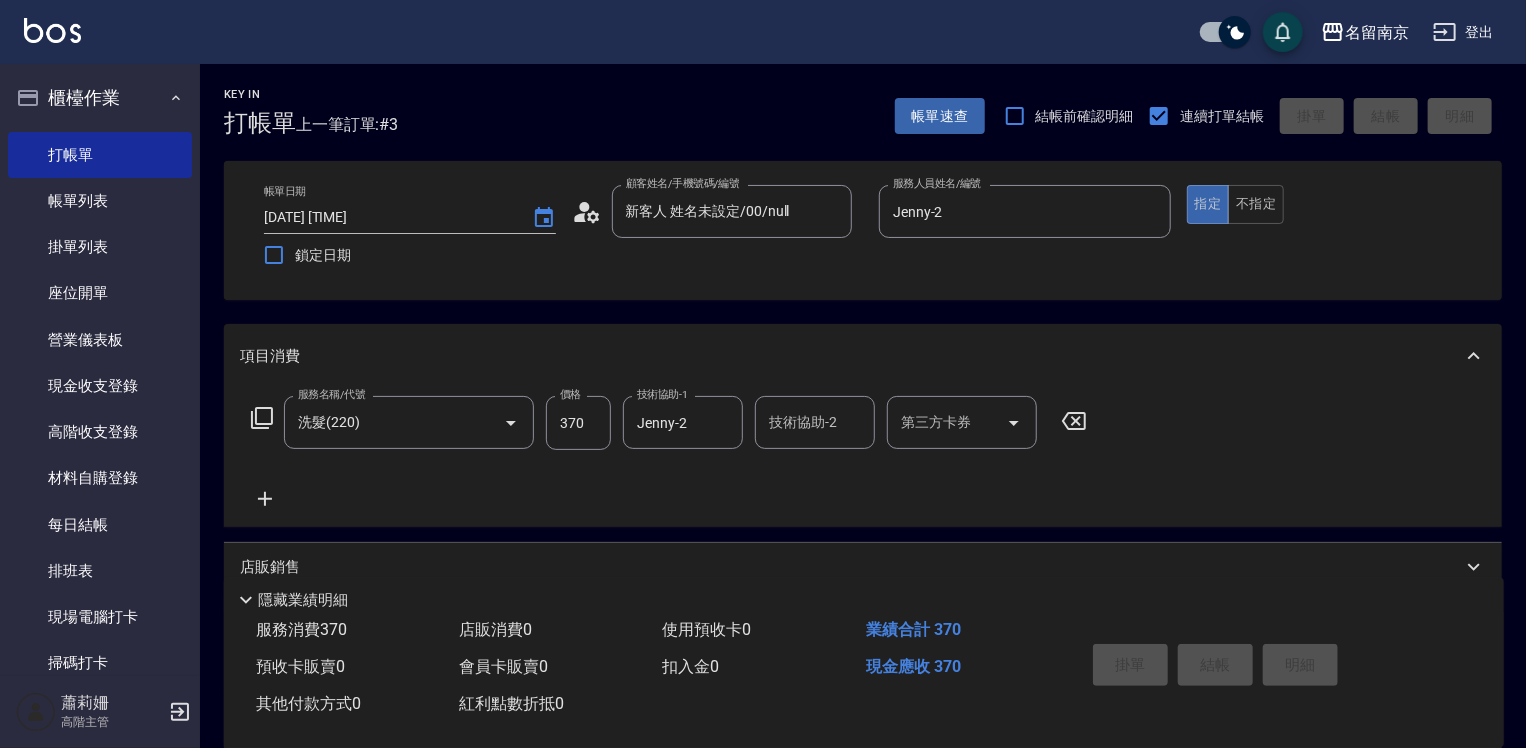 type 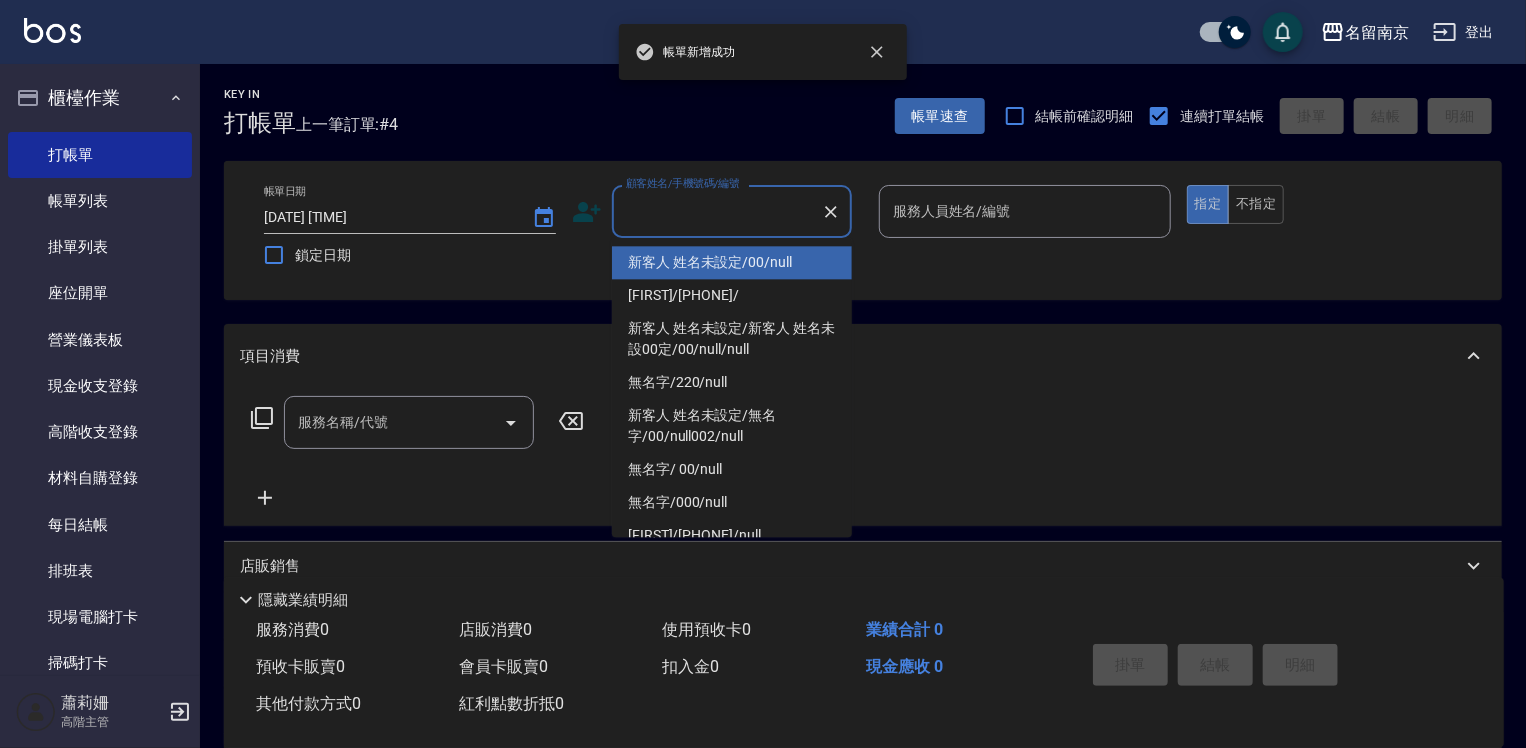 click on "顧客姓名/手機號碼/編號" at bounding box center [717, 211] 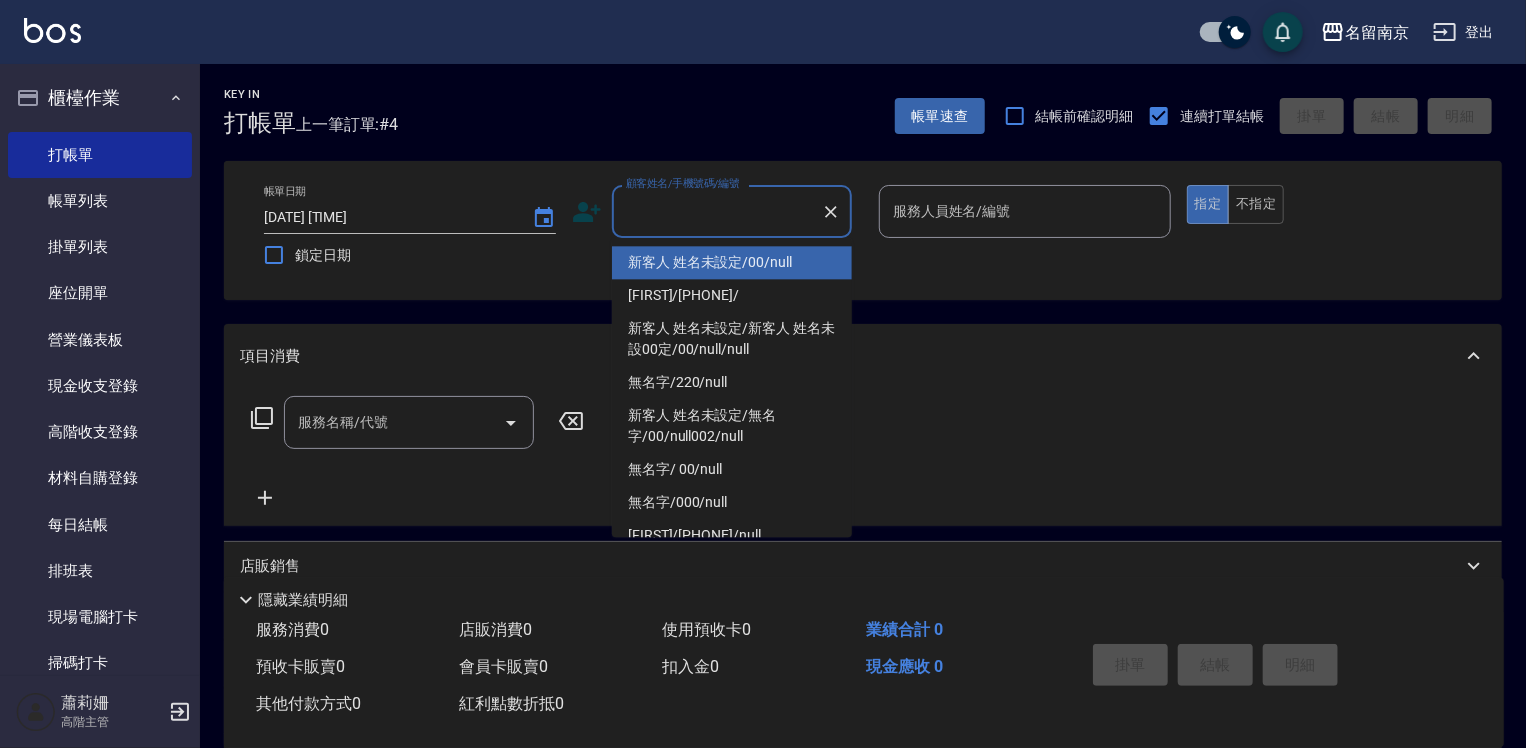 drag, startPoint x: 781, startPoint y: 256, endPoint x: 917, endPoint y: 253, distance: 136.03308 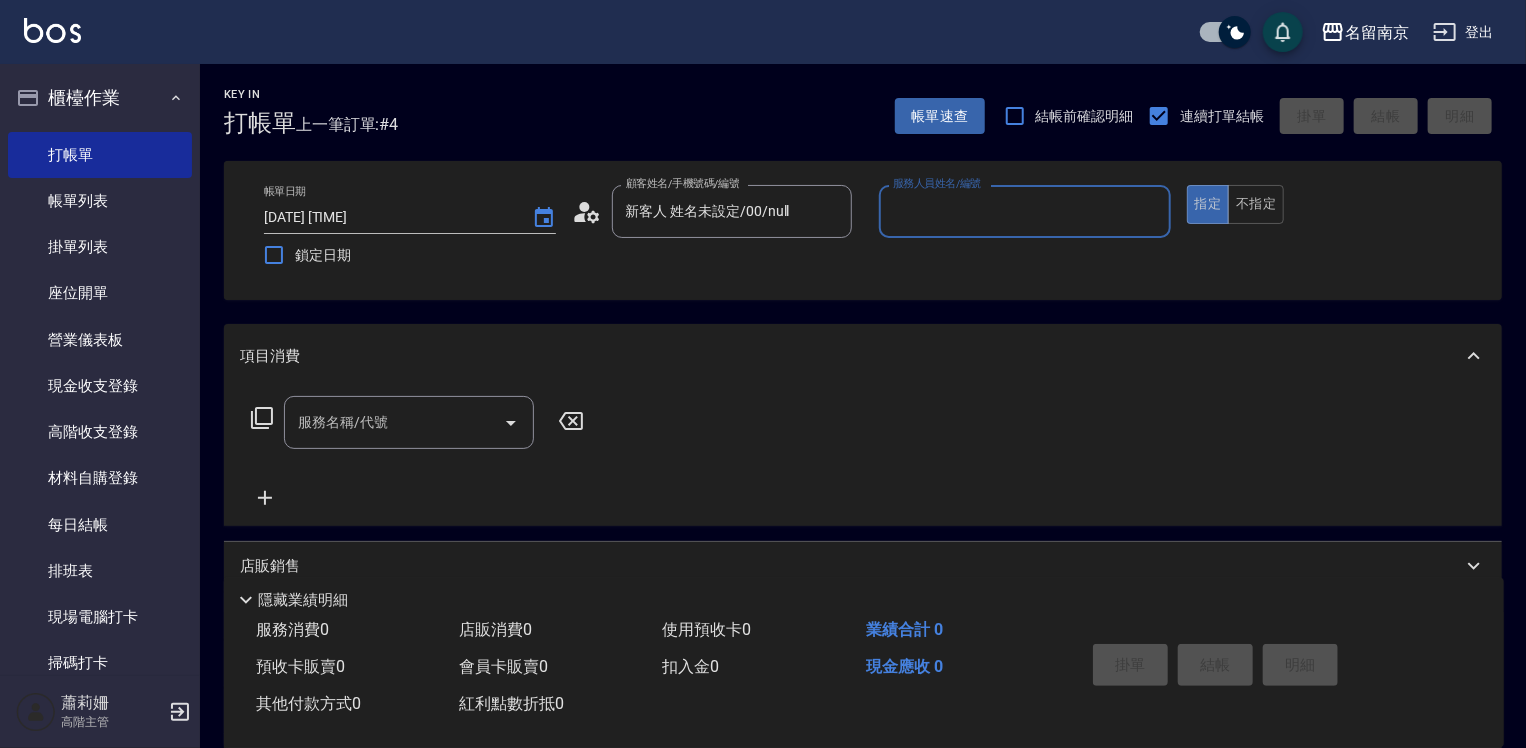 click on "服務人員姓名/編號" at bounding box center [1025, 211] 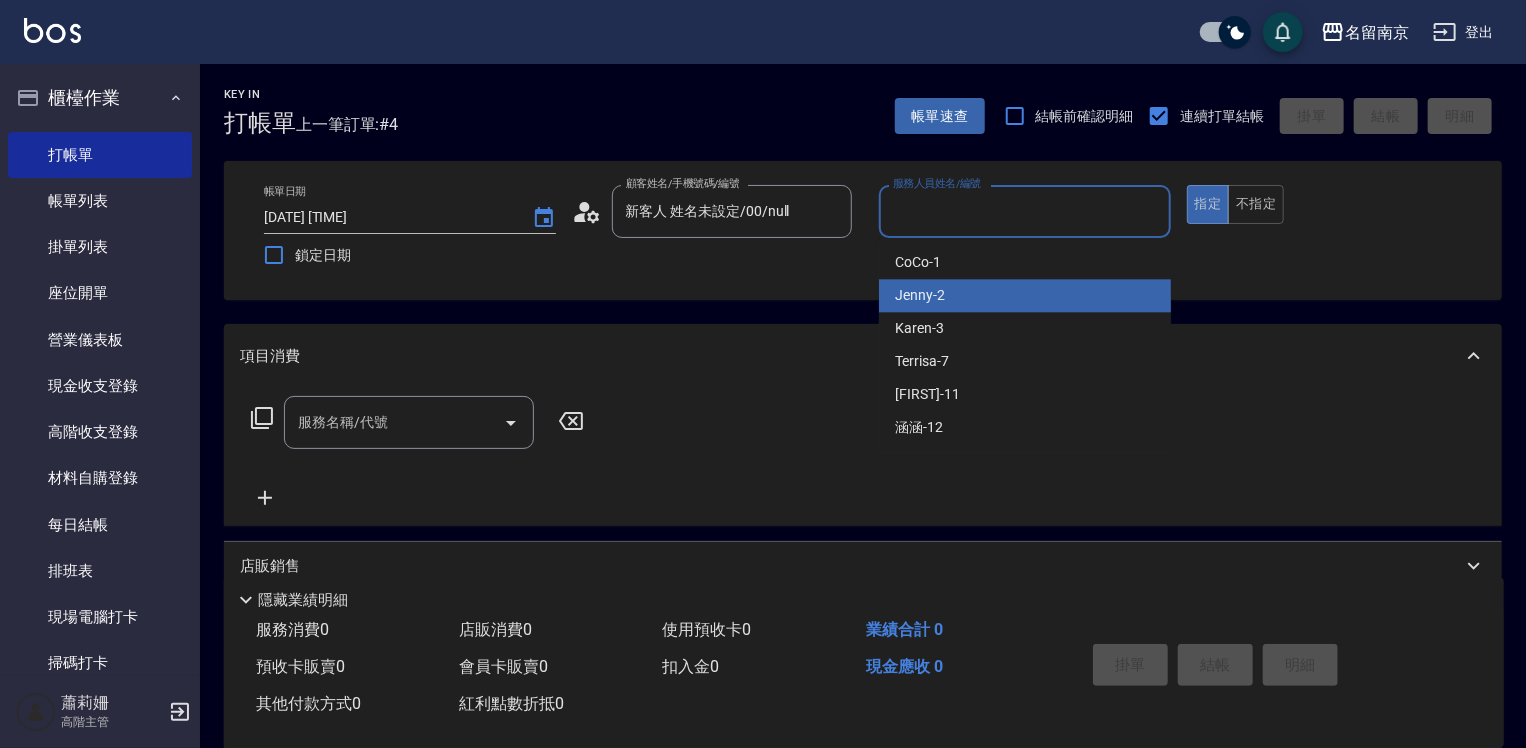 click on "Jenny -2" at bounding box center [1025, 295] 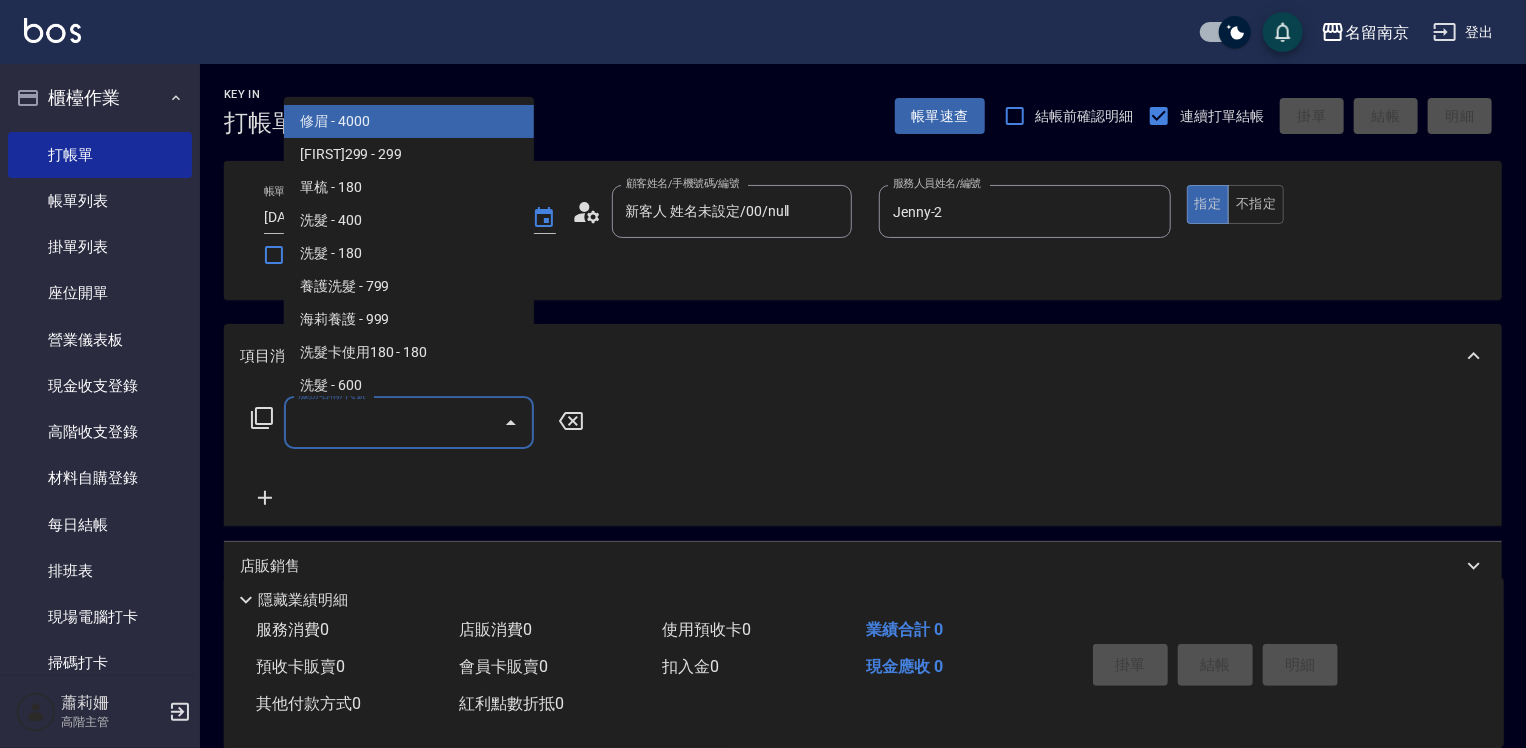 click on "服務名稱/代號" at bounding box center [394, 422] 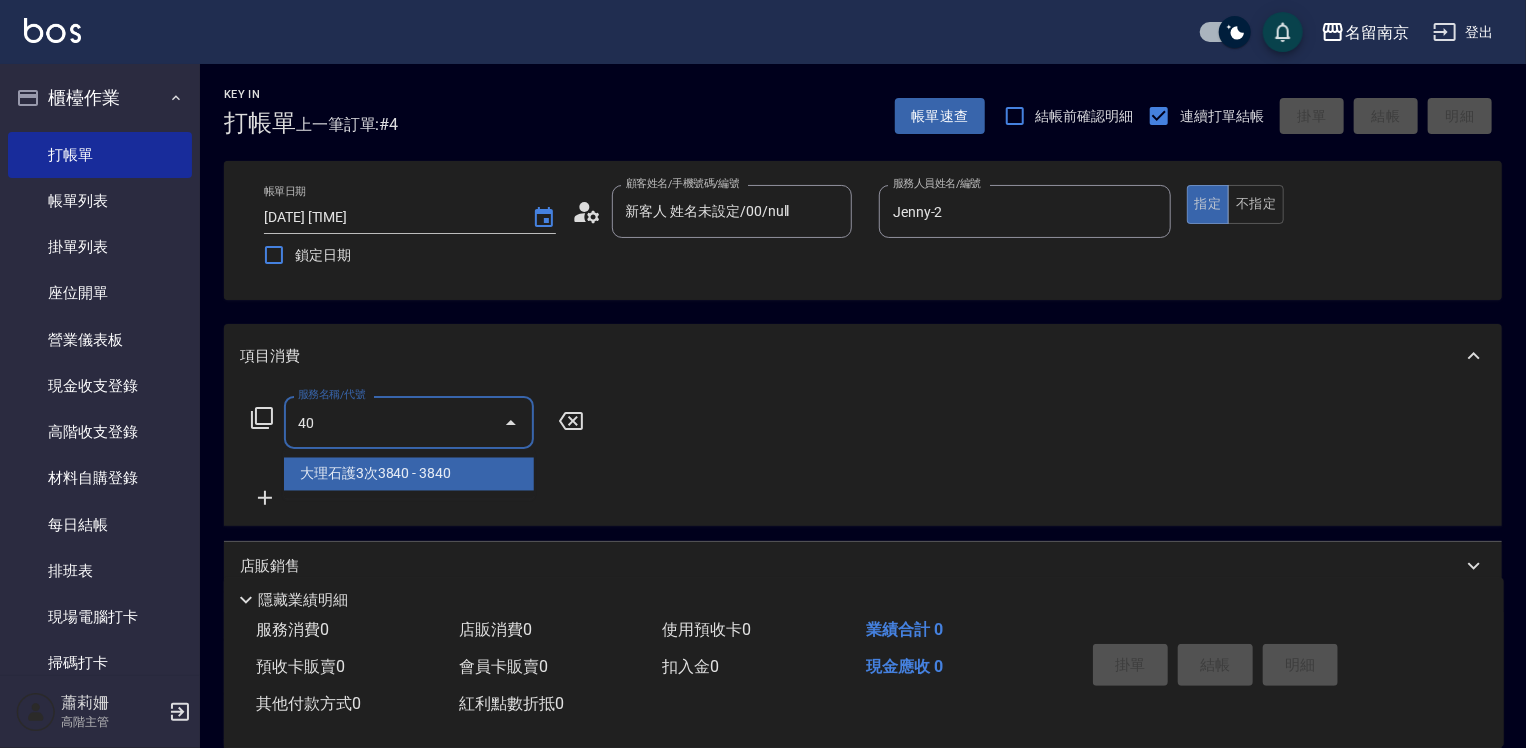 type on "401" 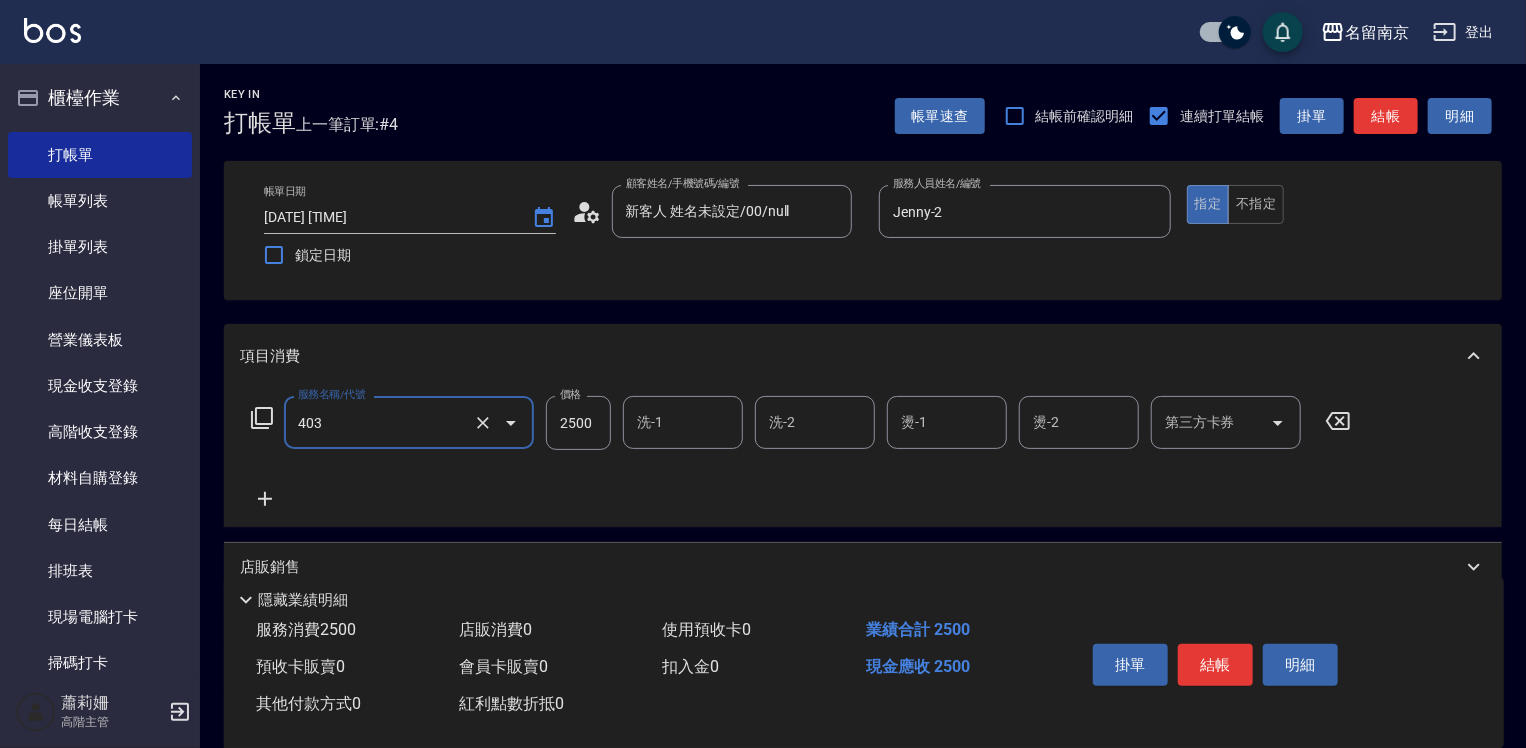 type on "自備燙2500(403)" 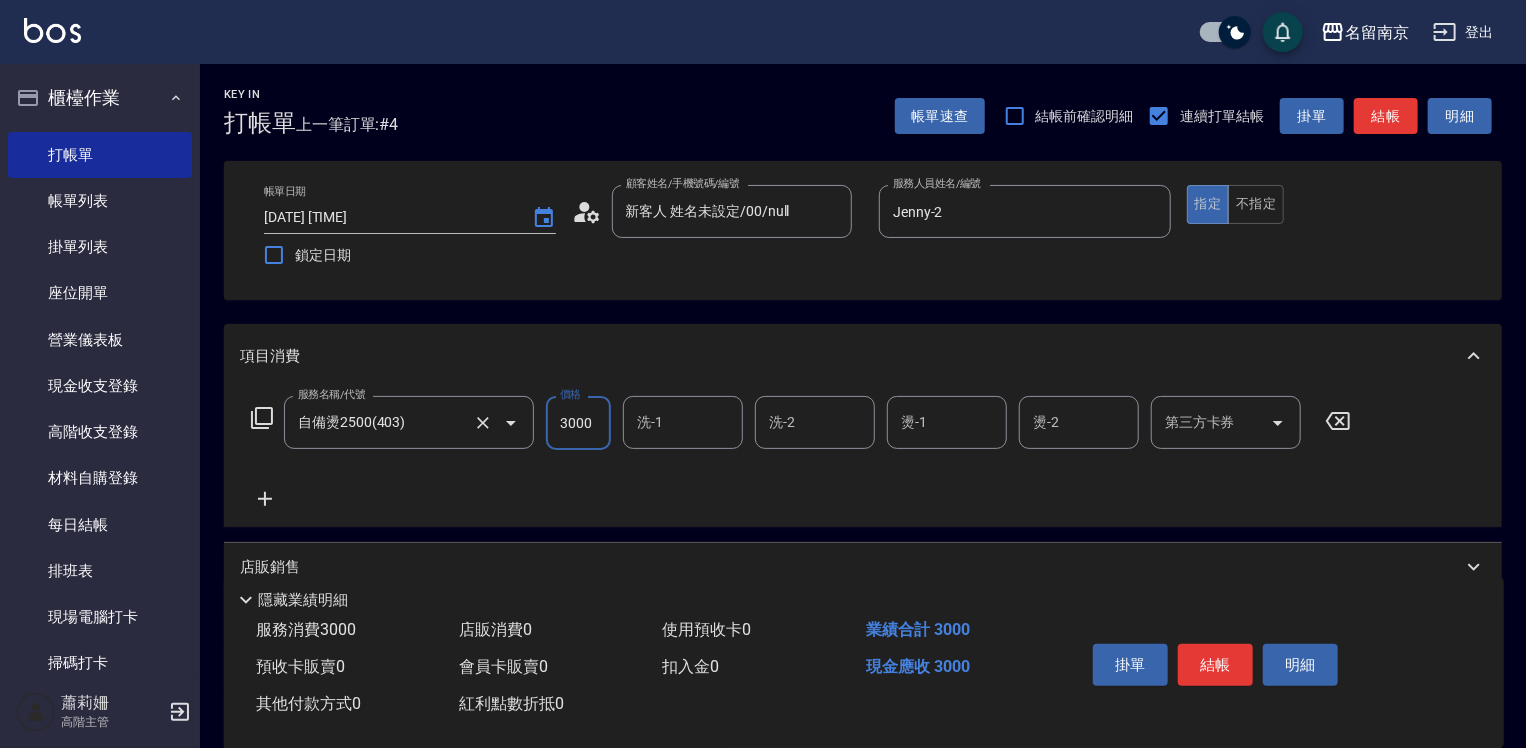 type on "3000" 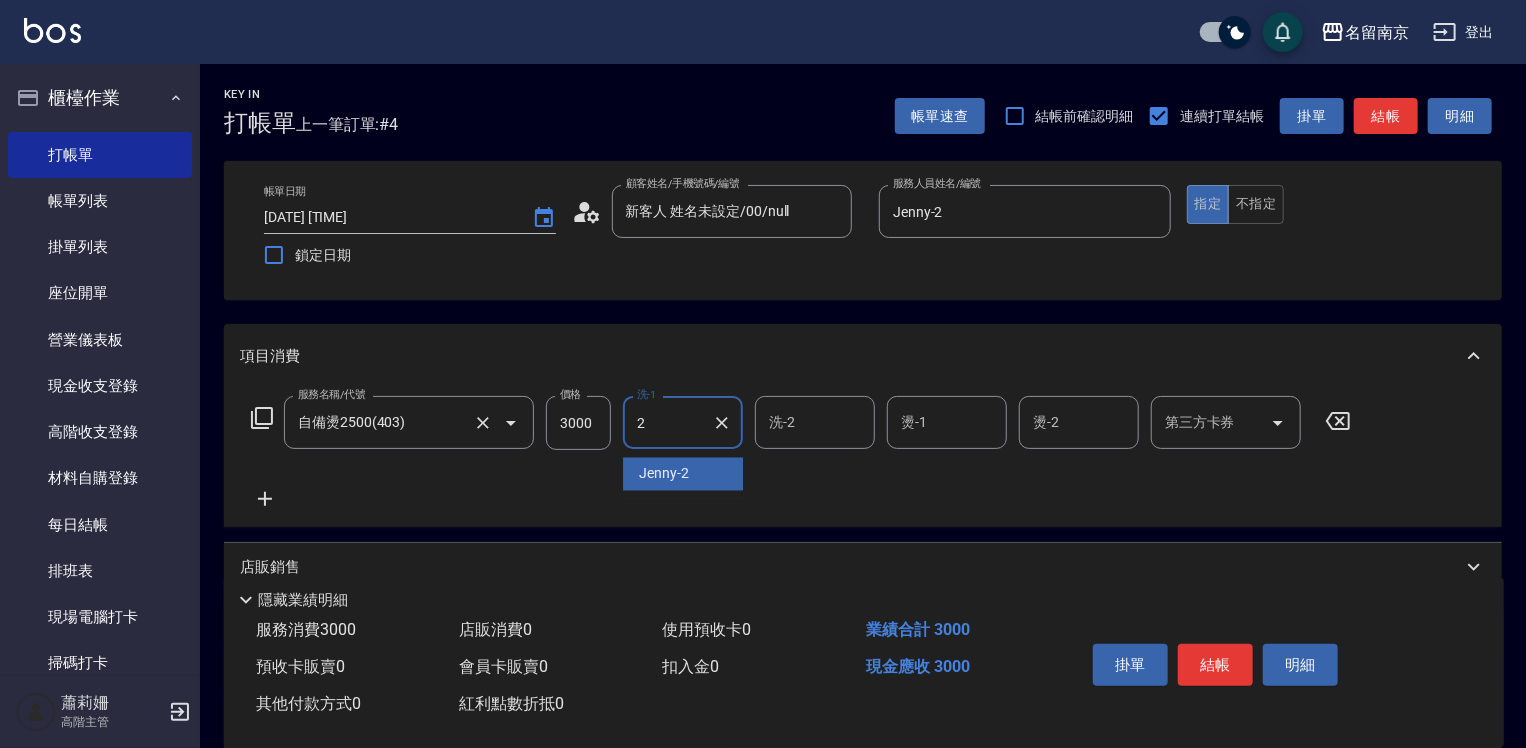 type on "Jenny-2" 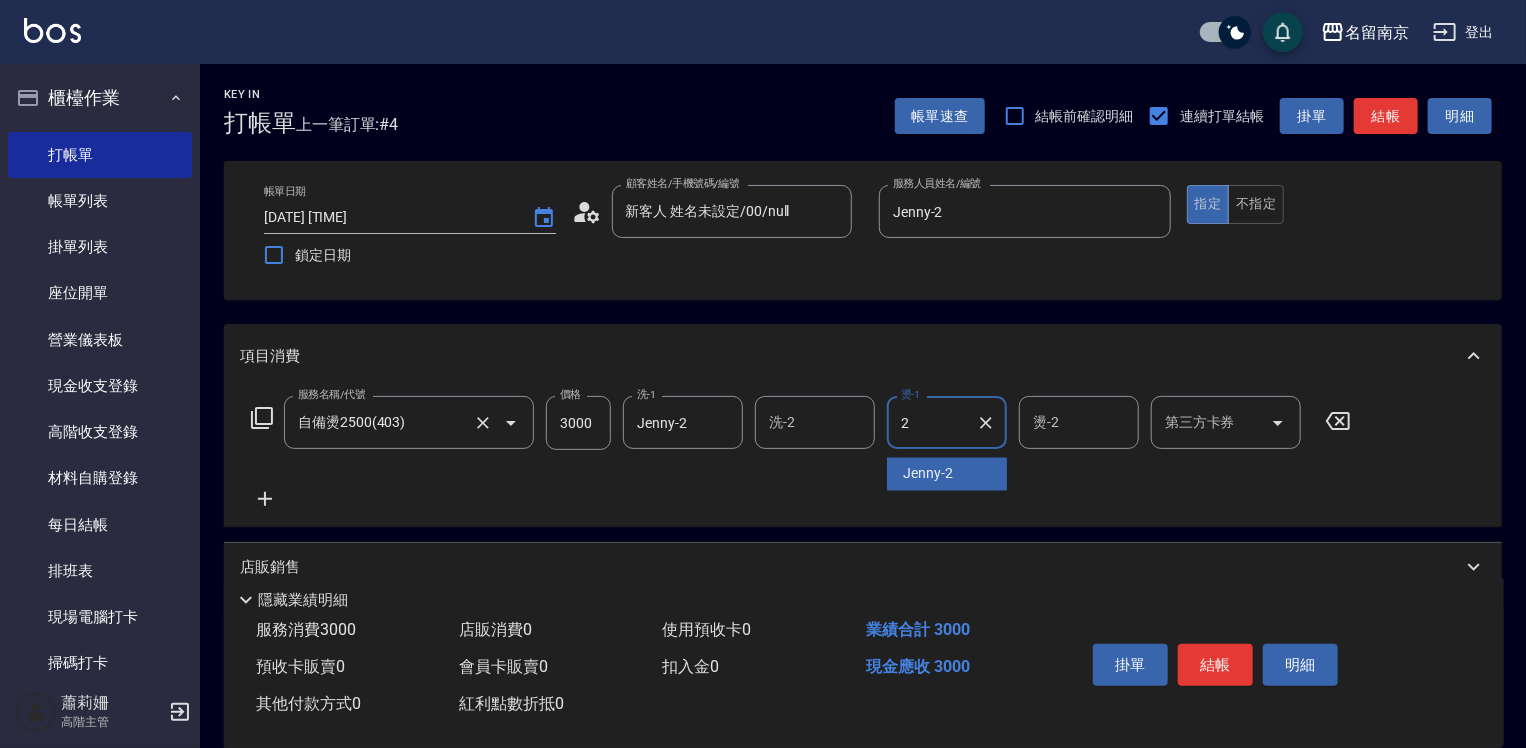 type on "Jenny-2" 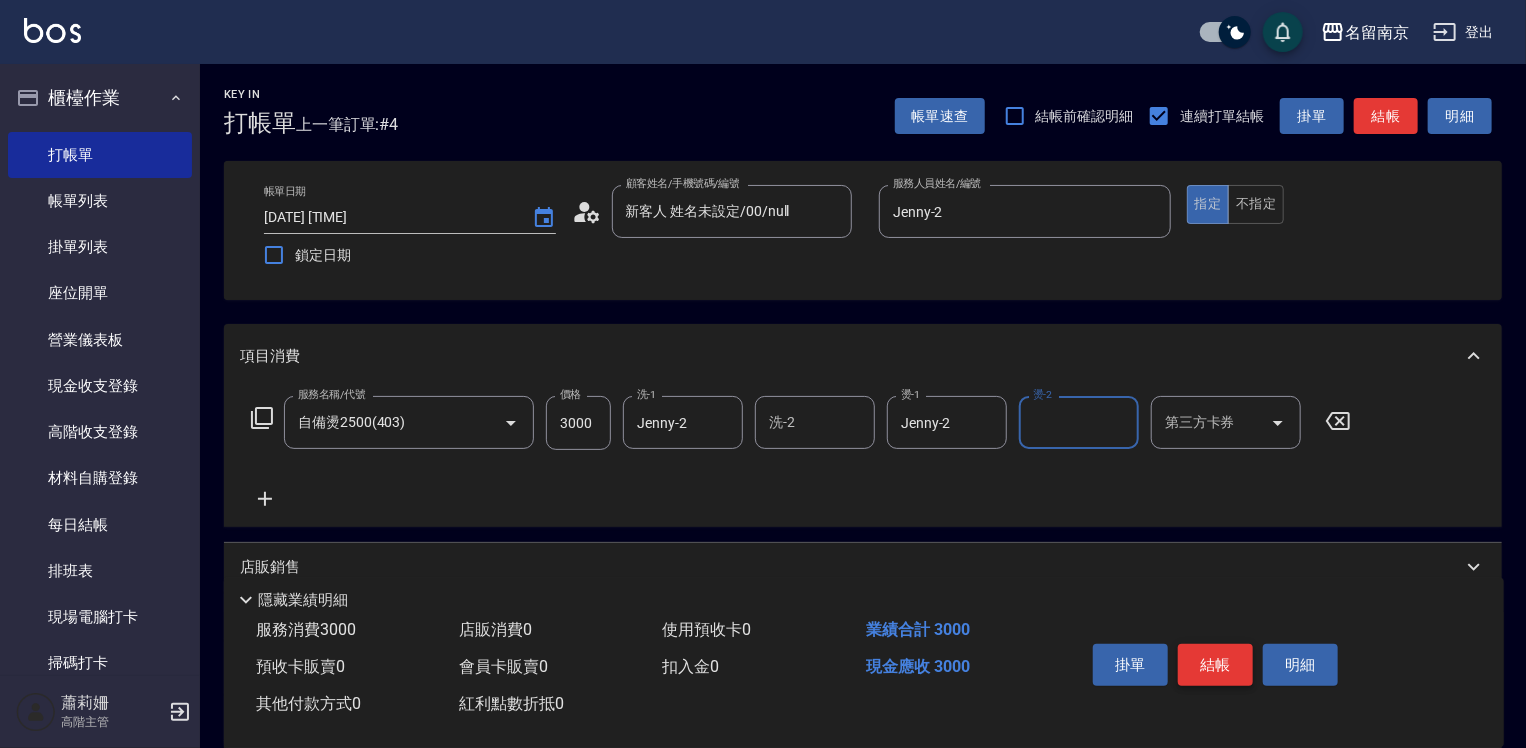 click on "結帳" at bounding box center (1215, 665) 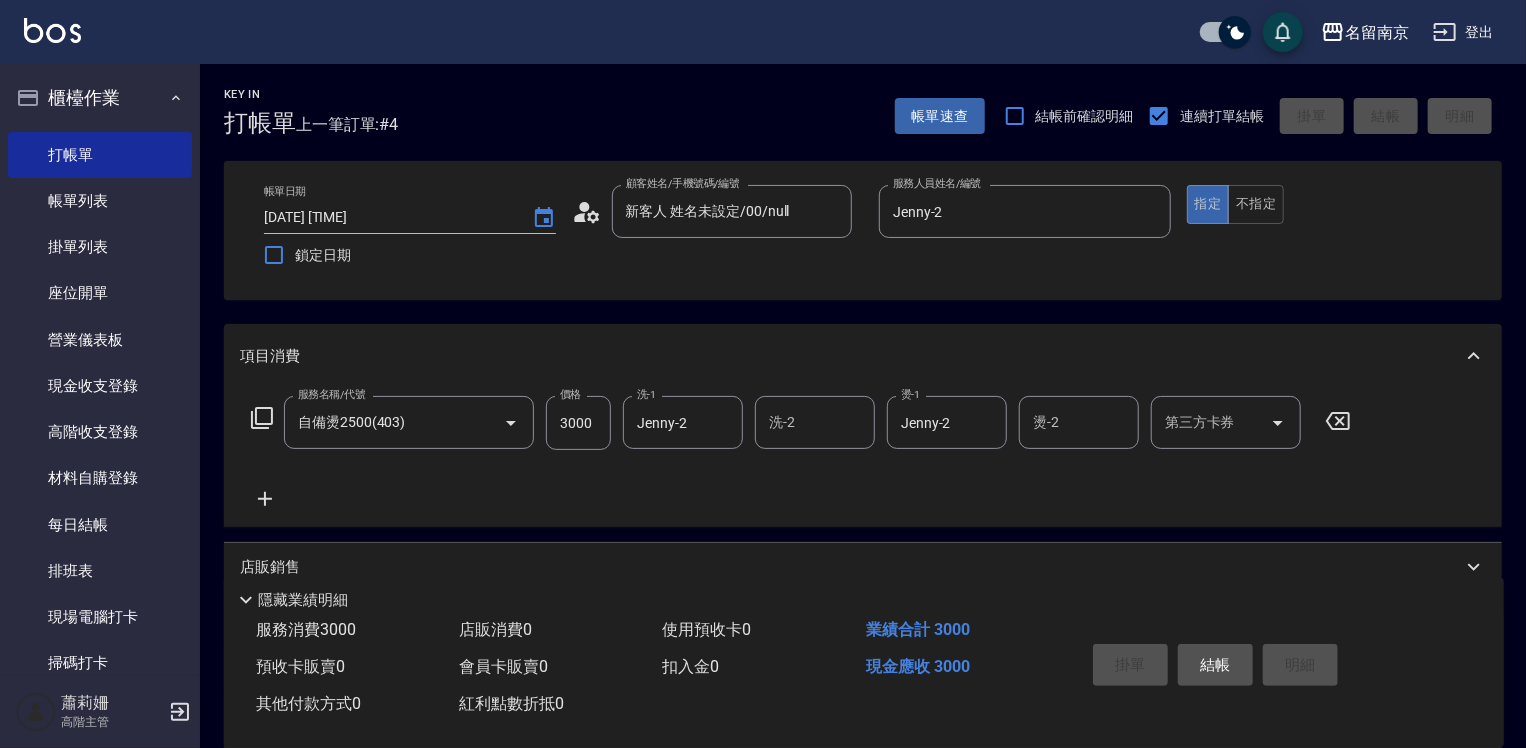 type 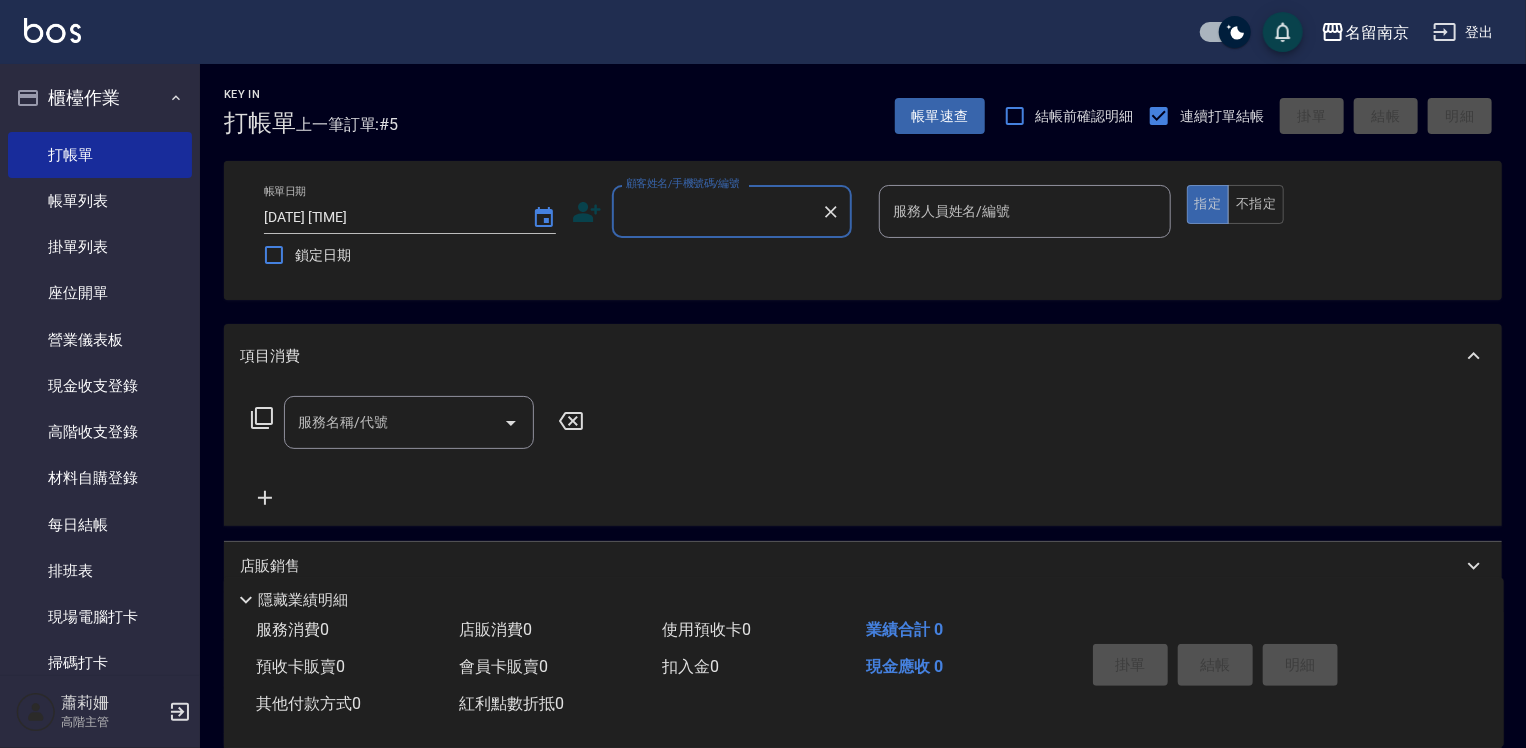 drag, startPoint x: 692, startPoint y: 184, endPoint x: 692, endPoint y: 196, distance: 12 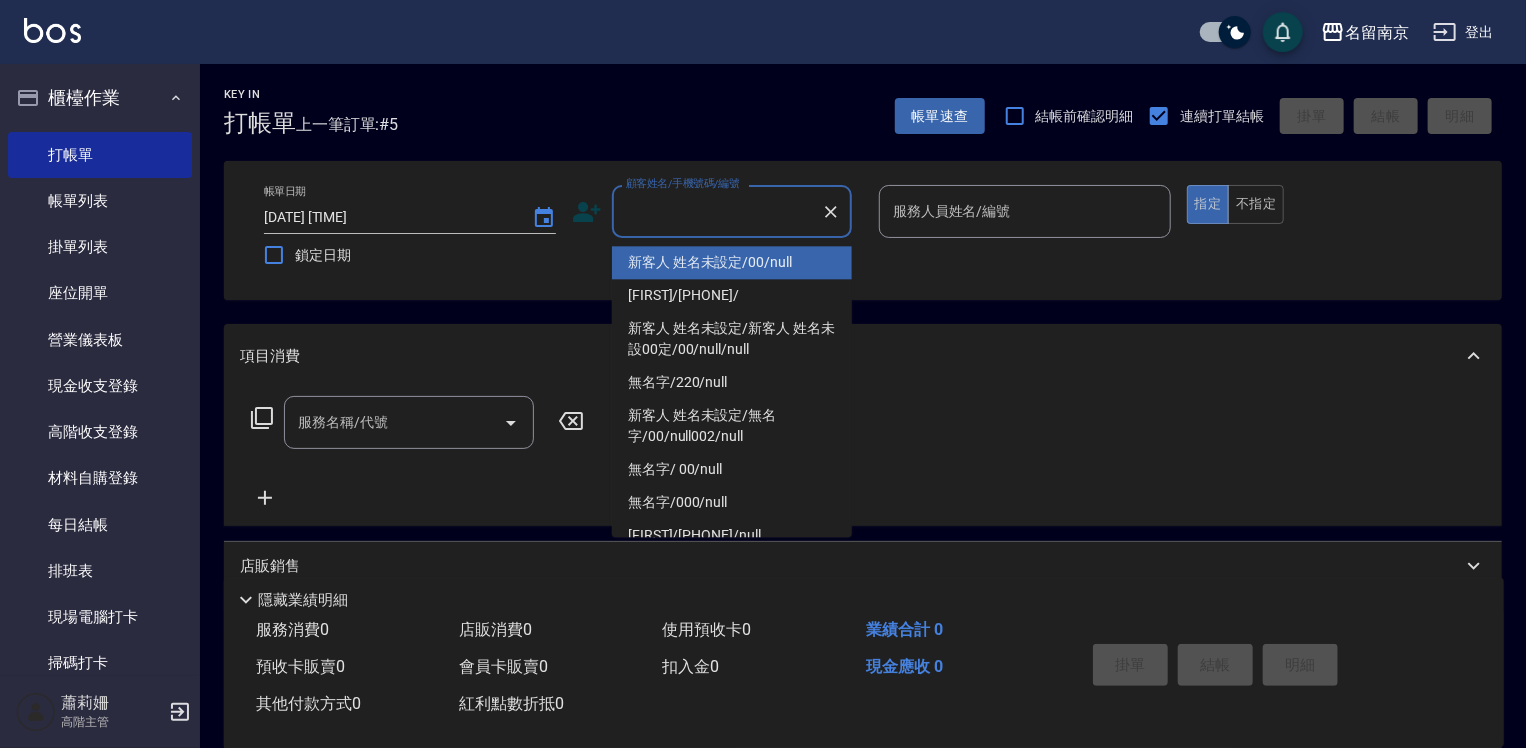 click on "顧客姓名/手機號碼/編號" at bounding box center (717, 211) 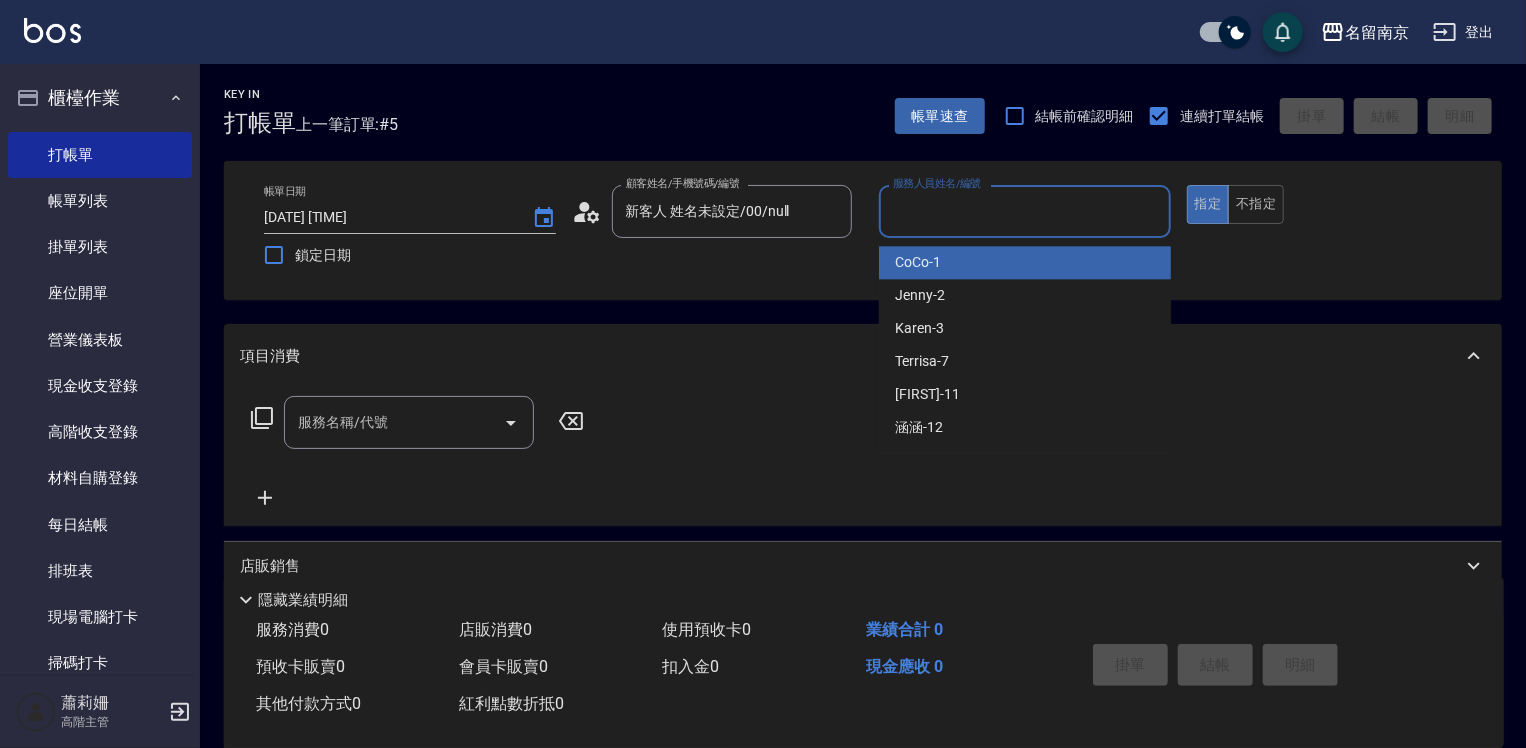 click on "服務人員姓名/編號" at bounding box center (1025, 211) 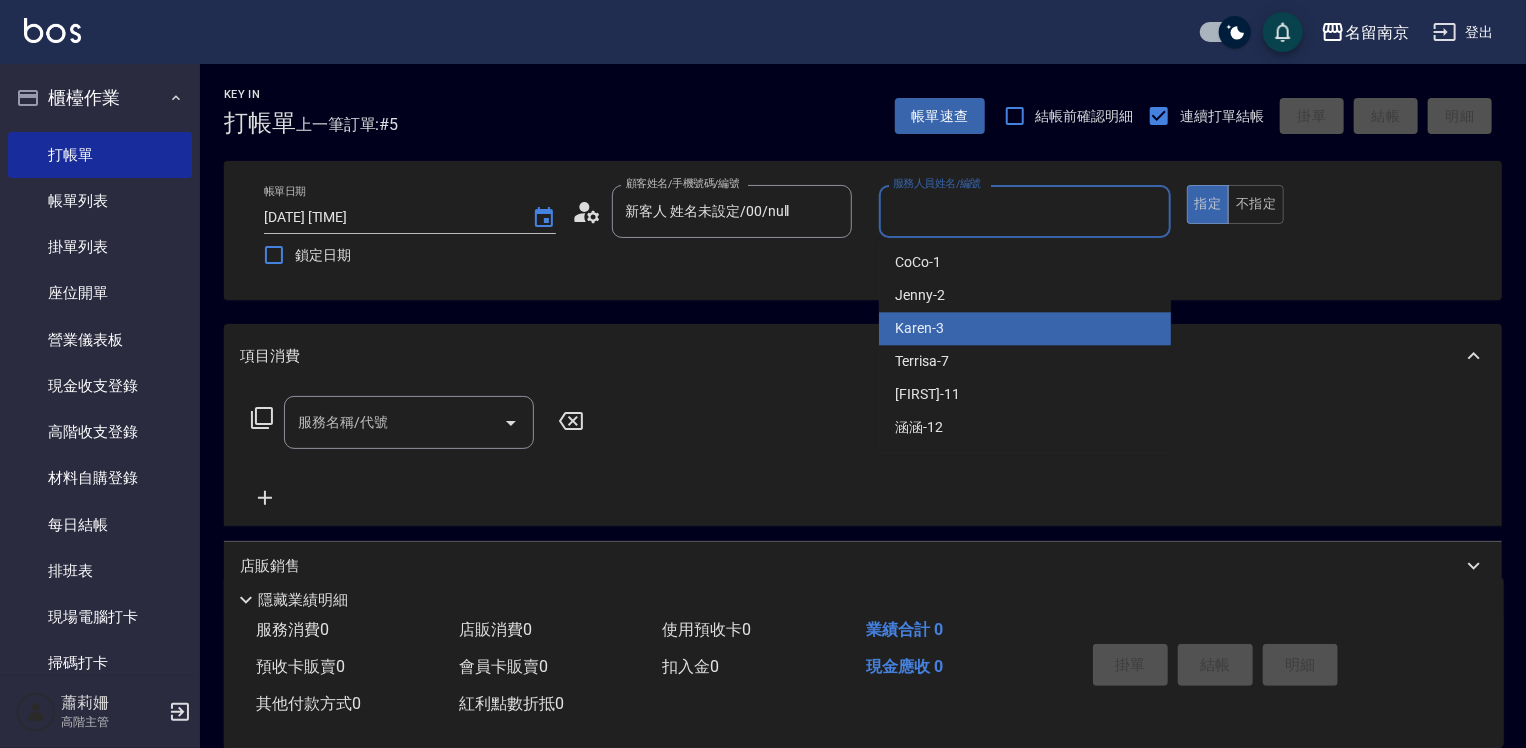 click on "[FIRST] -3" at bounding box center [1025, 328] 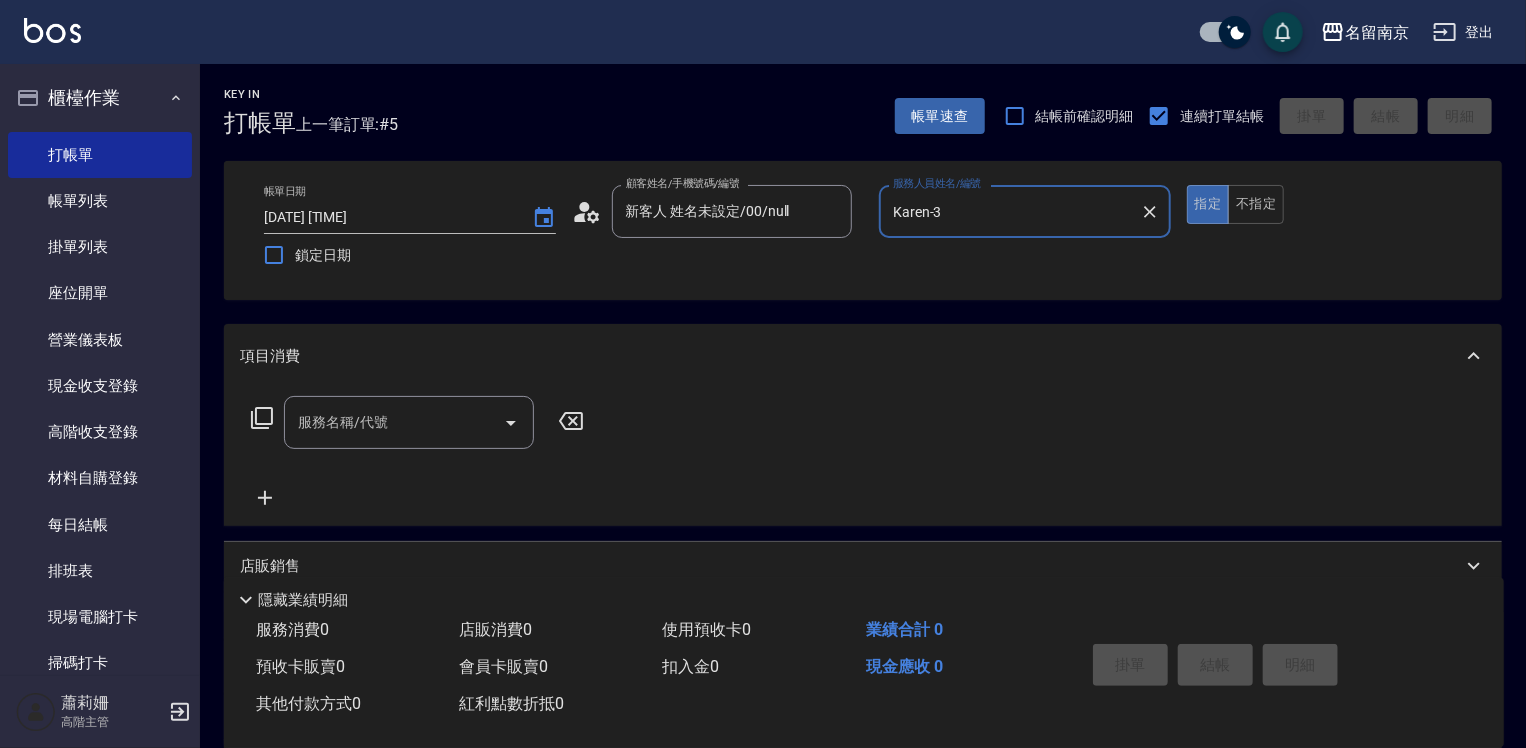click on "服務名稱/代號" at bounding box center (394, 422) 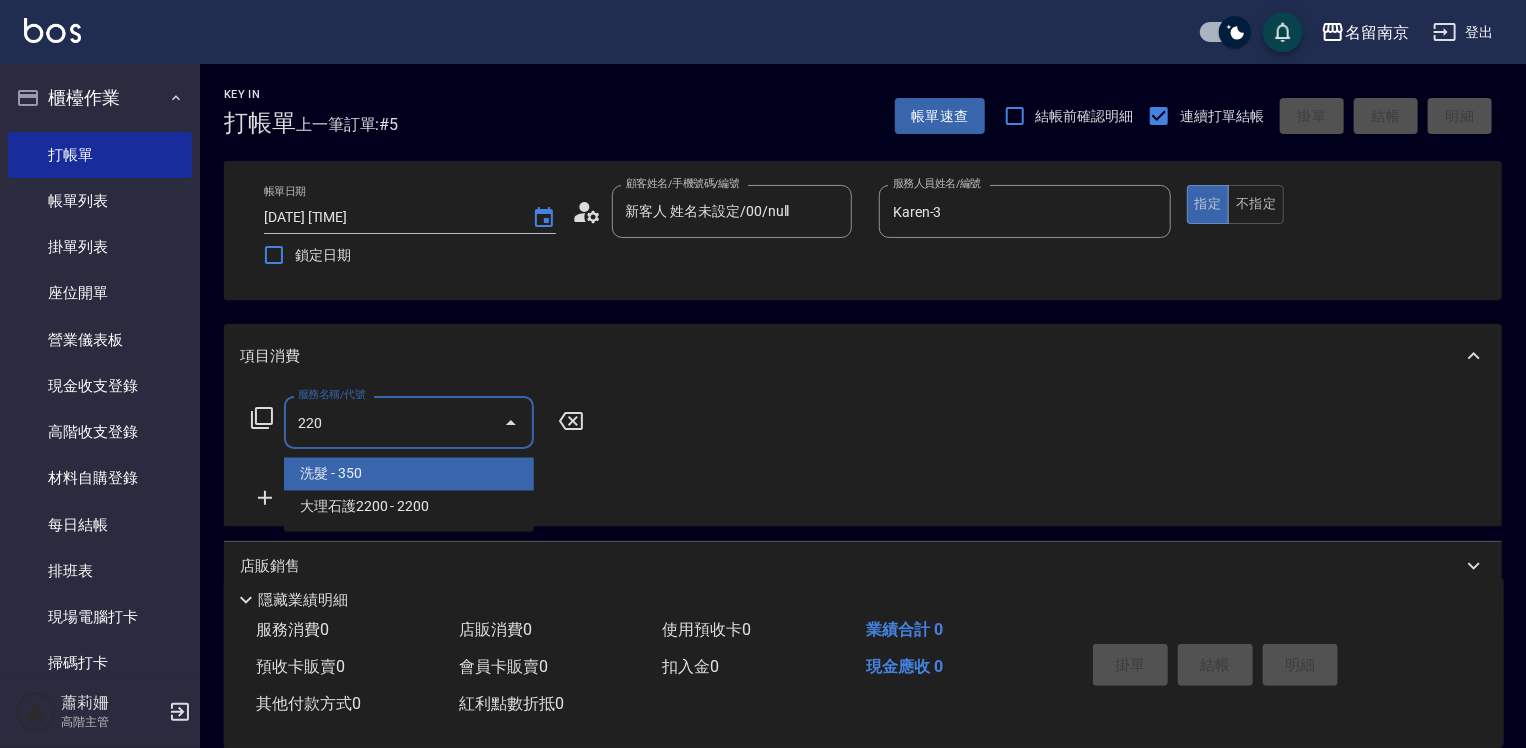 type on "洗髮(220)" 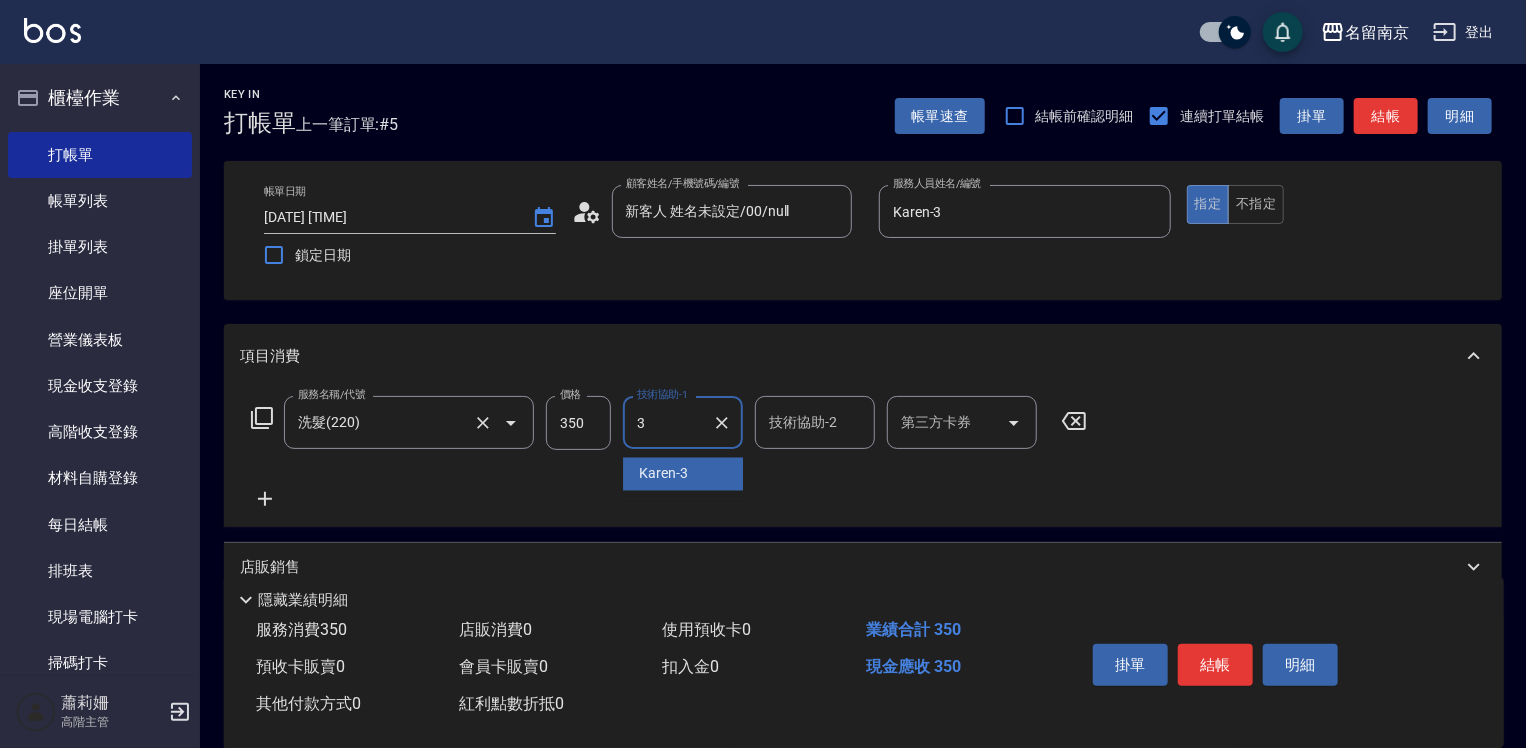 type on "Karen-3" 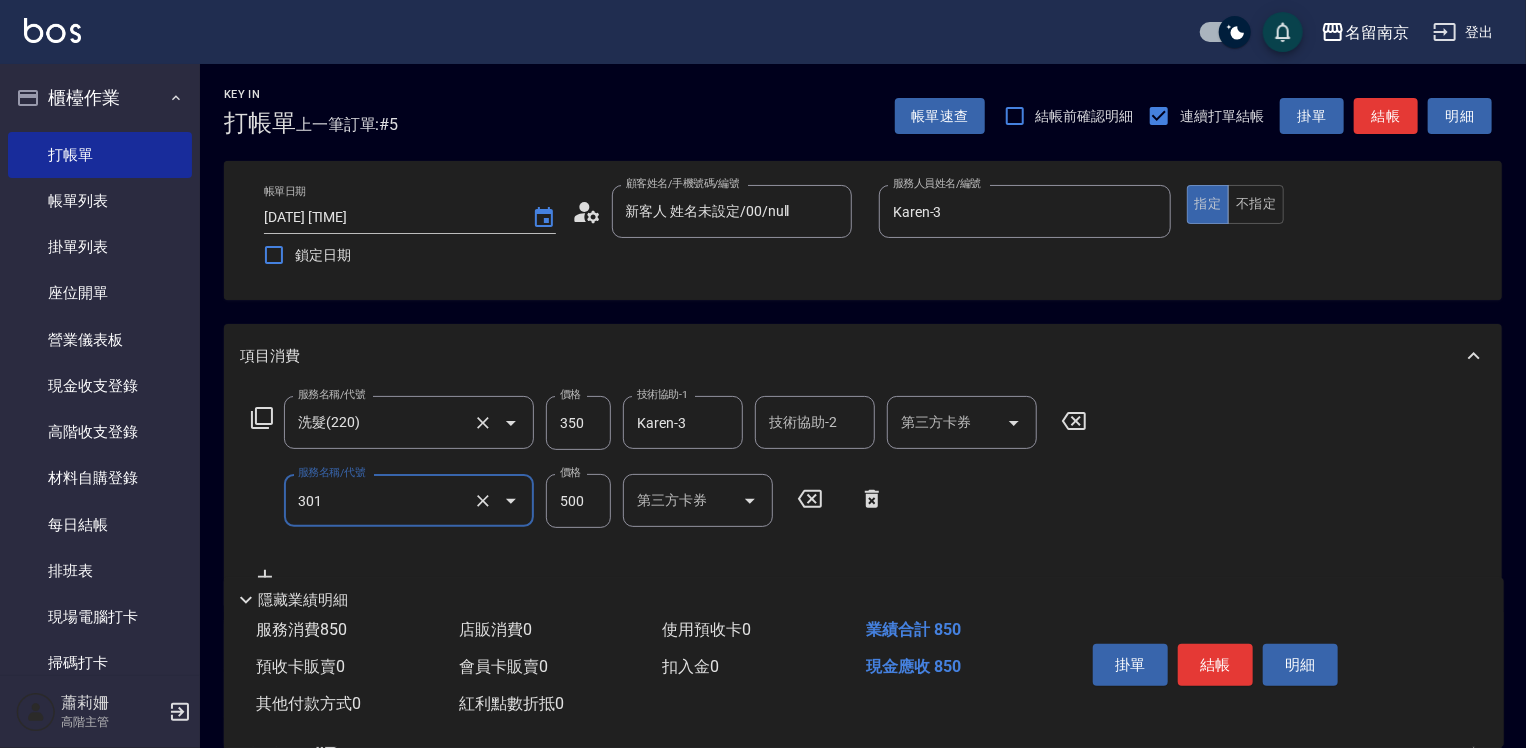 type on "剪髮(301)" 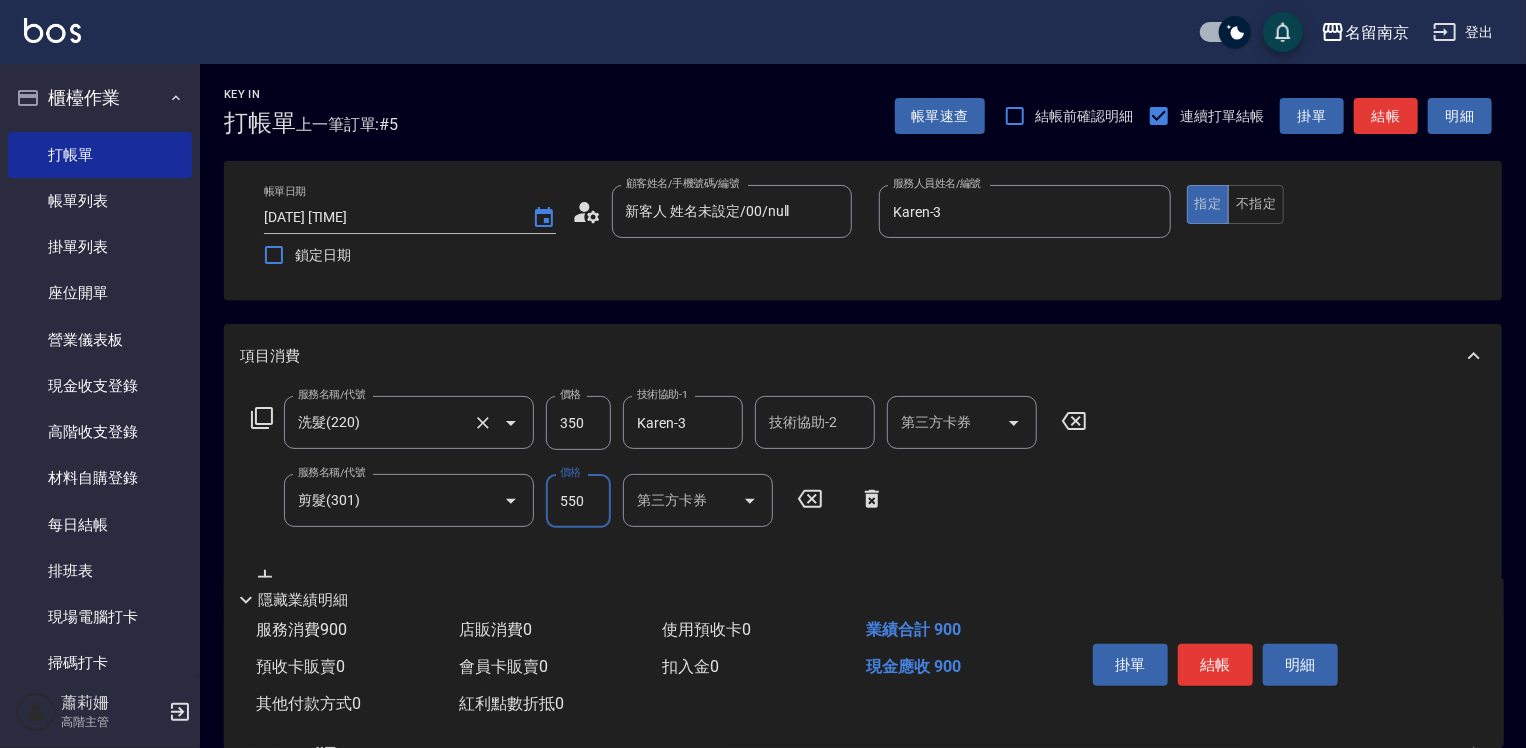 type on "550" 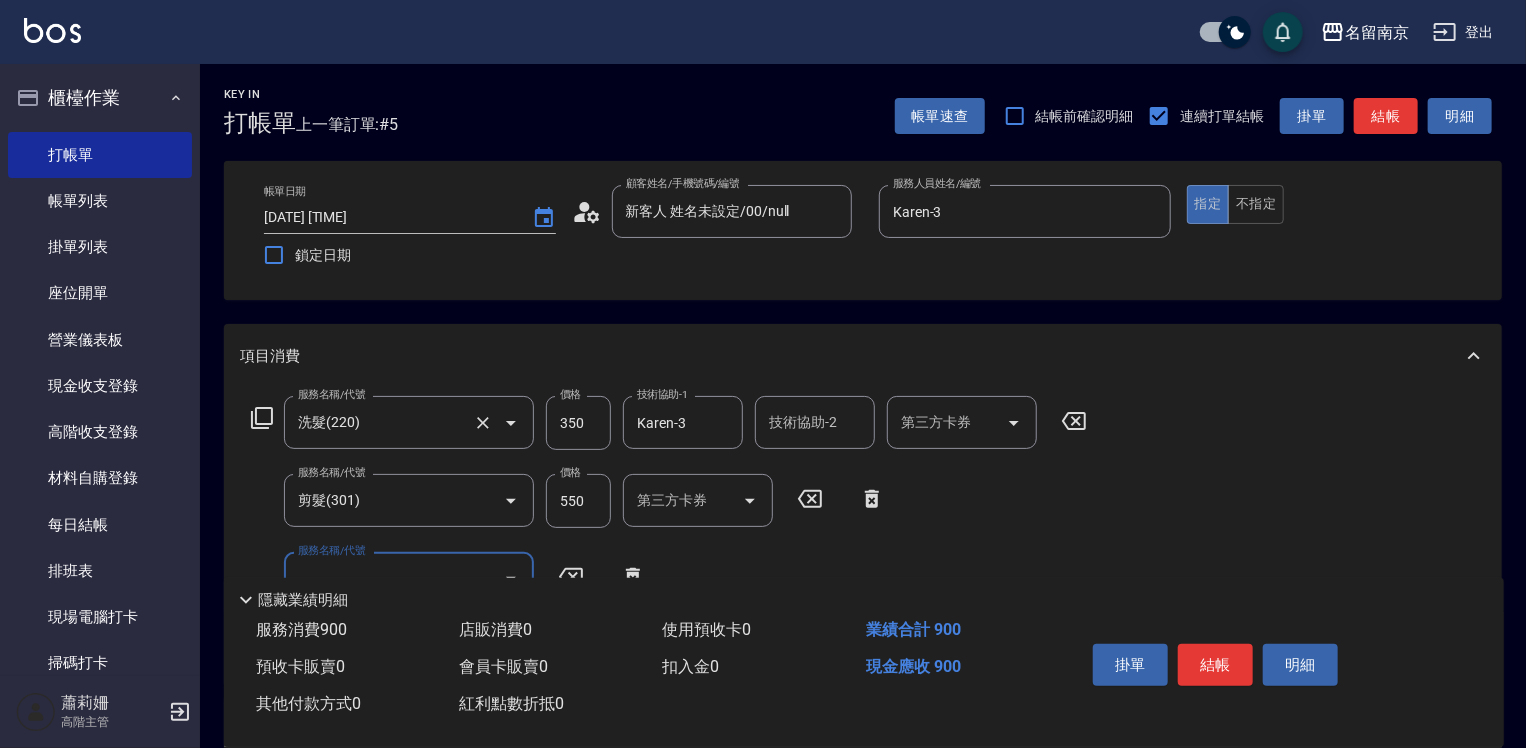 scroll, scrollTop: 300, scrollLeft: 0, axis: vertical 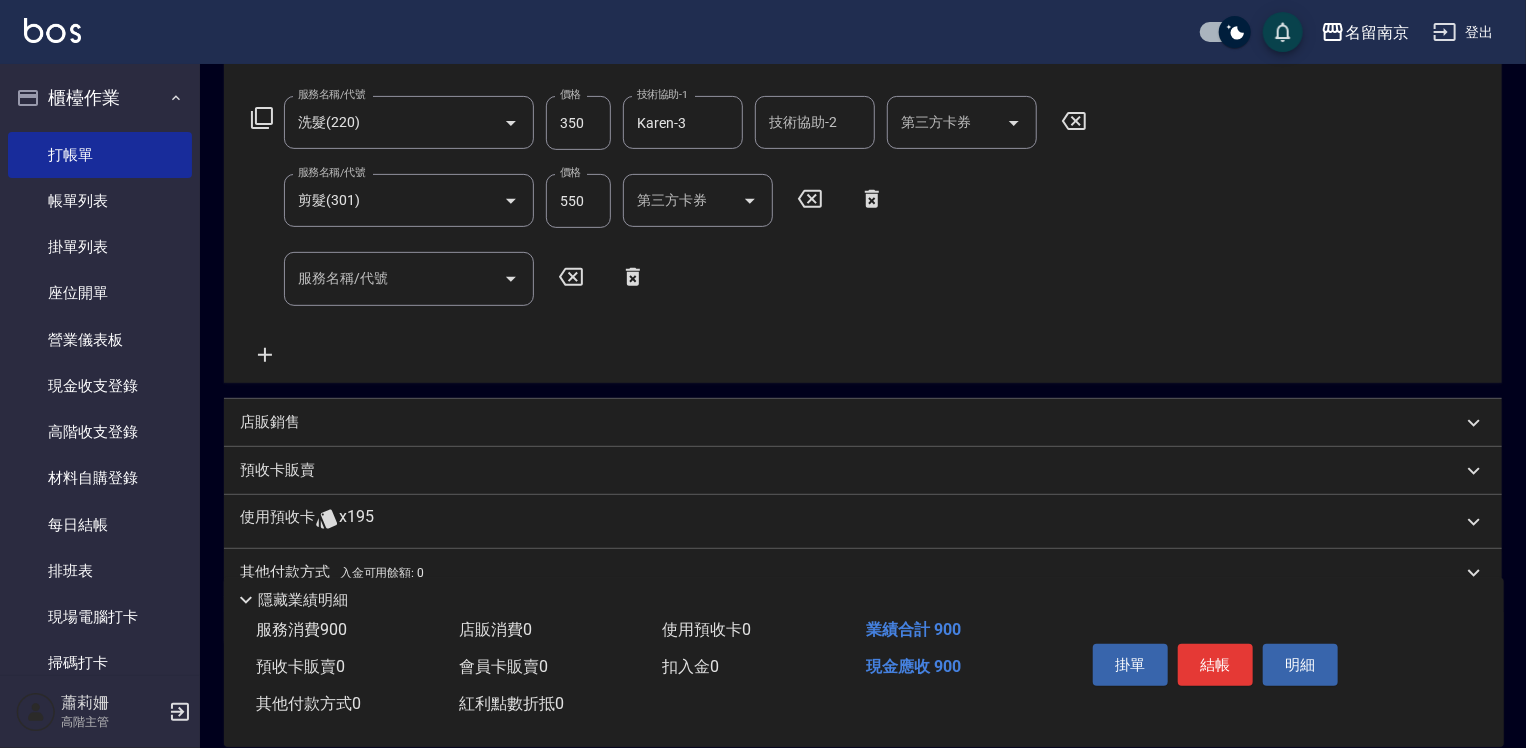 click 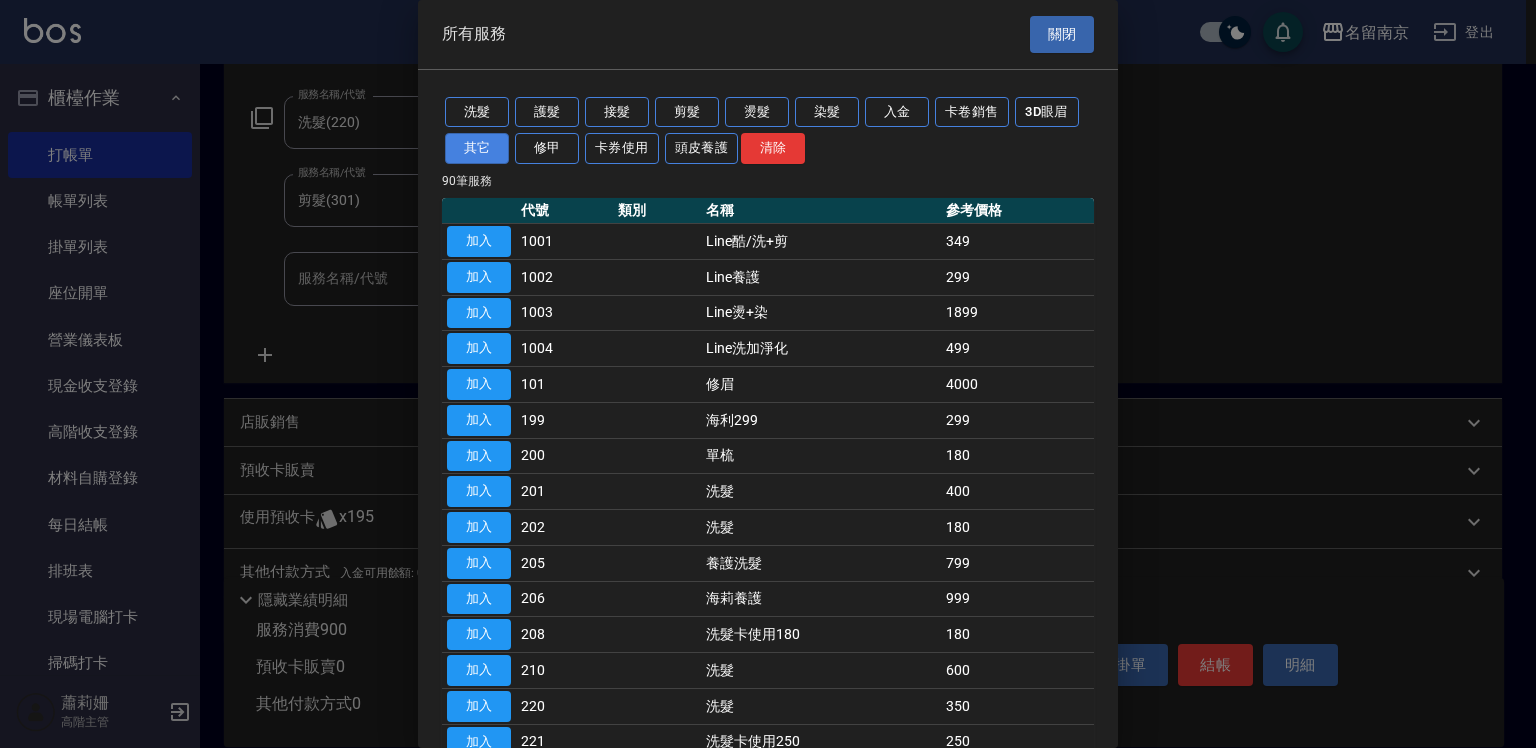 click on "其它" at bounding box center (477, 148) 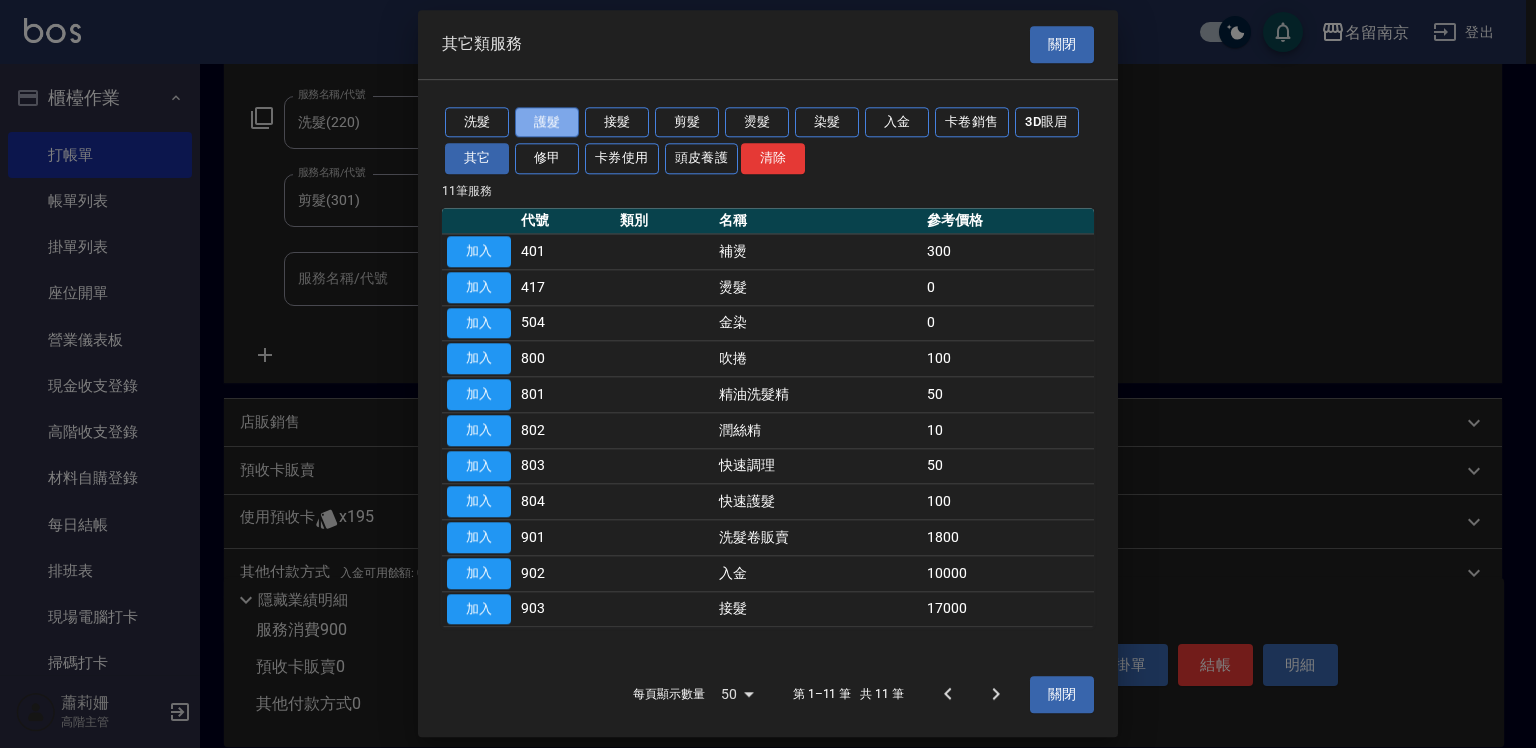 click on "護髮" at bounding box center [547, 122] 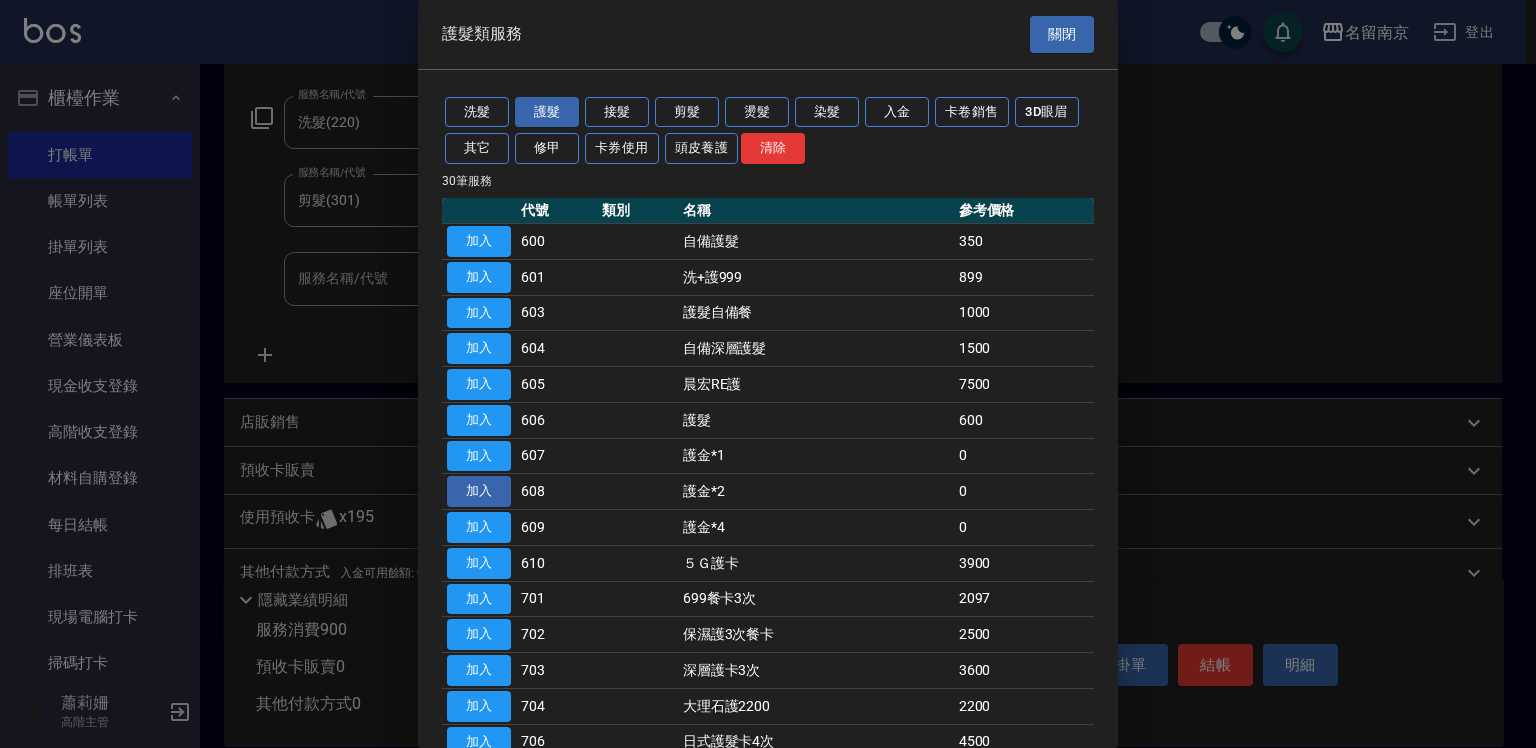 click on "加入" at bounding box center [479, 491] 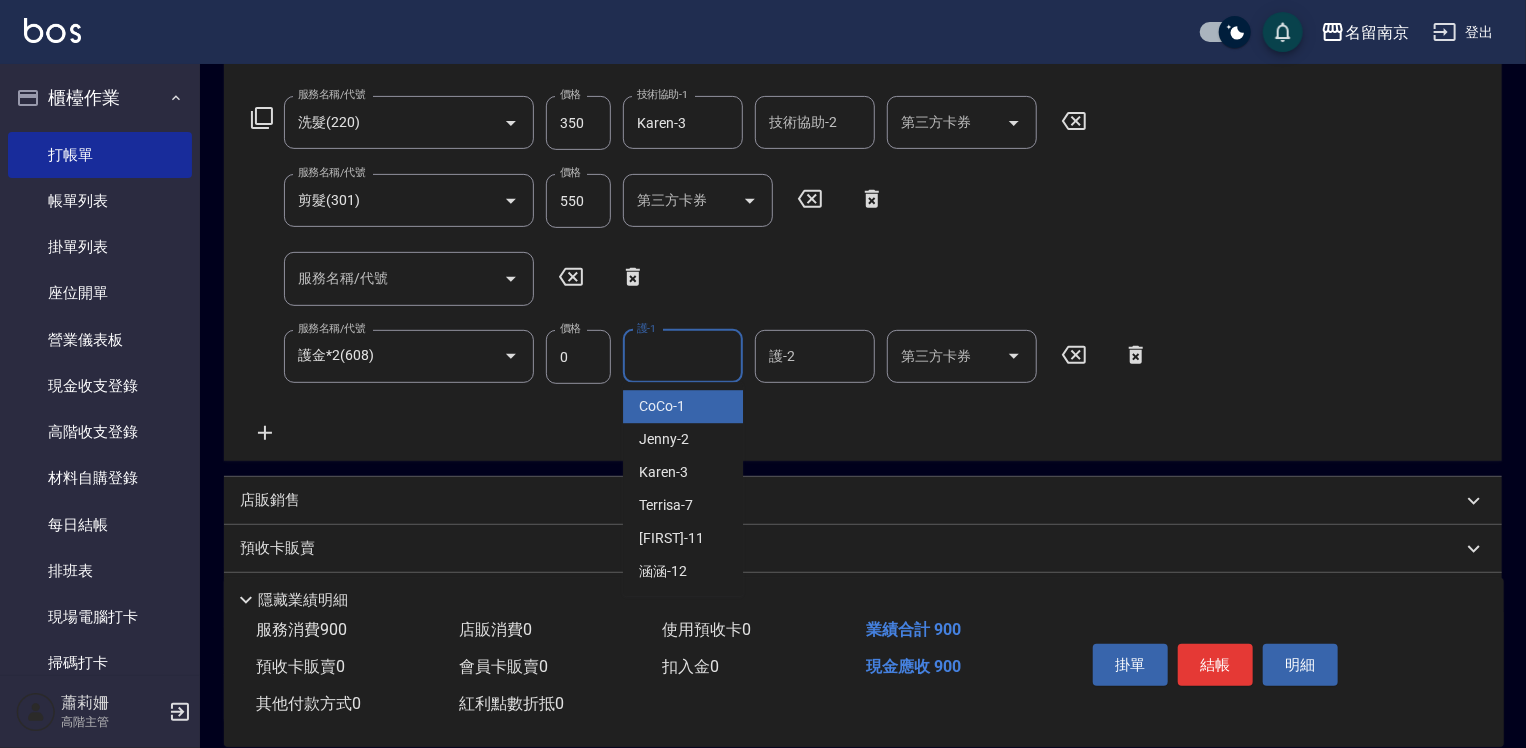 click on "護-1" at bounding box center (683, 356) 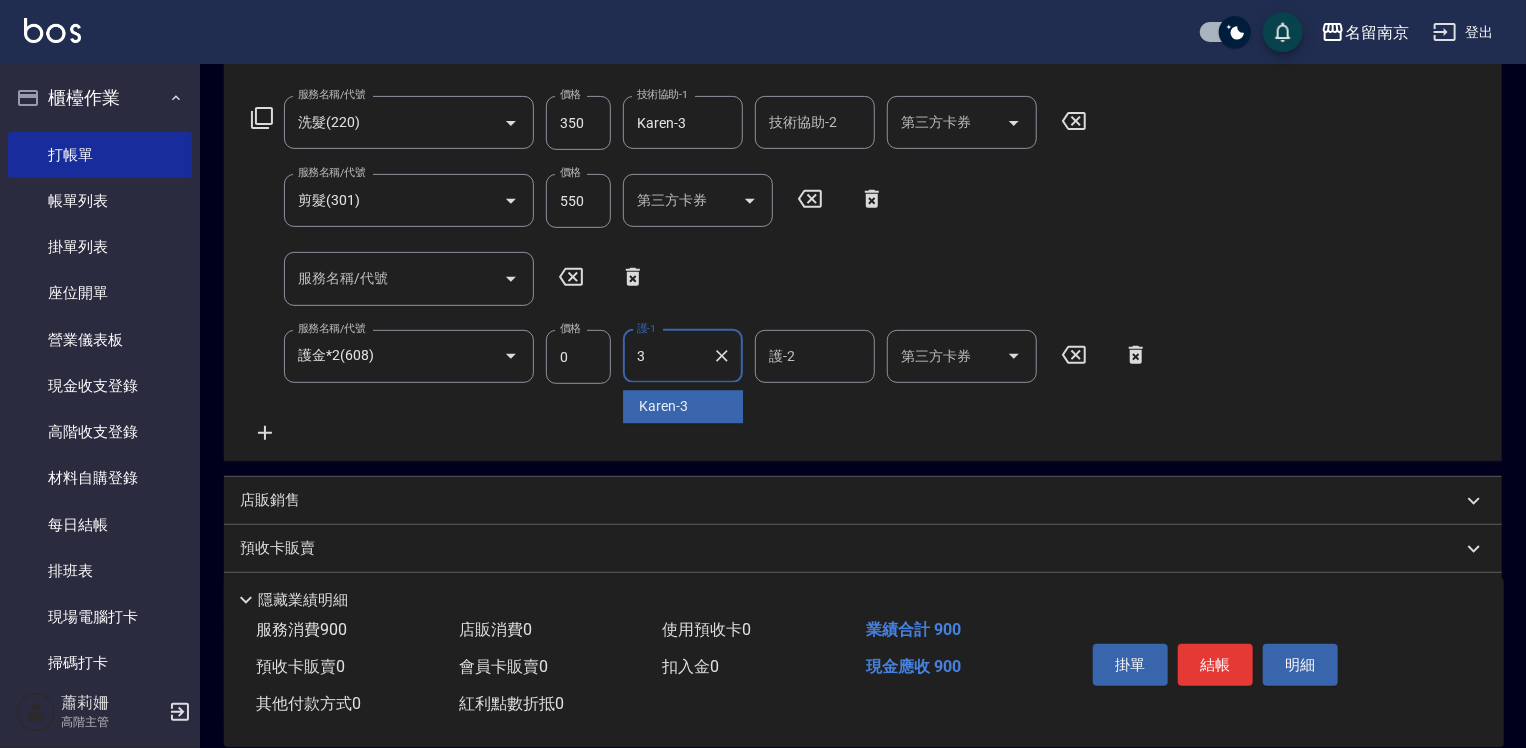 type on "Karen-3" 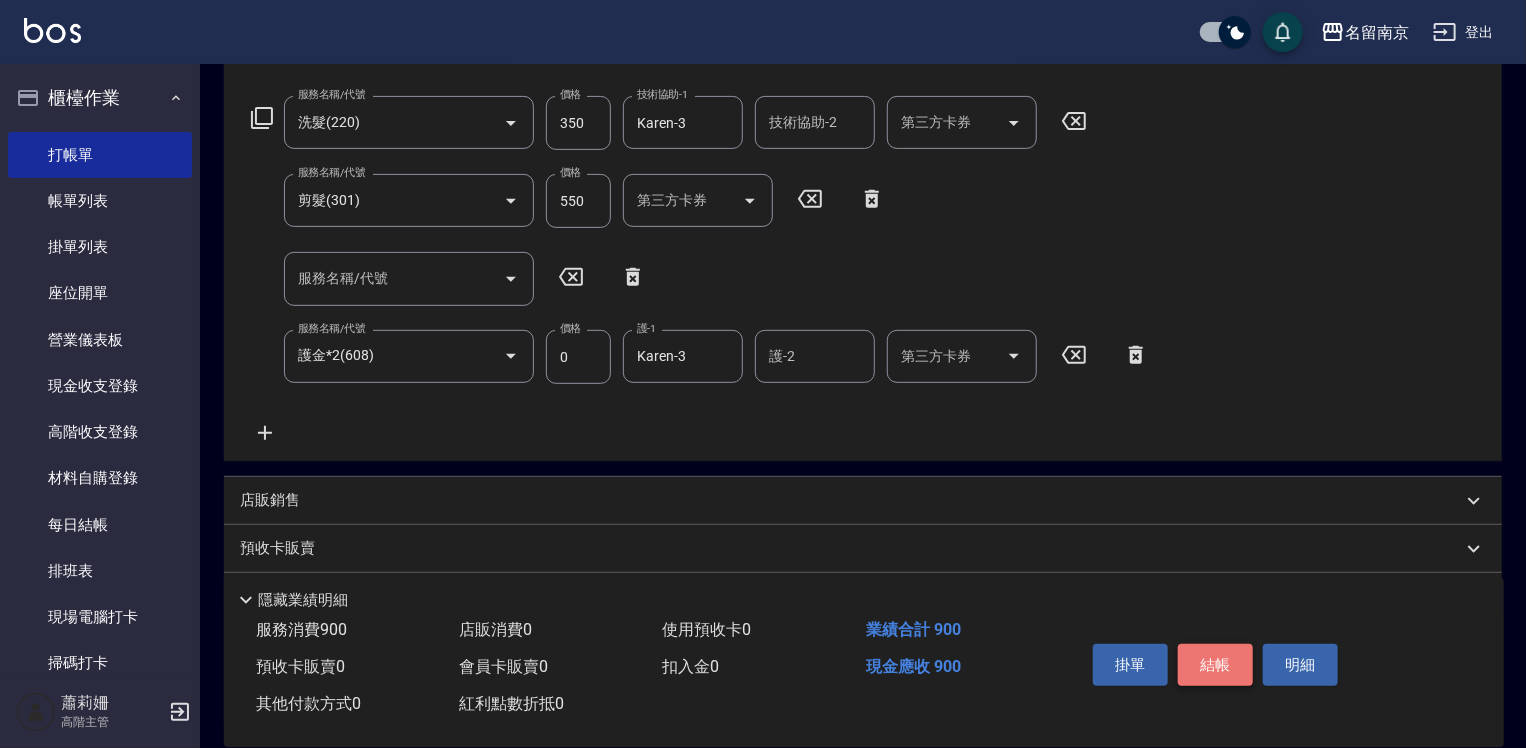 click on "結帳" at bounding box center (1215, 665) 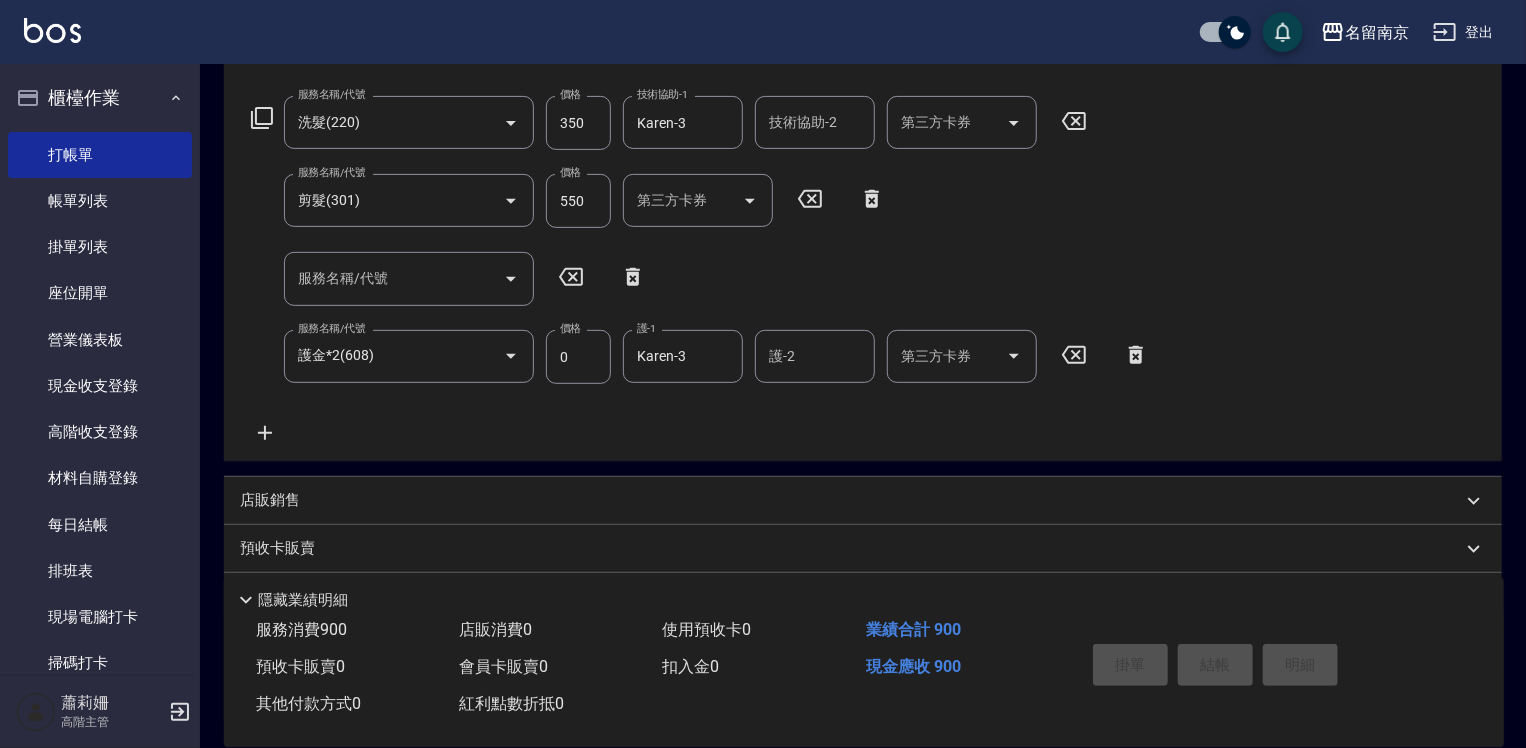 type on "2025/08/09 17:10" 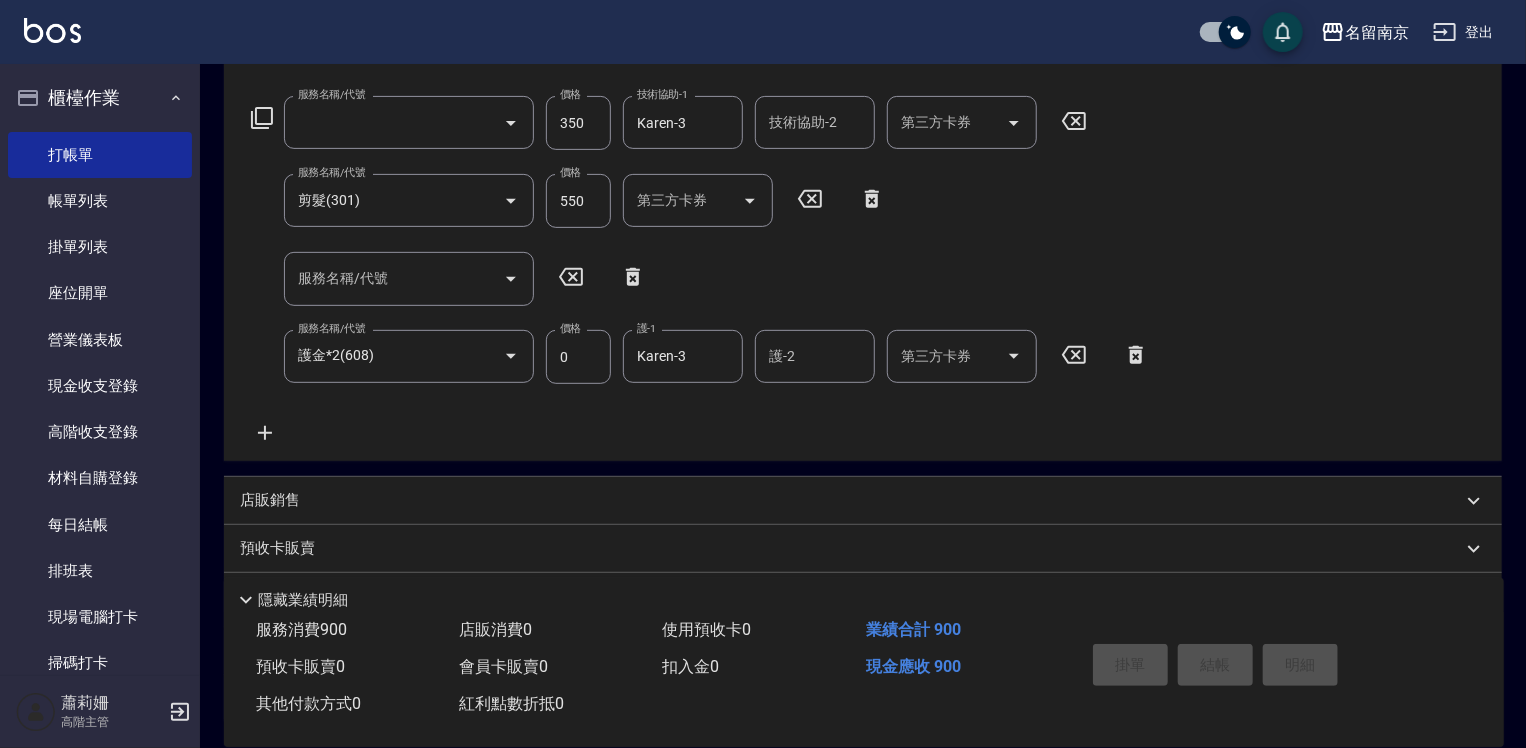 scroll, scrollTop: 0, scrollLeft: 0, axis: both 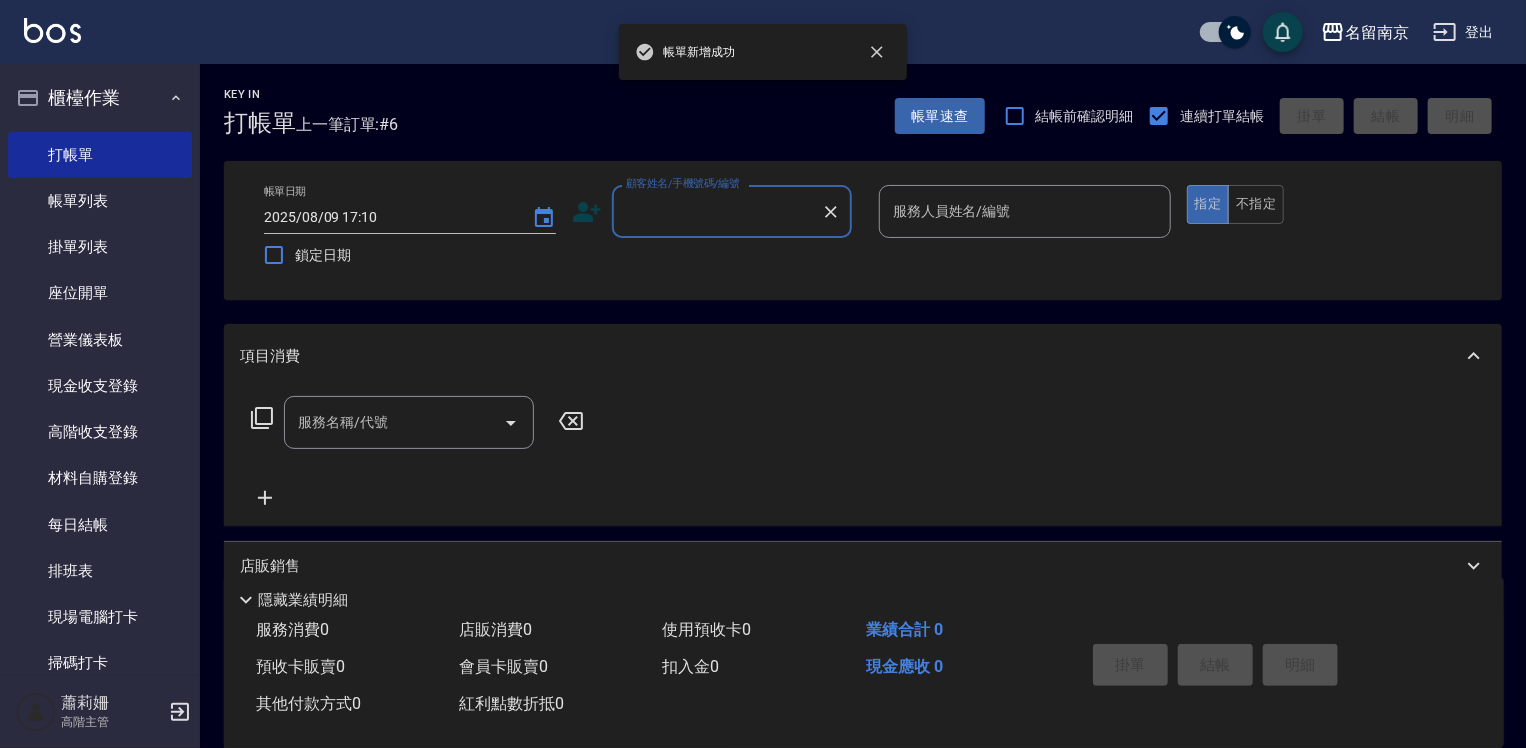 click on "顧客姓名/手機號碼/編號" at bounding box center [717, 211] 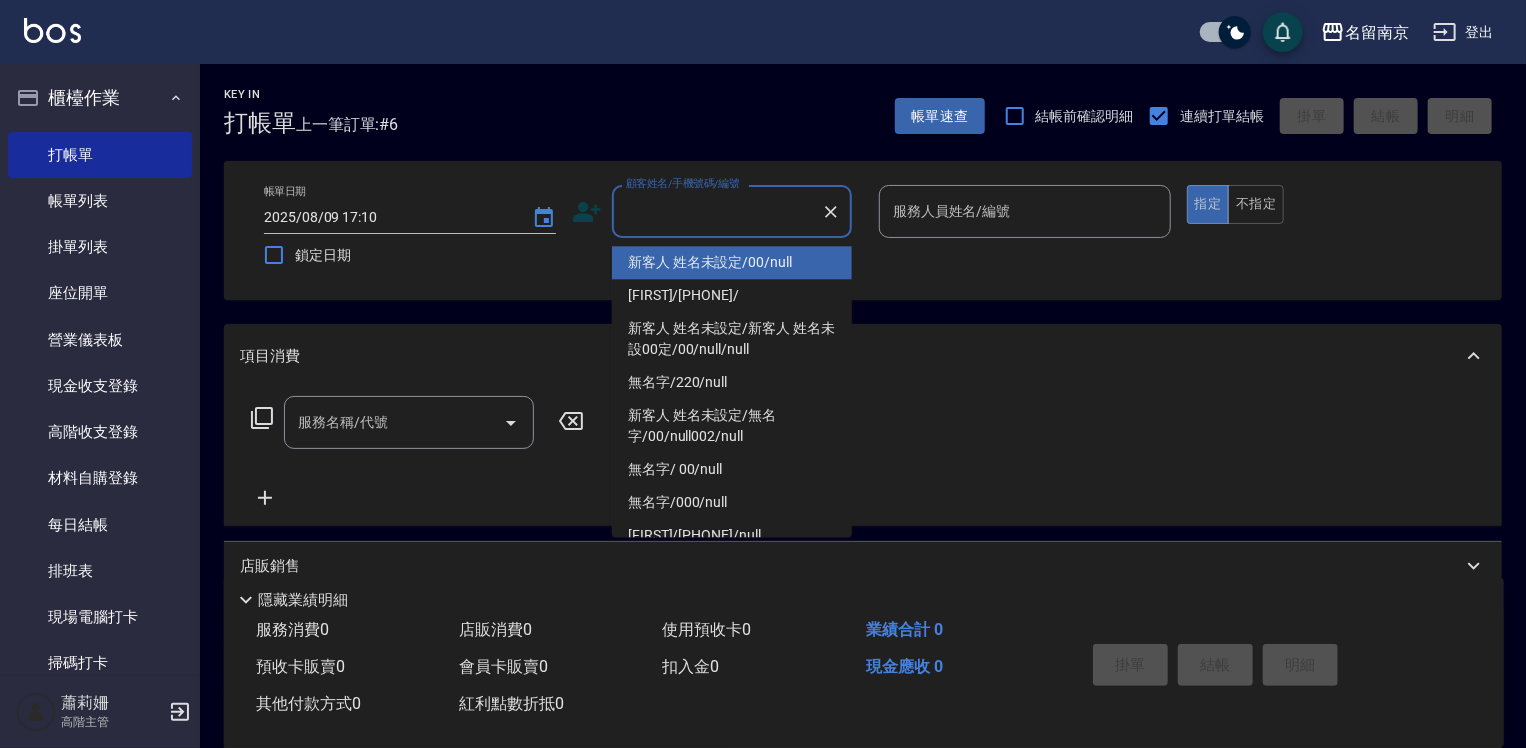 click on "新客人 姓名未設定/00/null" at bounding box center (732, 262) 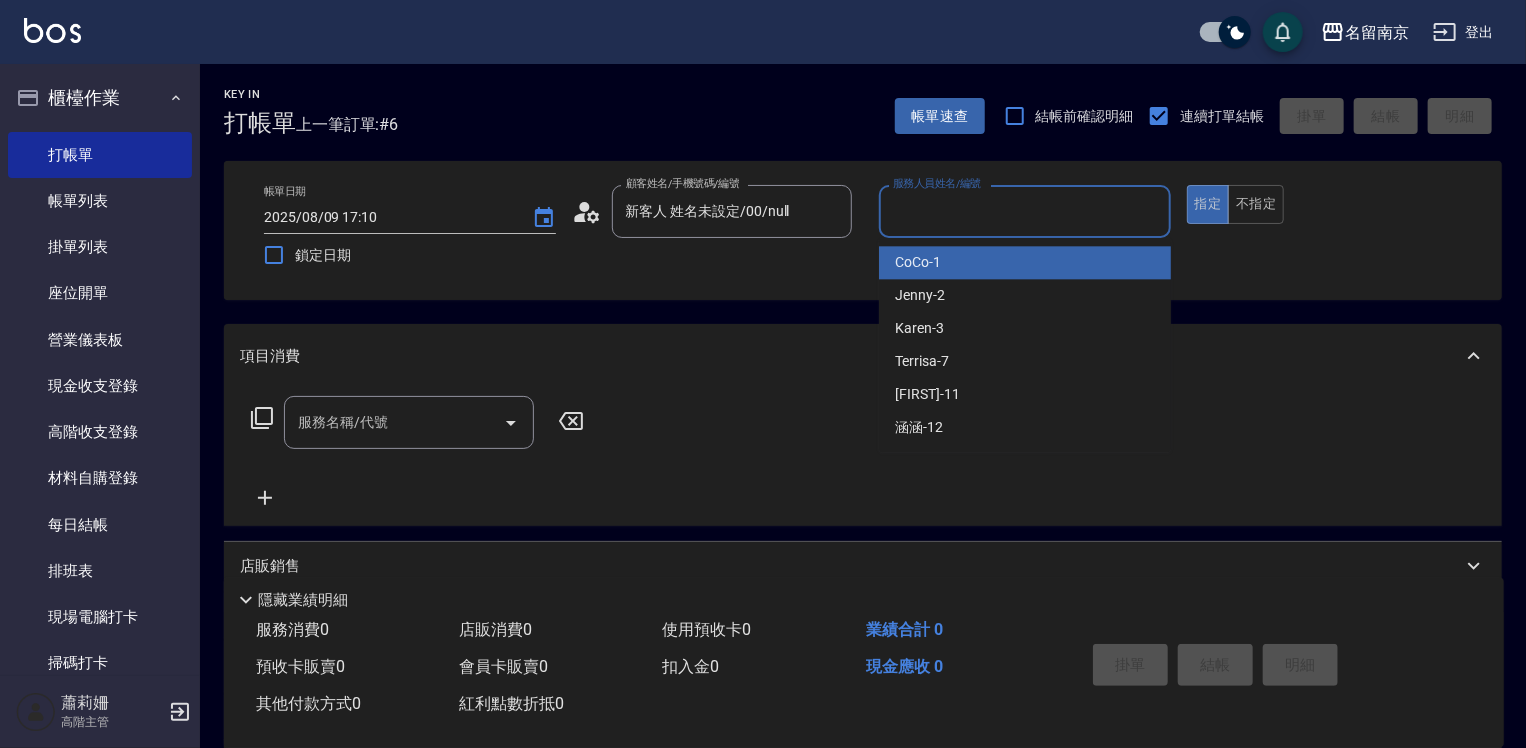 click on "服務人員姓名/編號" at bounding box center (1025, 211) 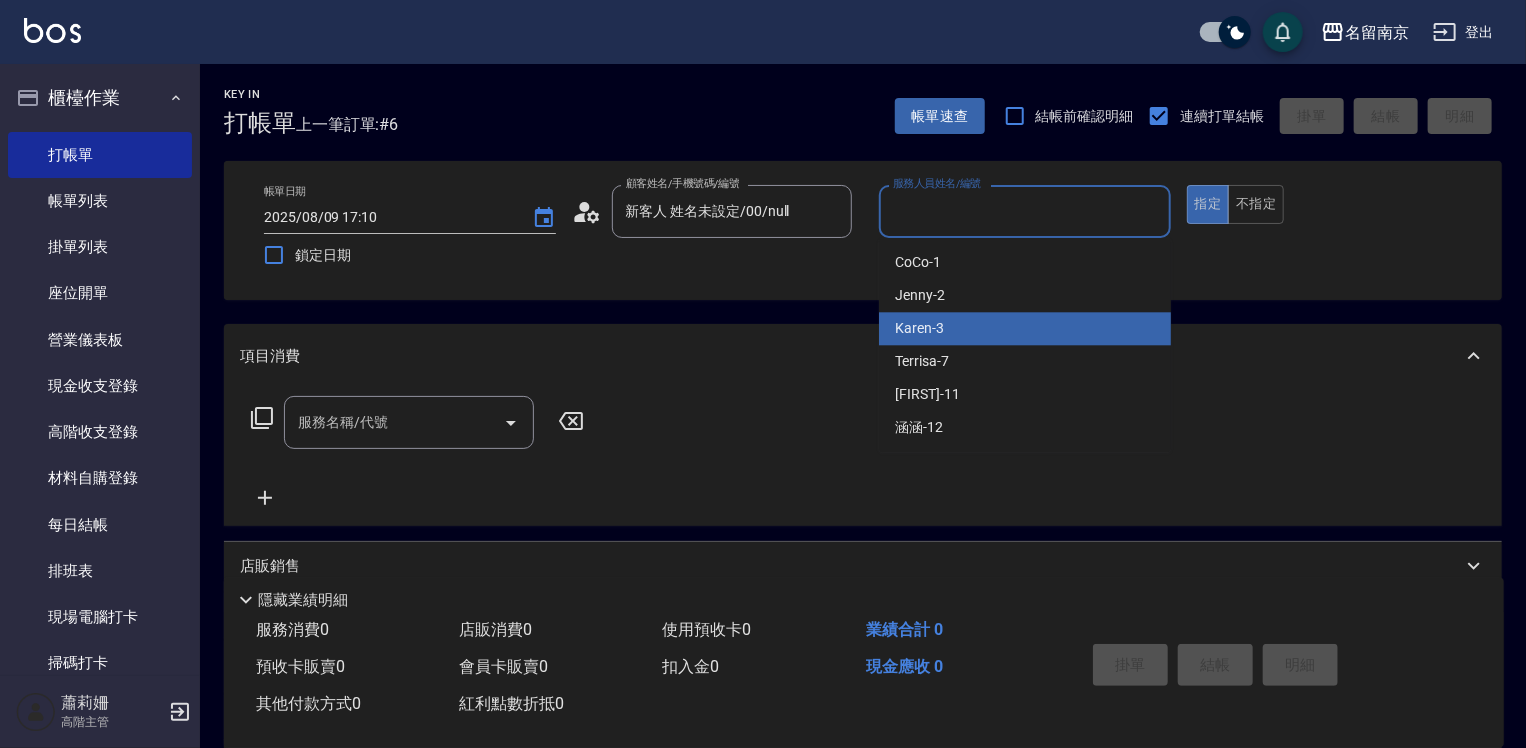 click on "[FIRST] -3" at bounding box center [1025, 328] 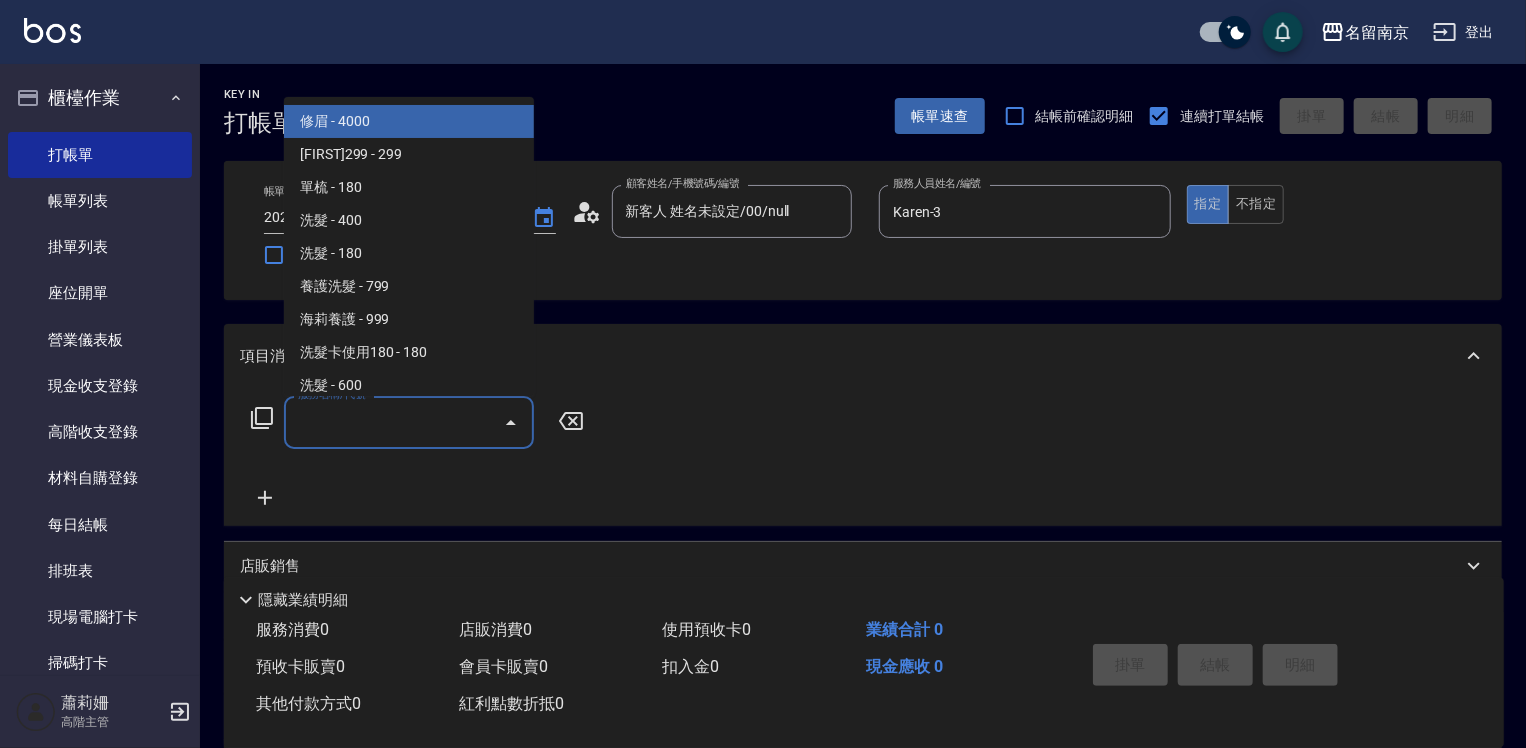 click on "服務名稱/代號" at bounding box center (394, 422) 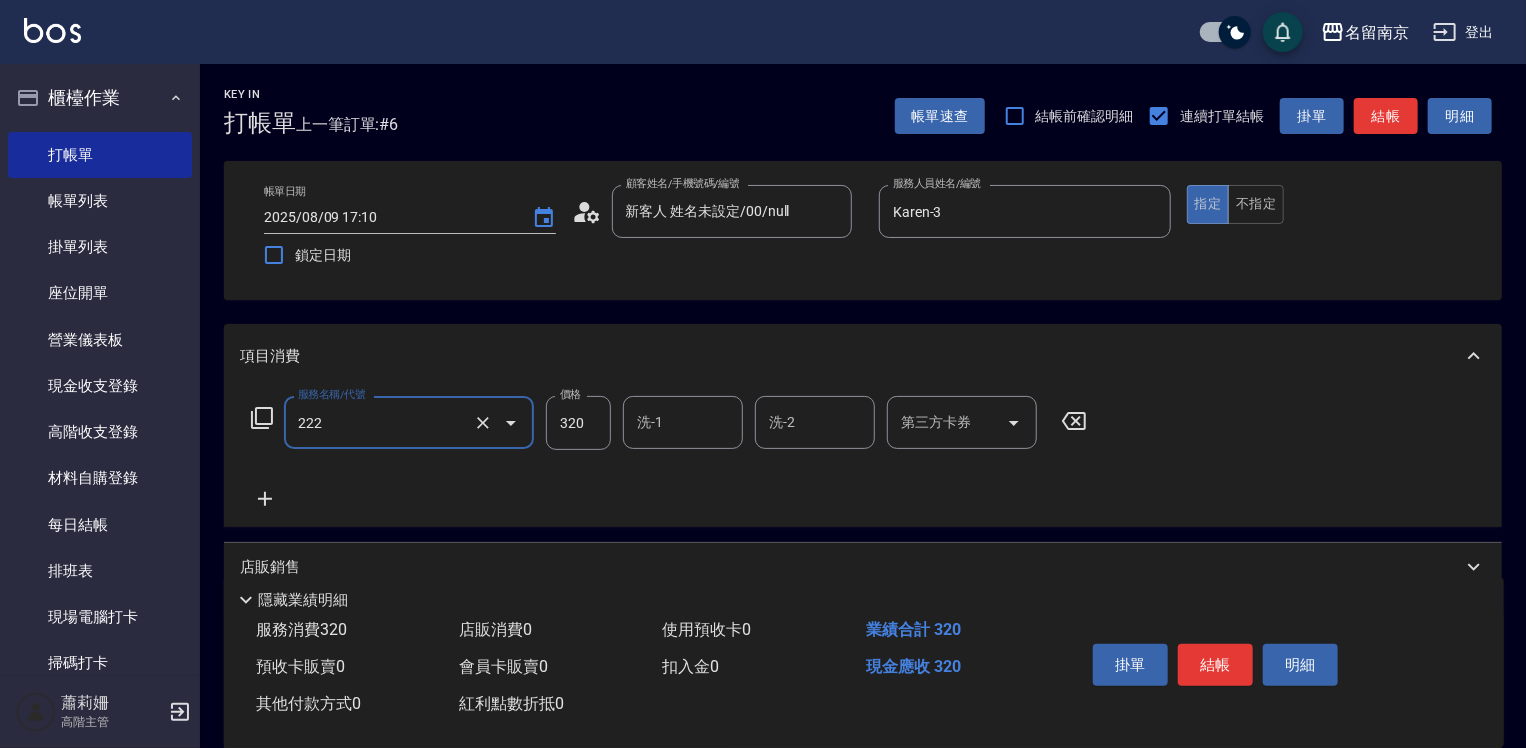 type on "222" 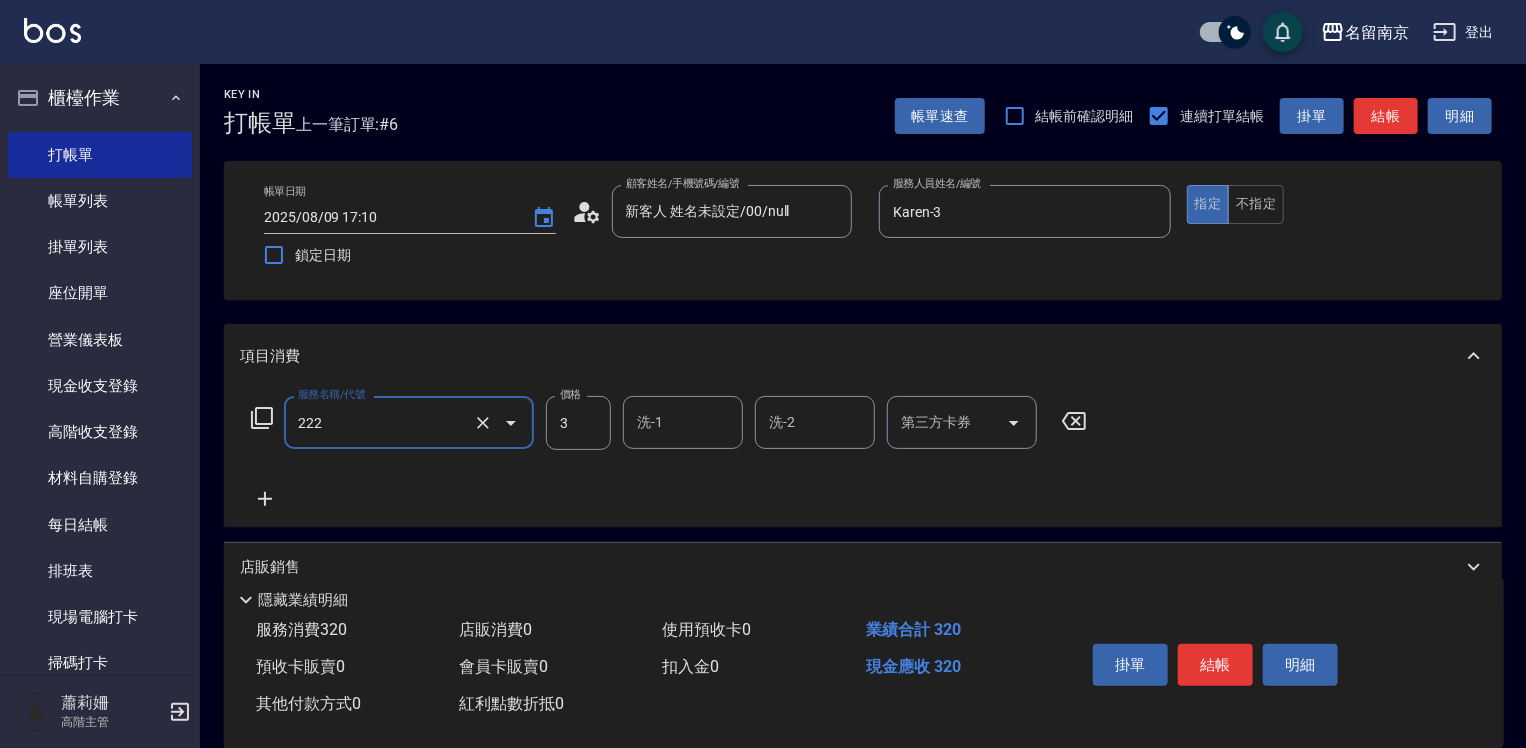type on "洗髮卡使用320(222)" 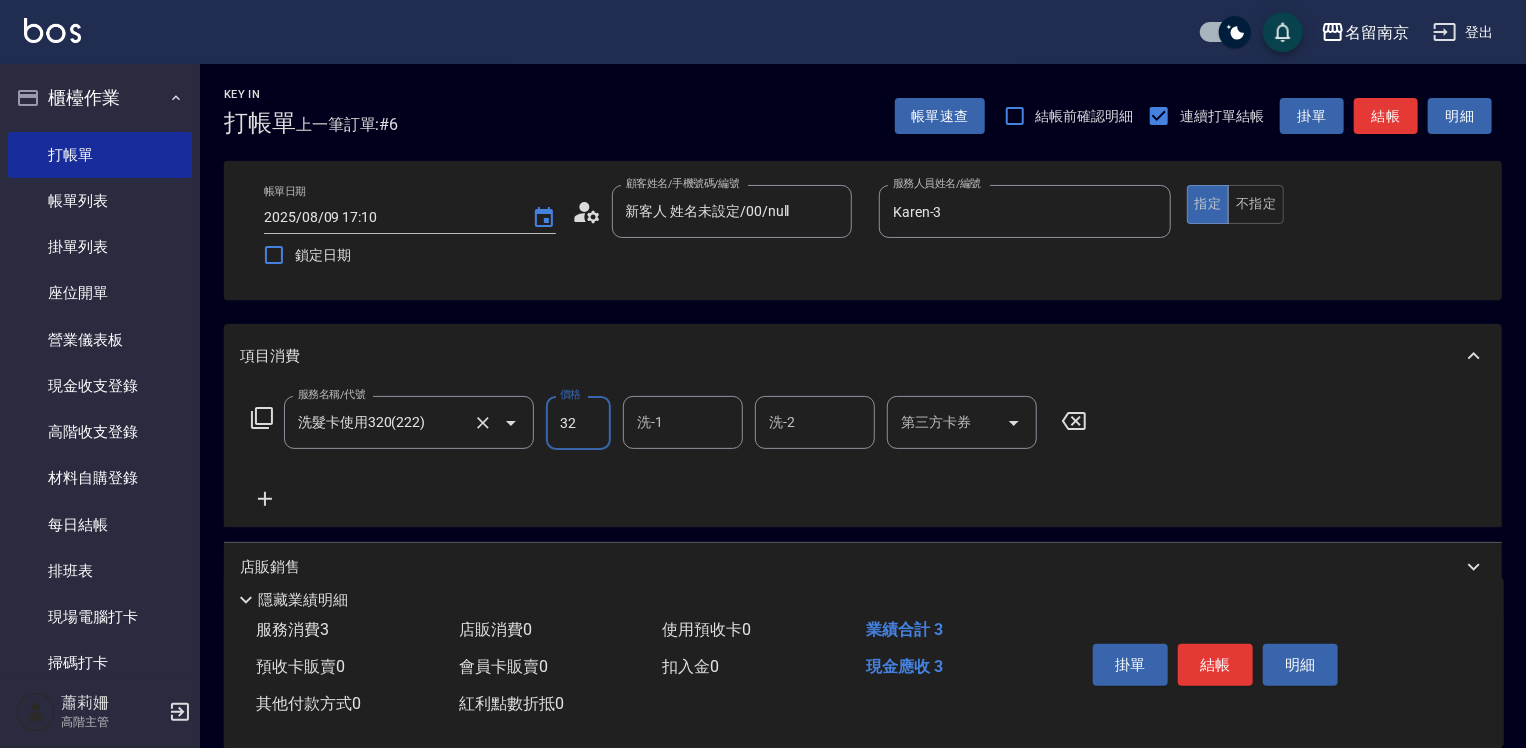 type on "320" 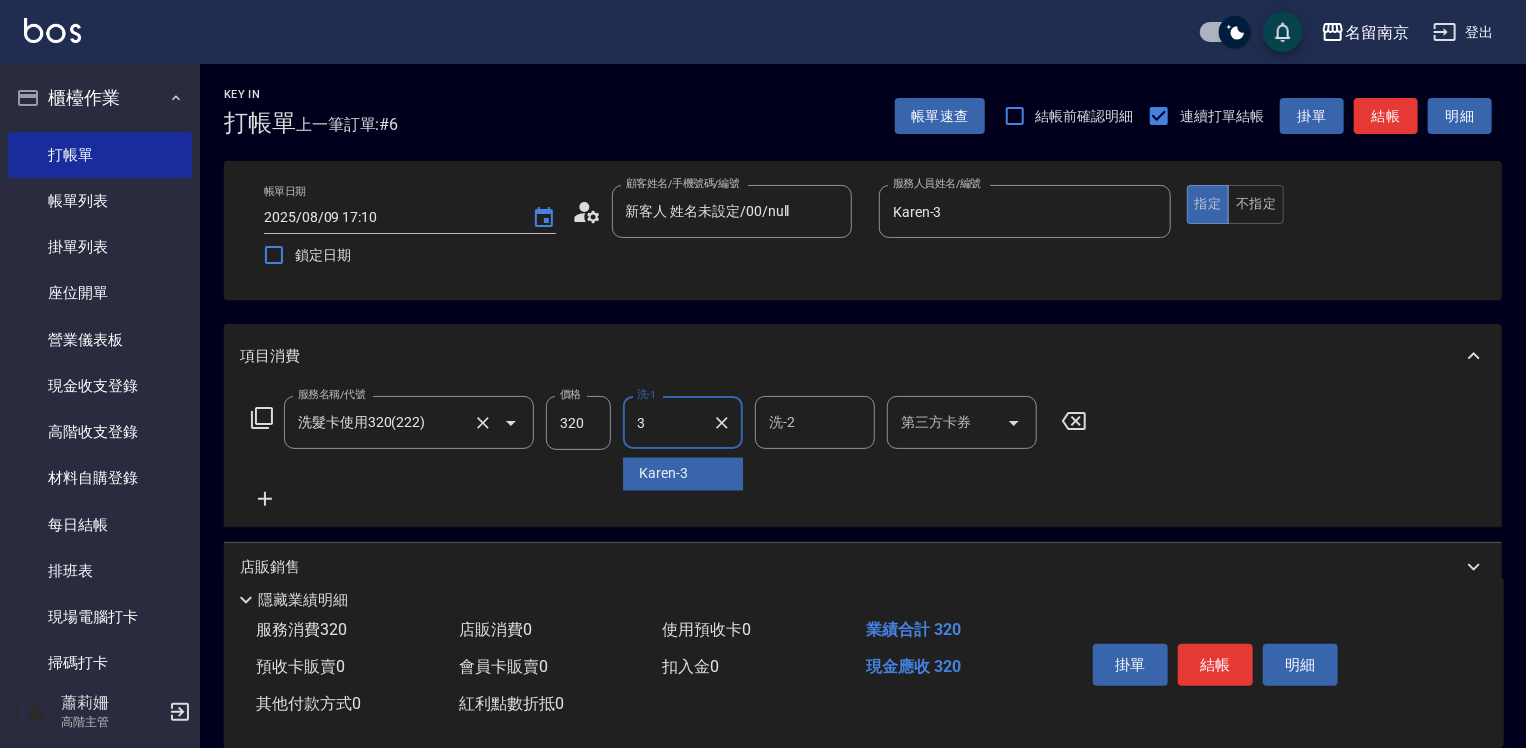type on "Karen-3" 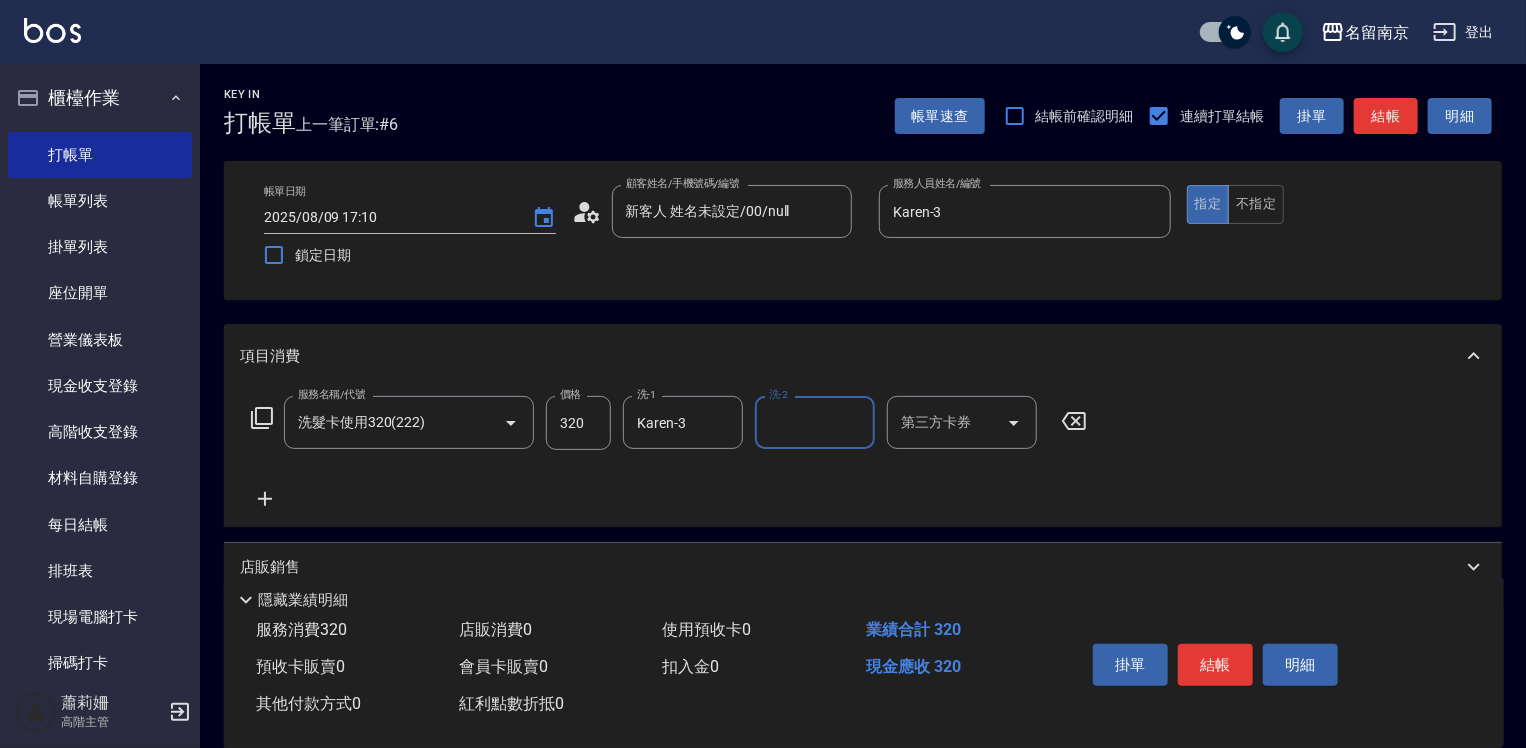 click 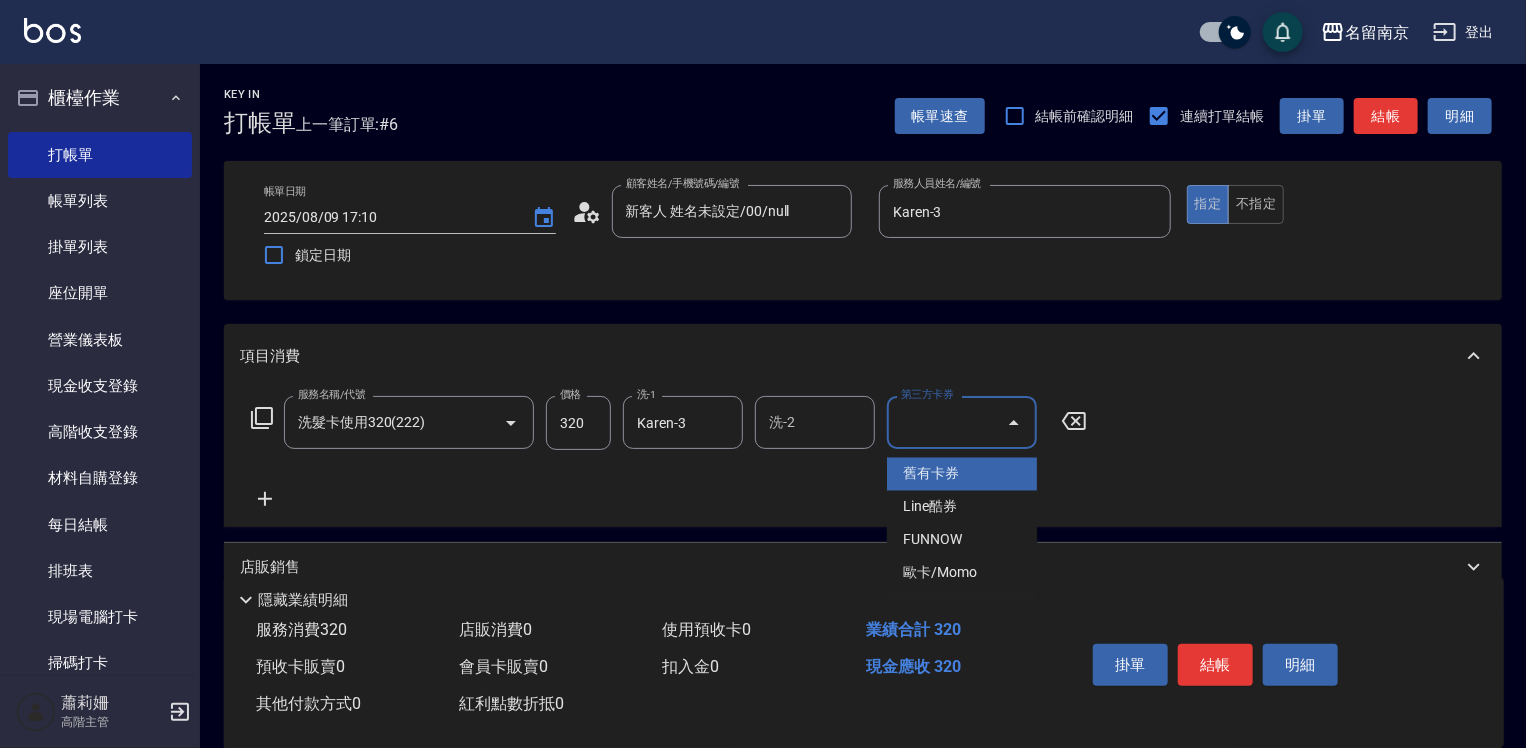 click on "舊有卡券" at bounding box center (962, 474) 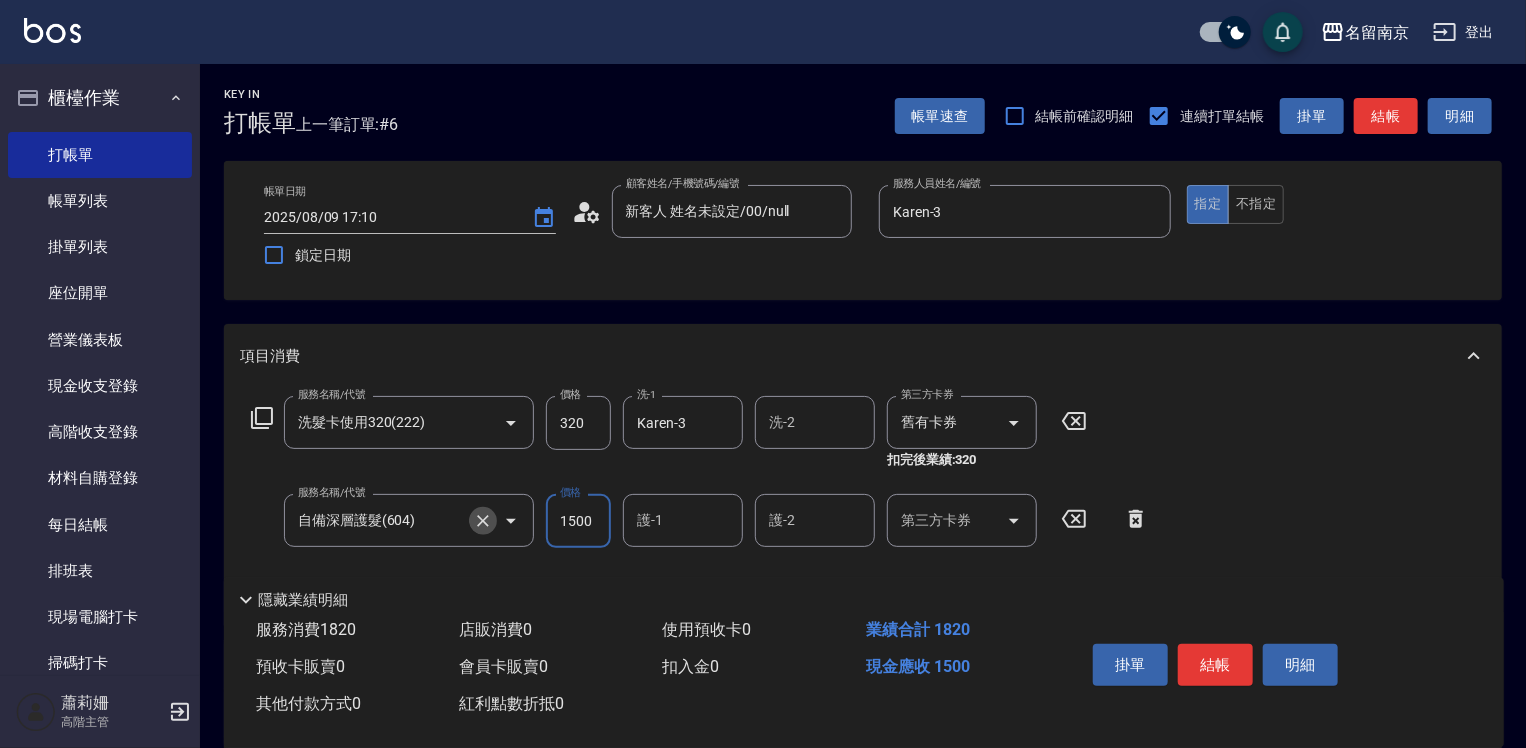 click 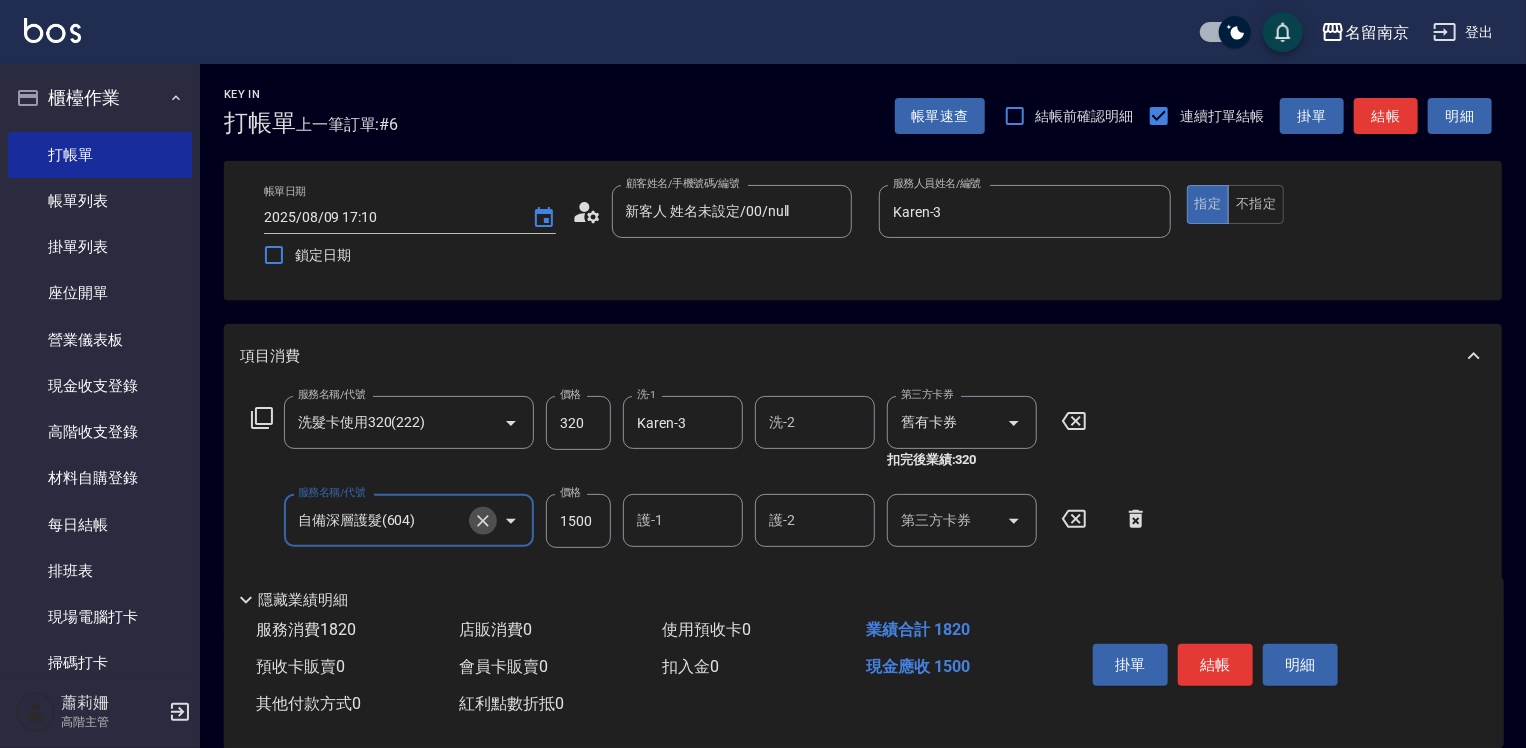 click 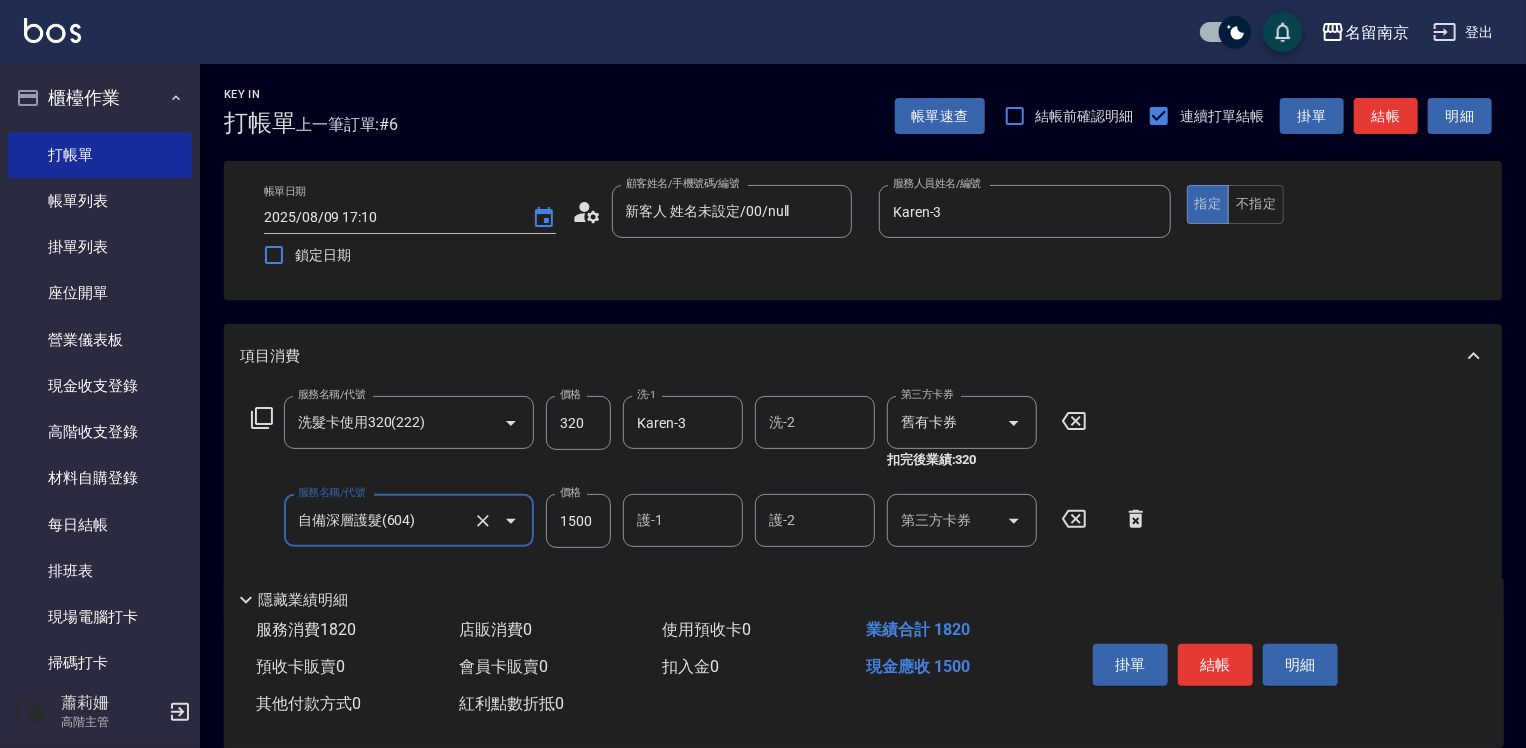 click 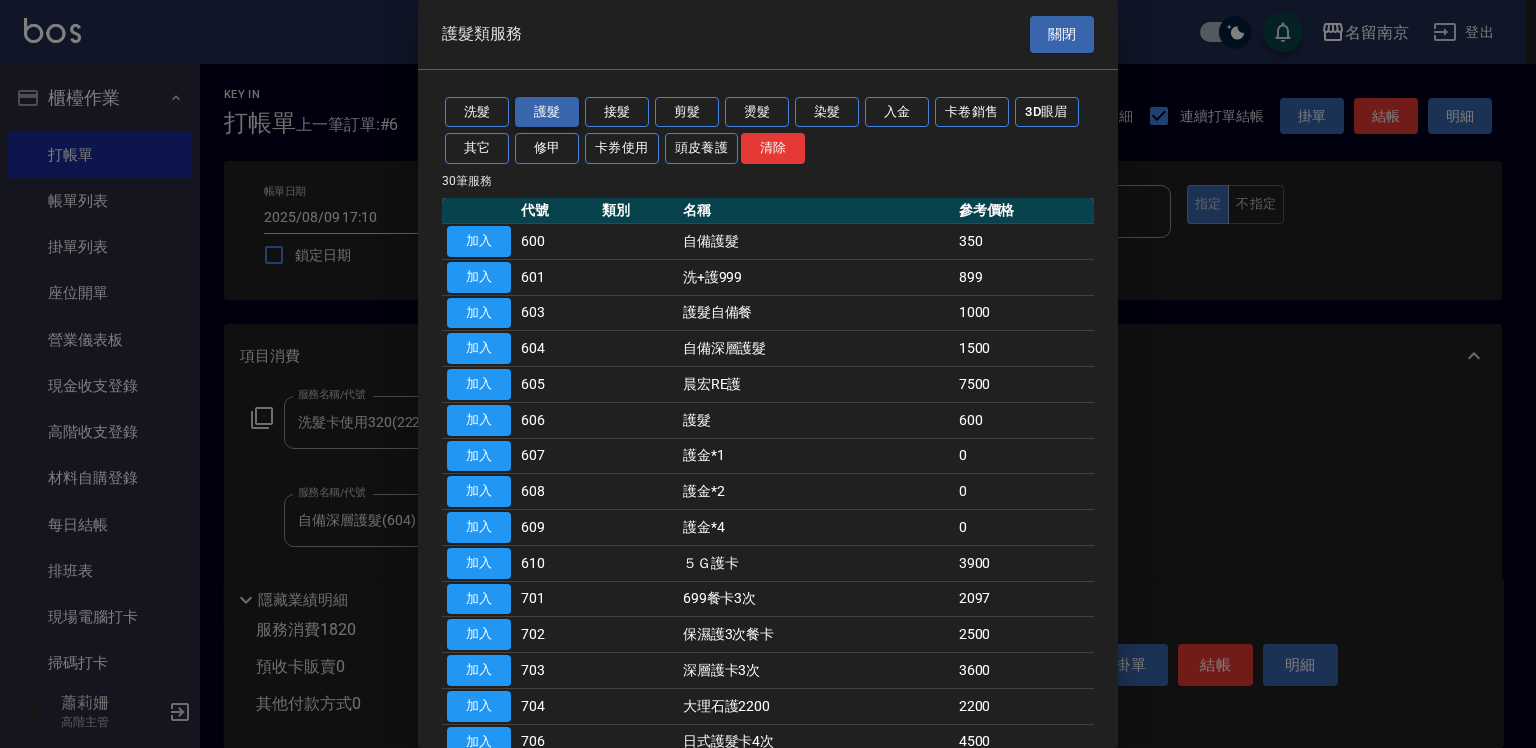 click on "護髮" at bounding box center (547, 112) 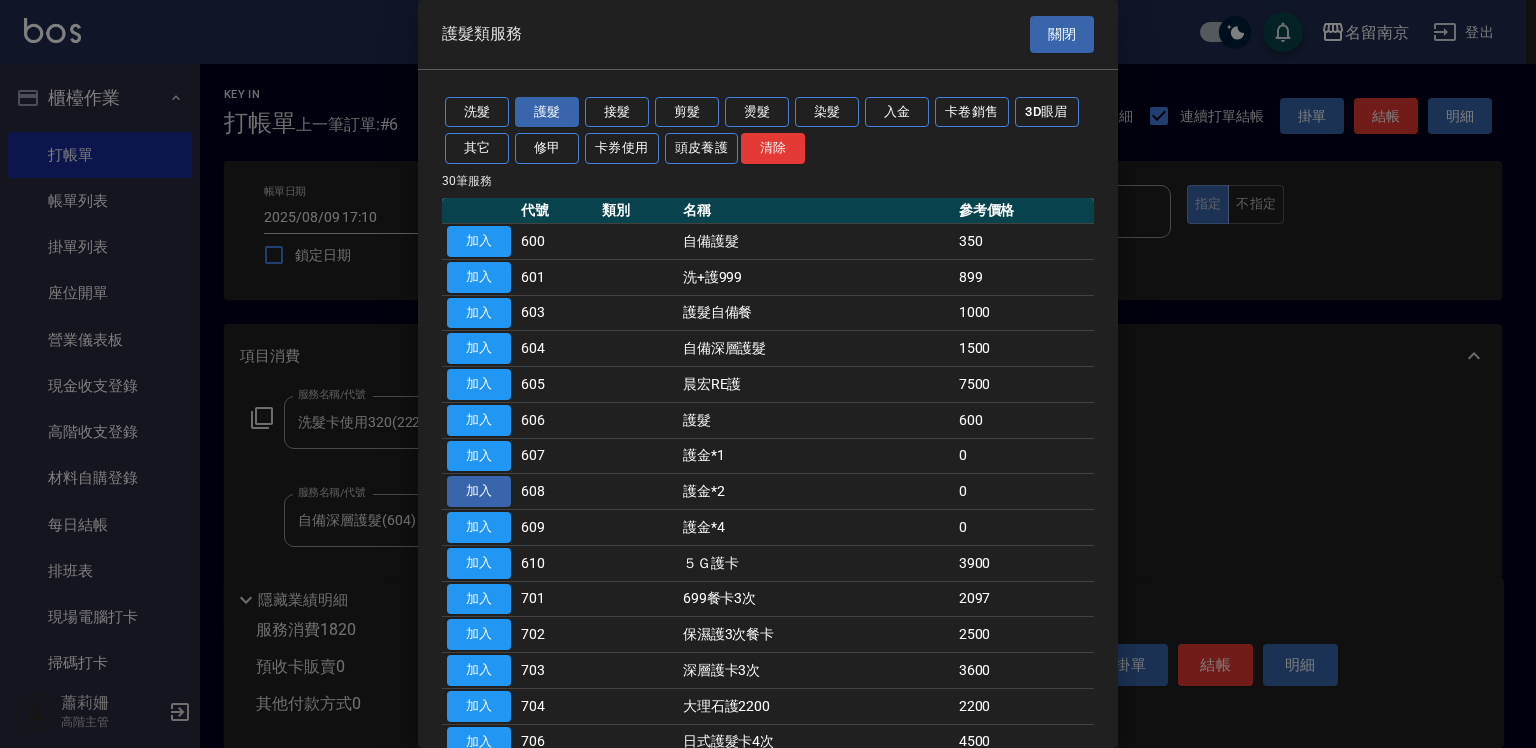 click on "加入" at bounding box center [479, 491] 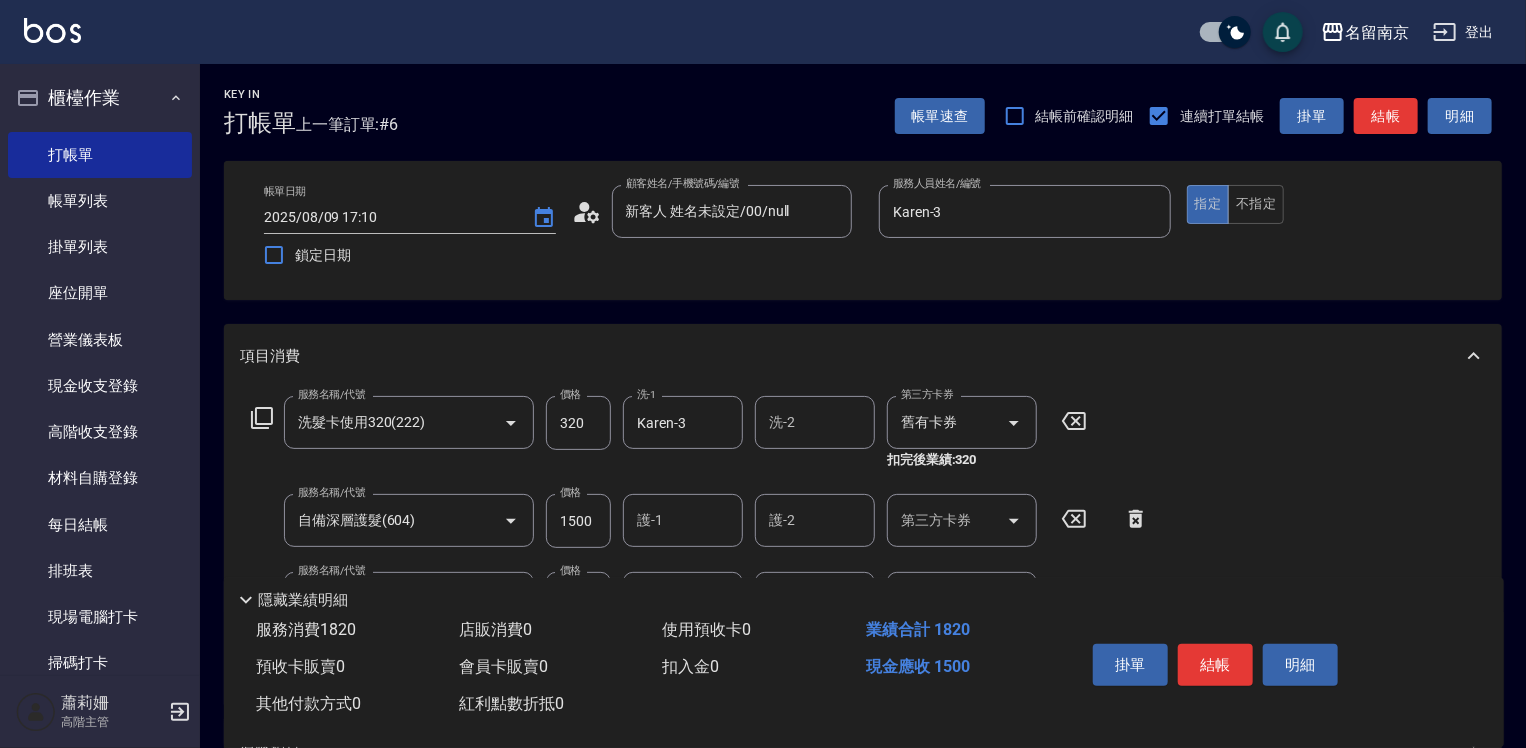 click 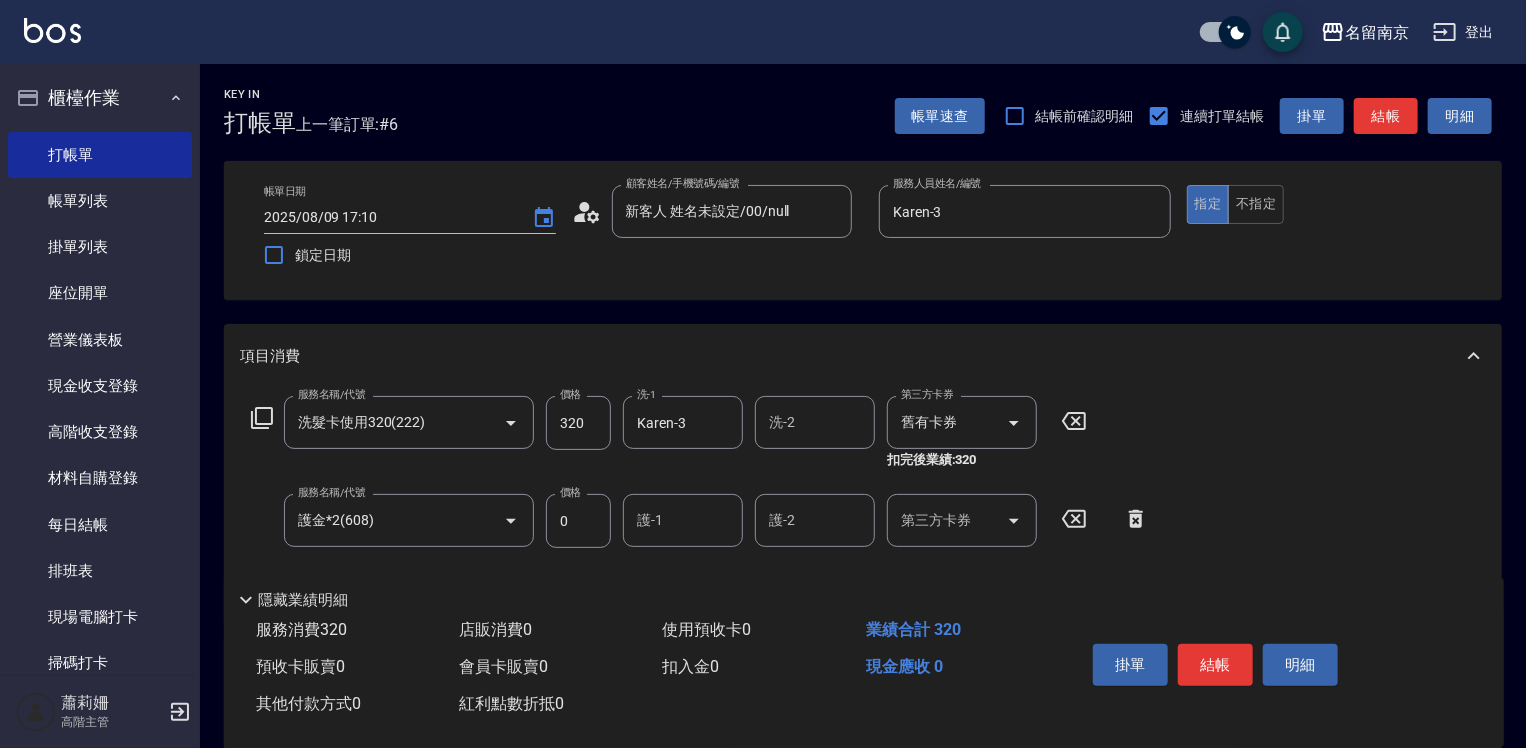 scroll, scrollTop: 100, scrollLeft: 0, axis: vertical 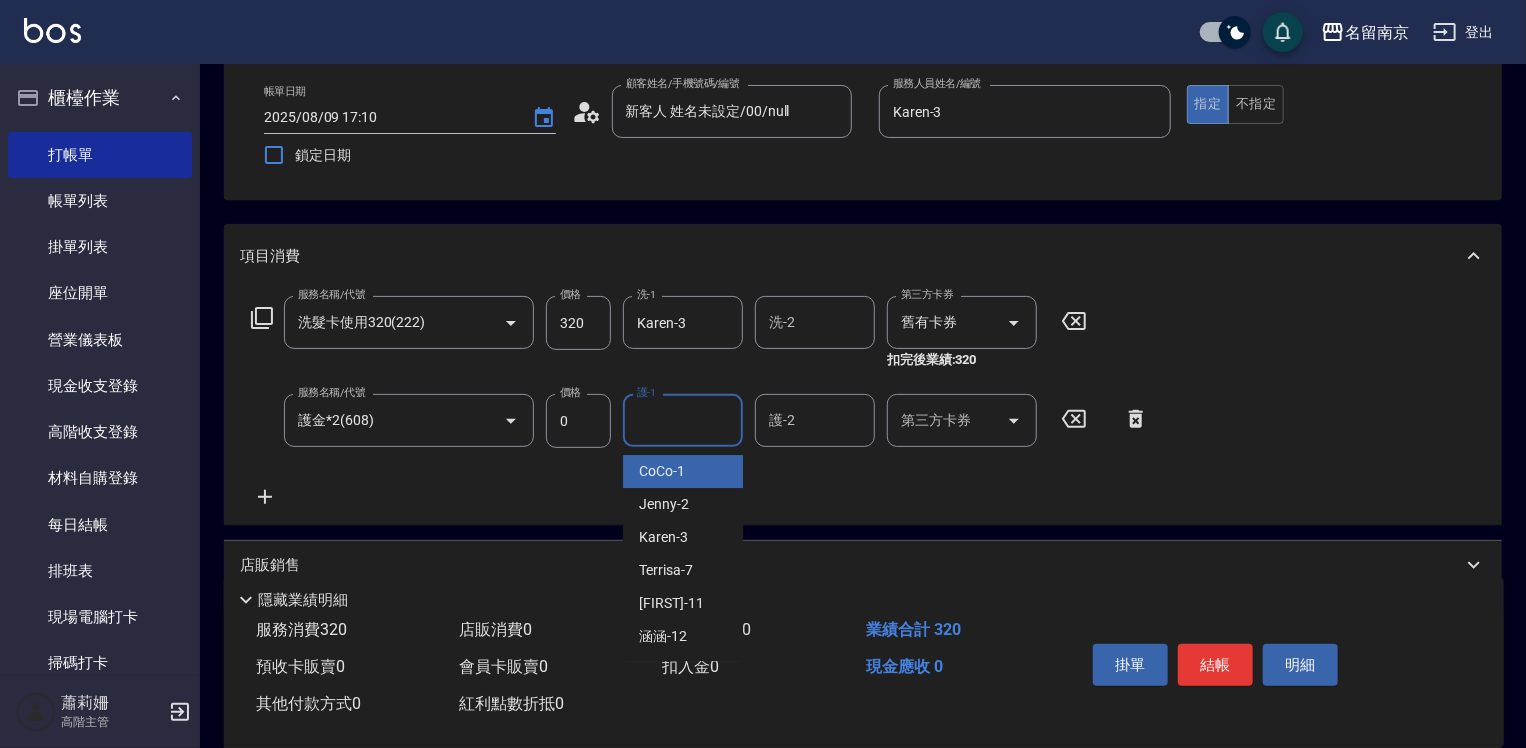 click on "護-1" at bounding box center [683, 420] 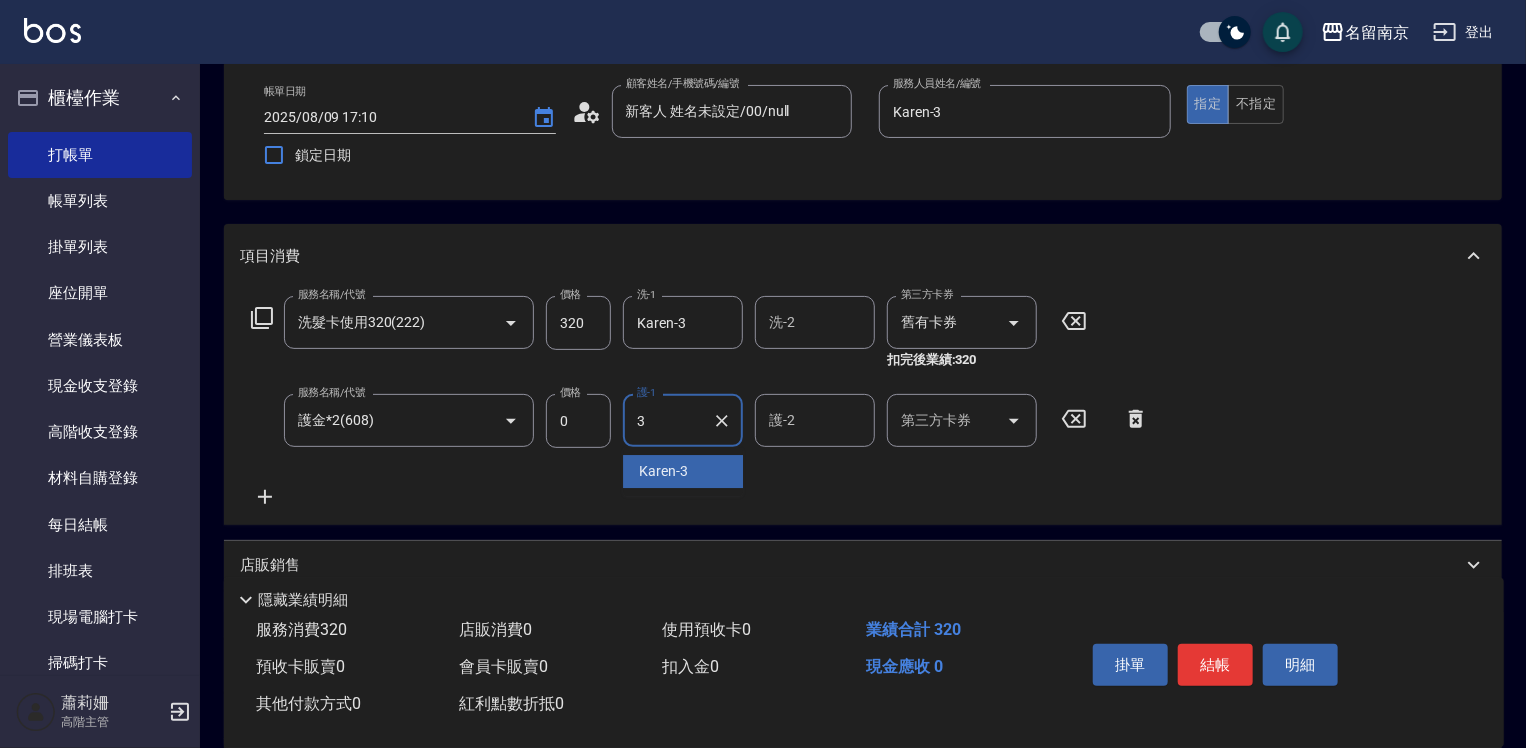 type on "Karen-3" 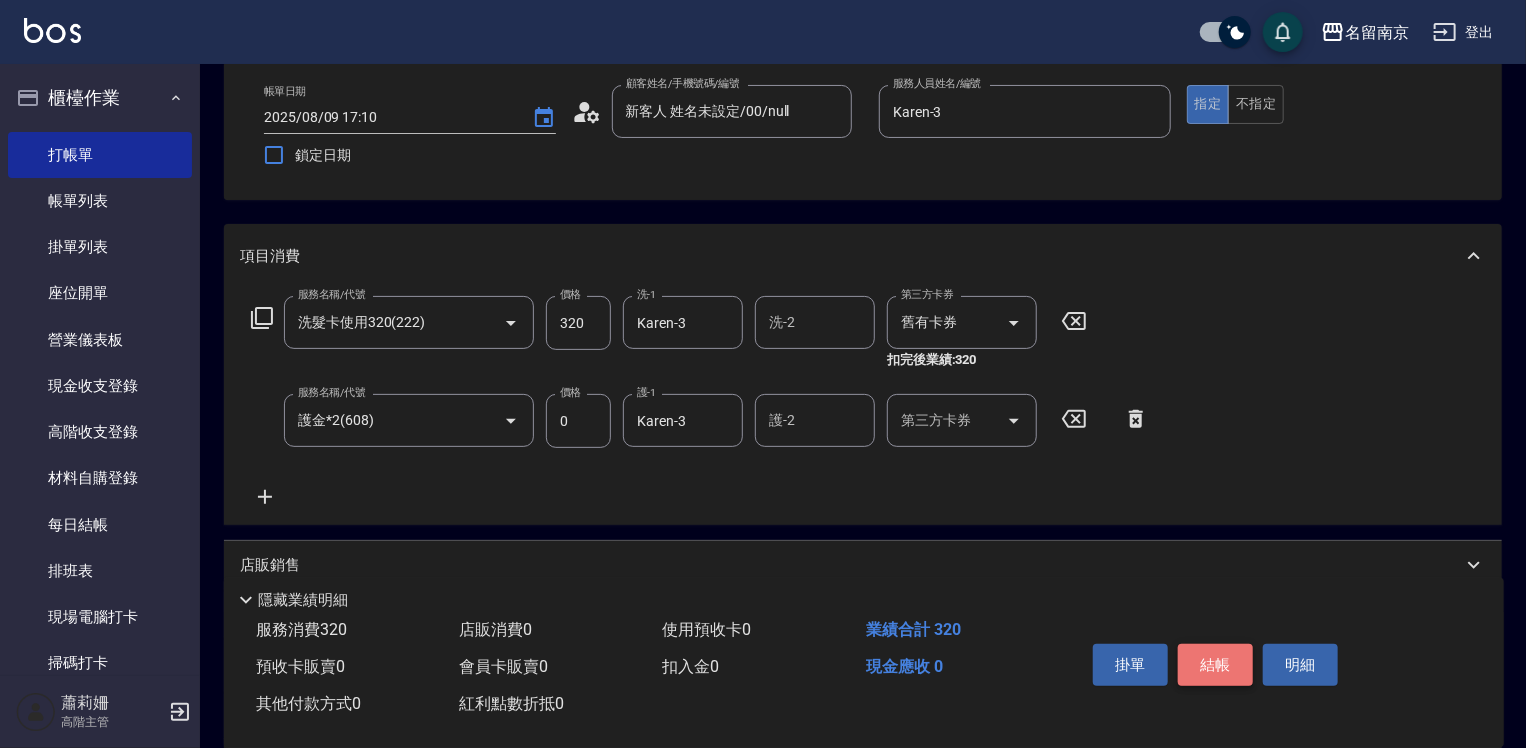 click on "結帳" at bounding box center [1215, 665] 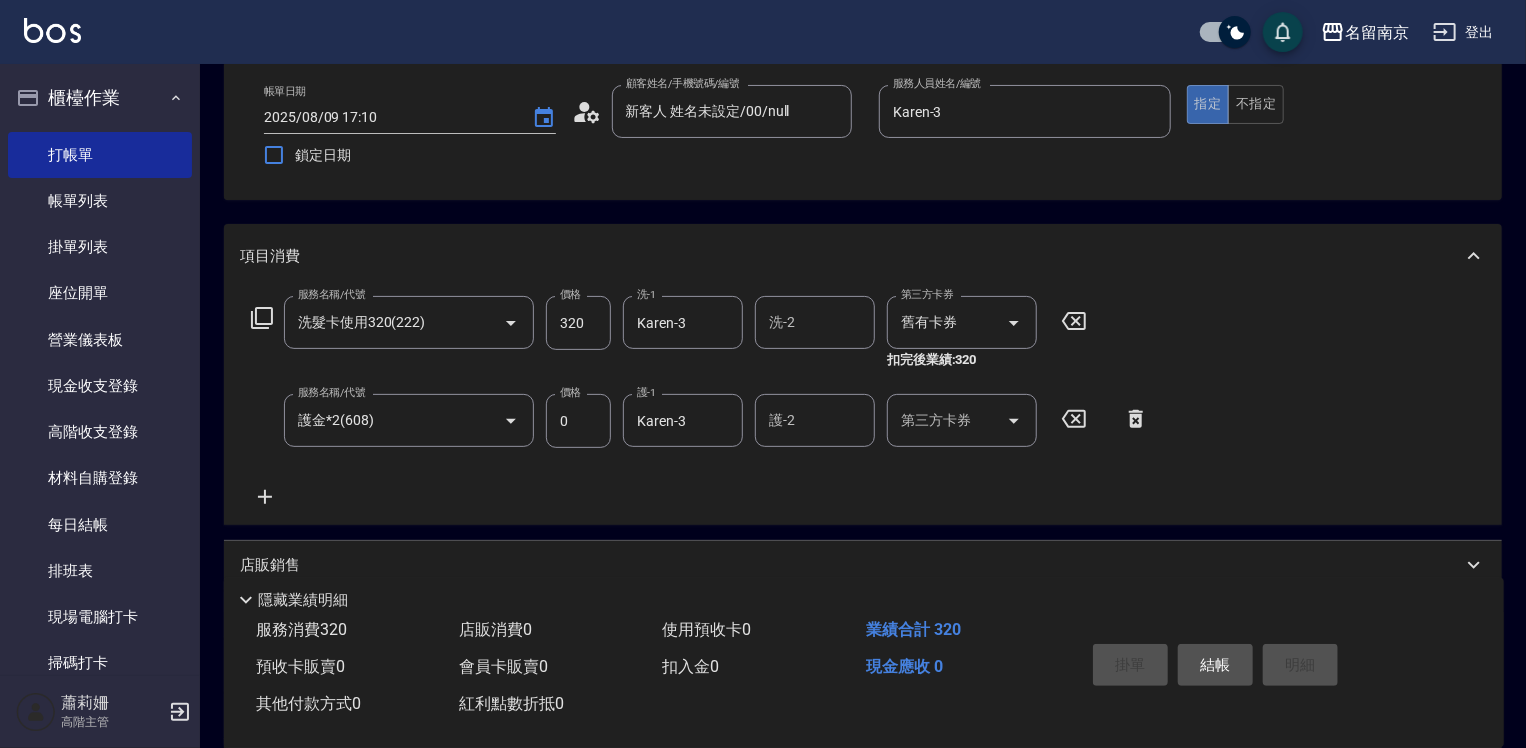 type on "[DATE] [TIME]" 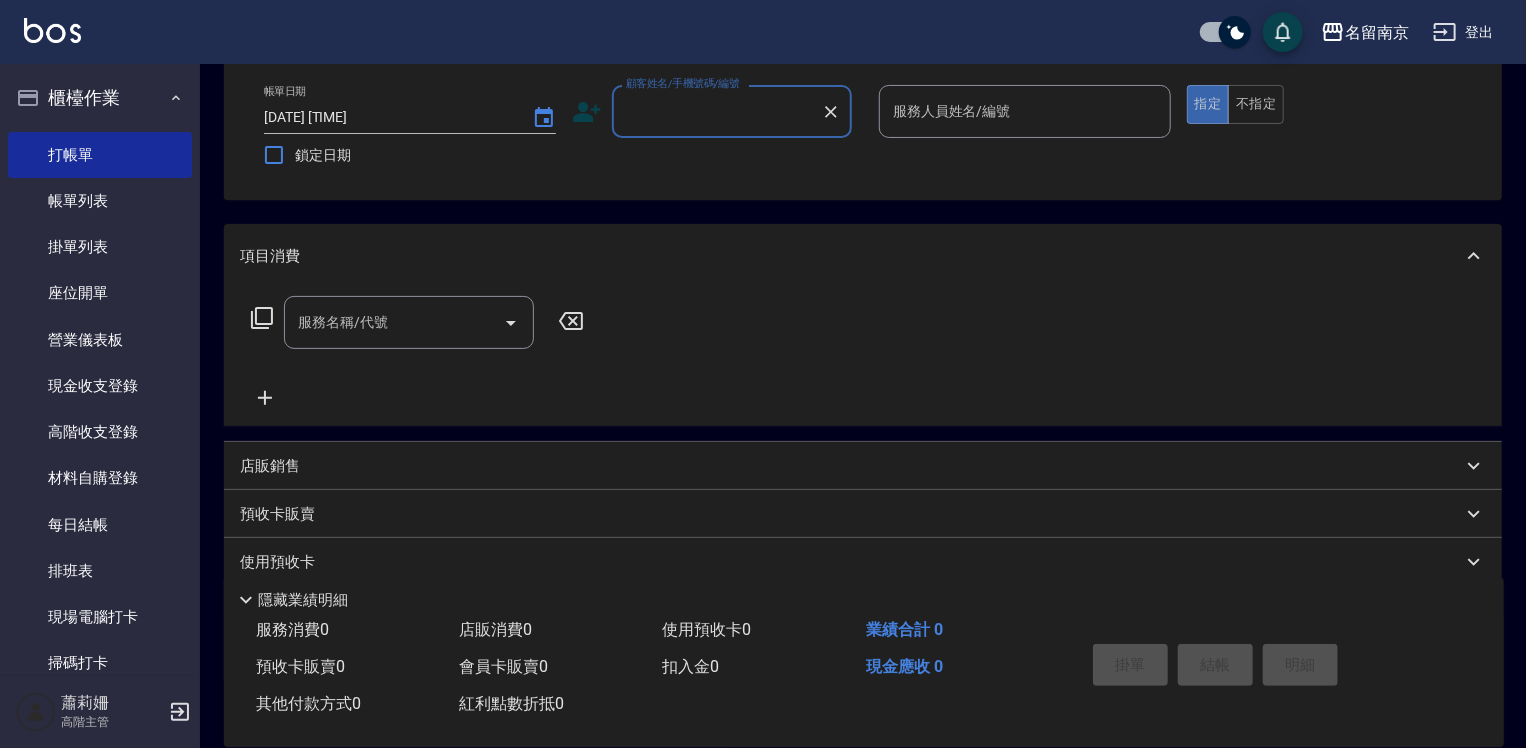 click on "顧客姓名/手機號碼/編號" at bounding box center (717, 111) 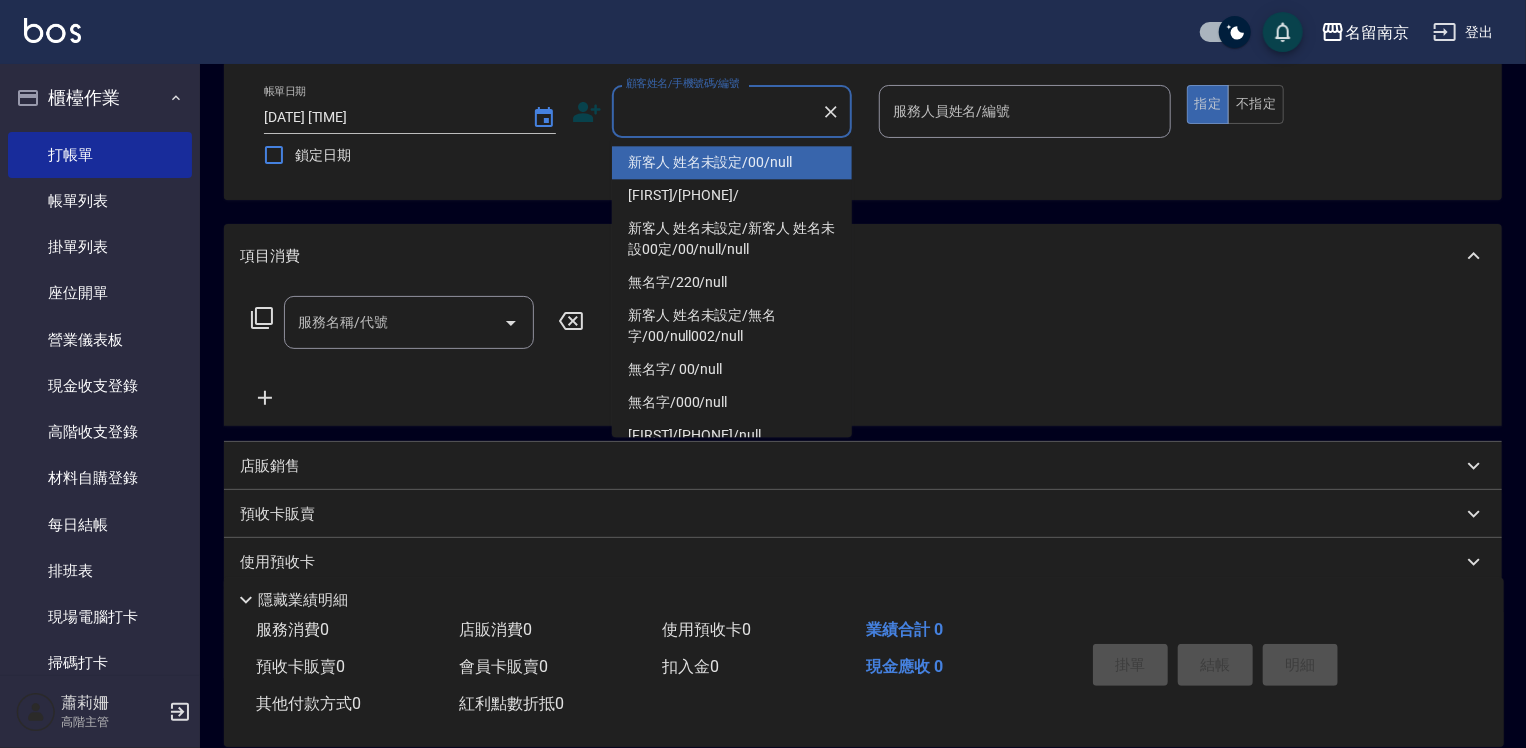 click on "新客人 姓名未設定/00/null" at bounding box center (732, 162) 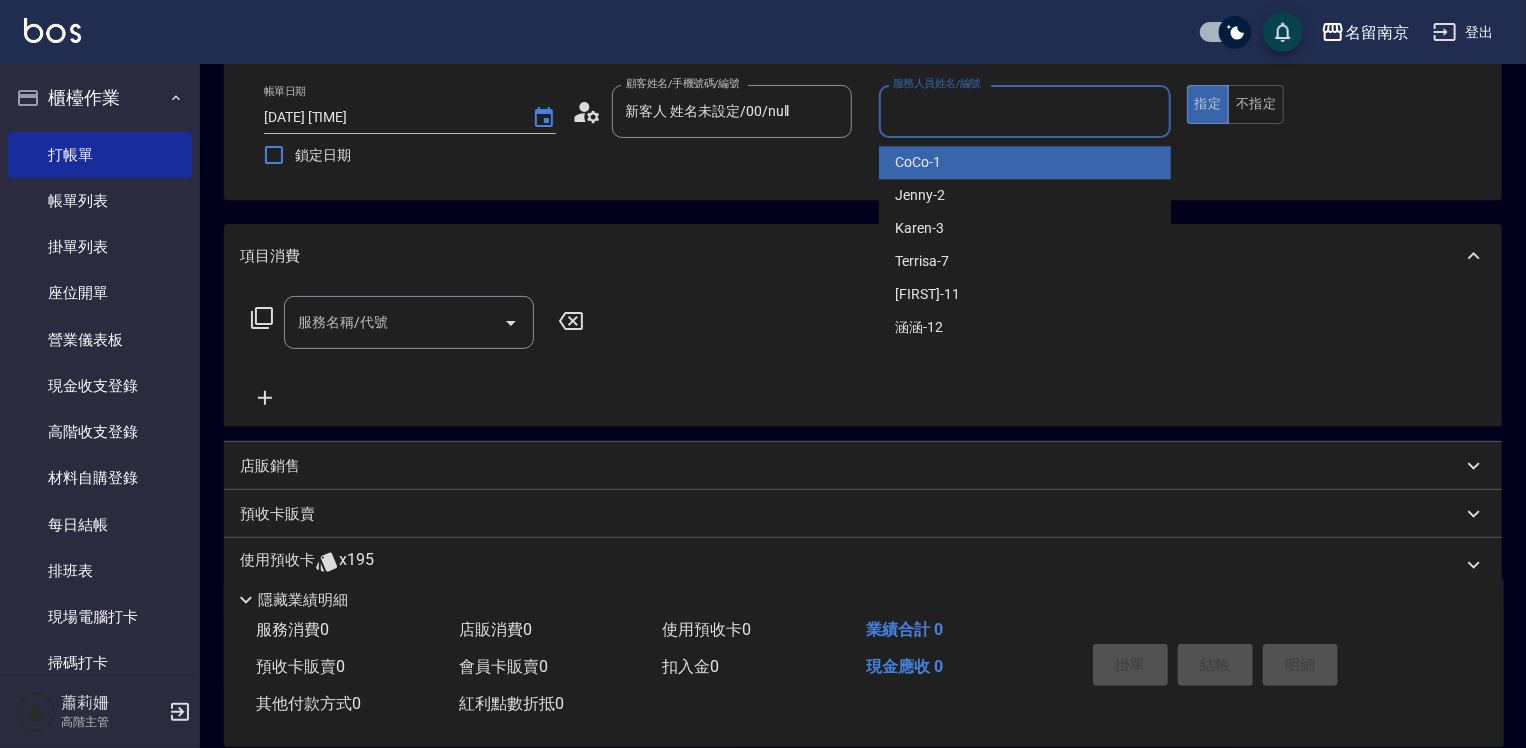 click on "服務人員姓名/編號" at bounding box center (1025, 111) 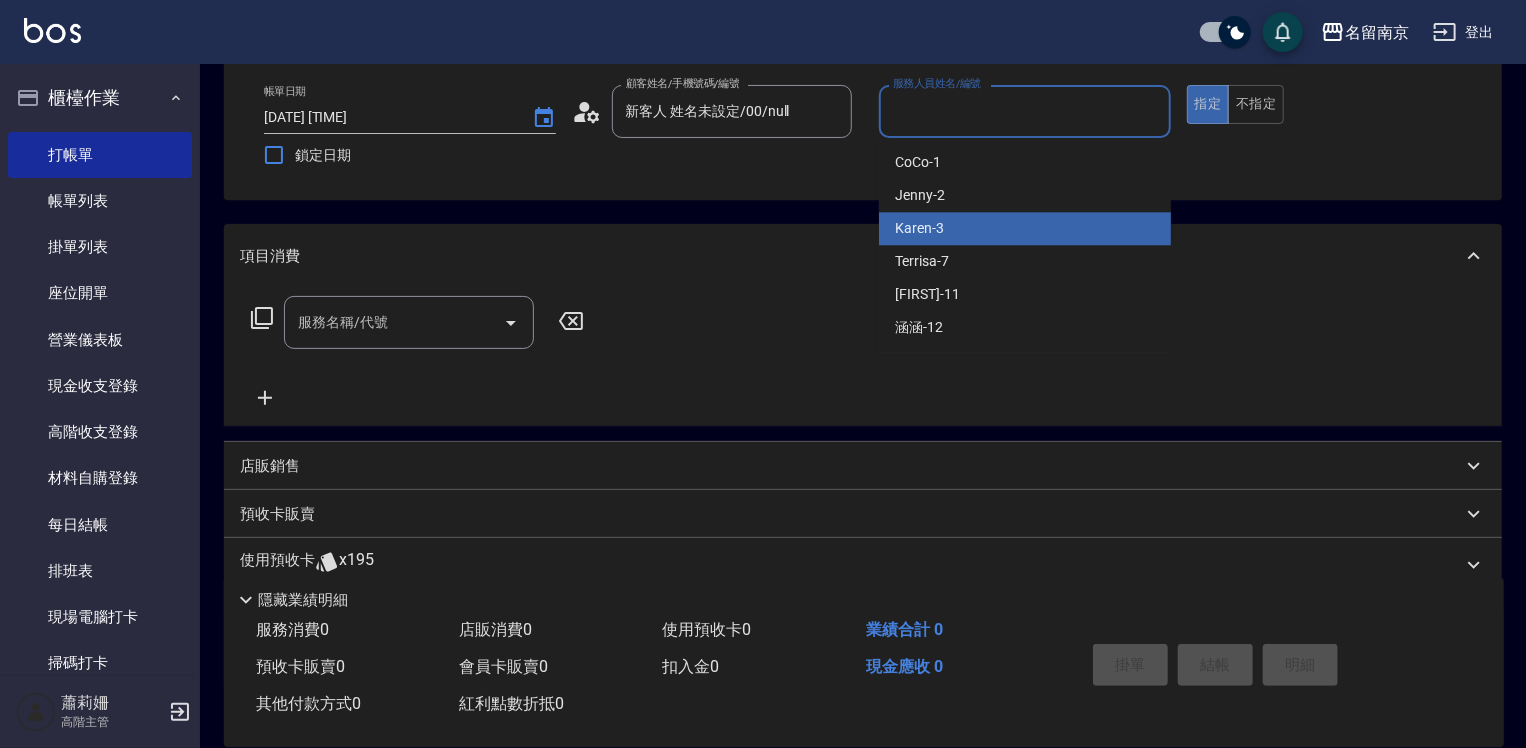 click on "[FIRST] -3" at bounding box center [1025, 228] 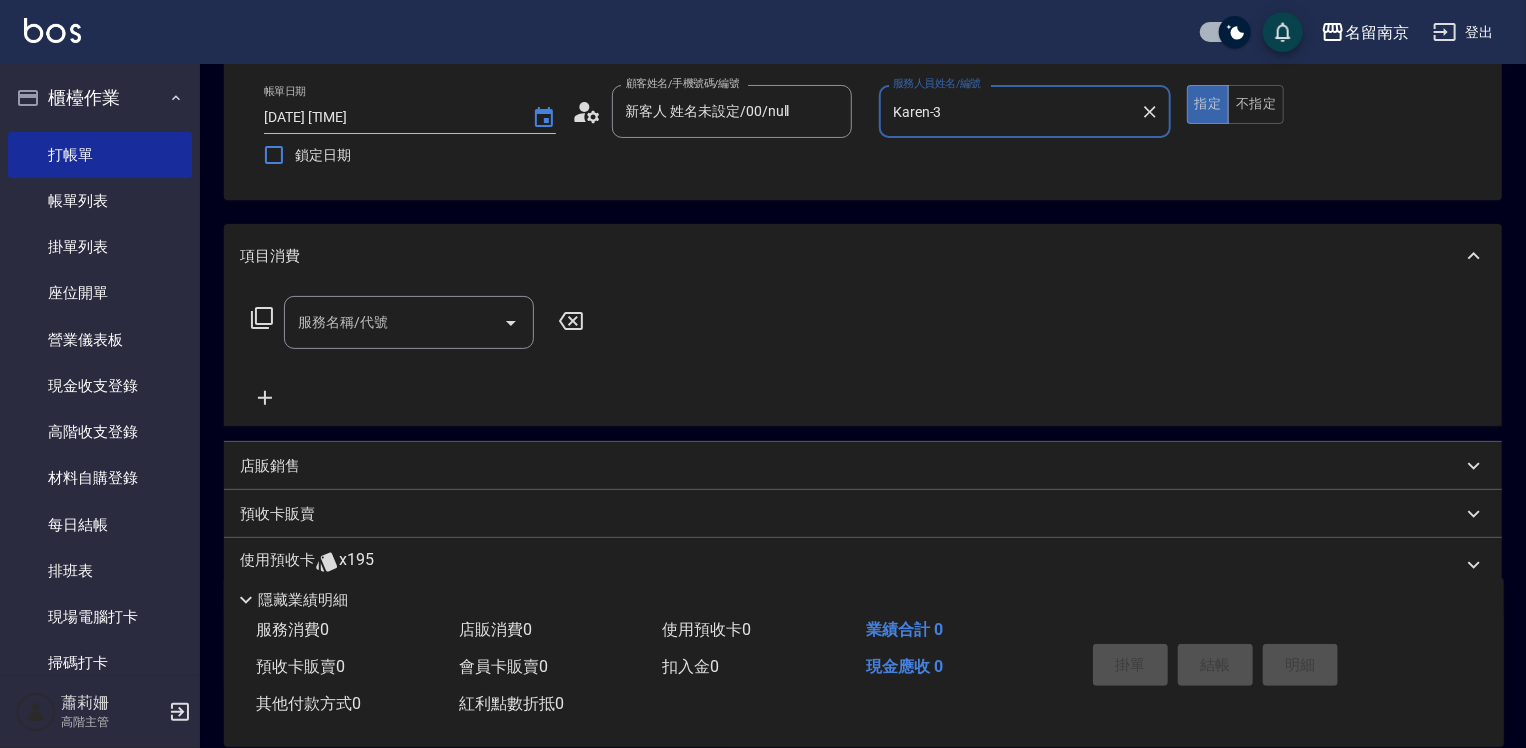 click on "服務名稱/代號" at bounding box center (394, 322) 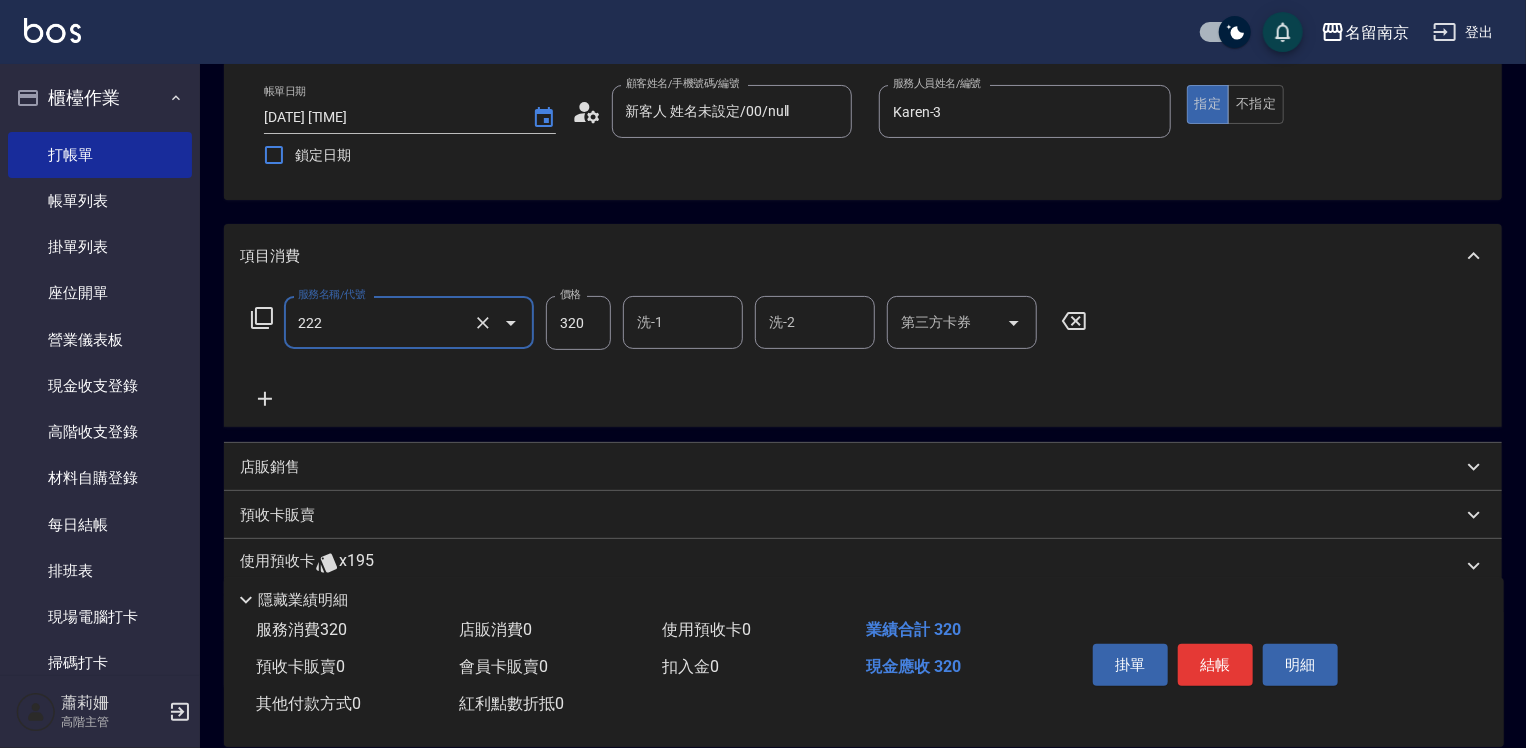 type on "洗髮卡使用320(222)" 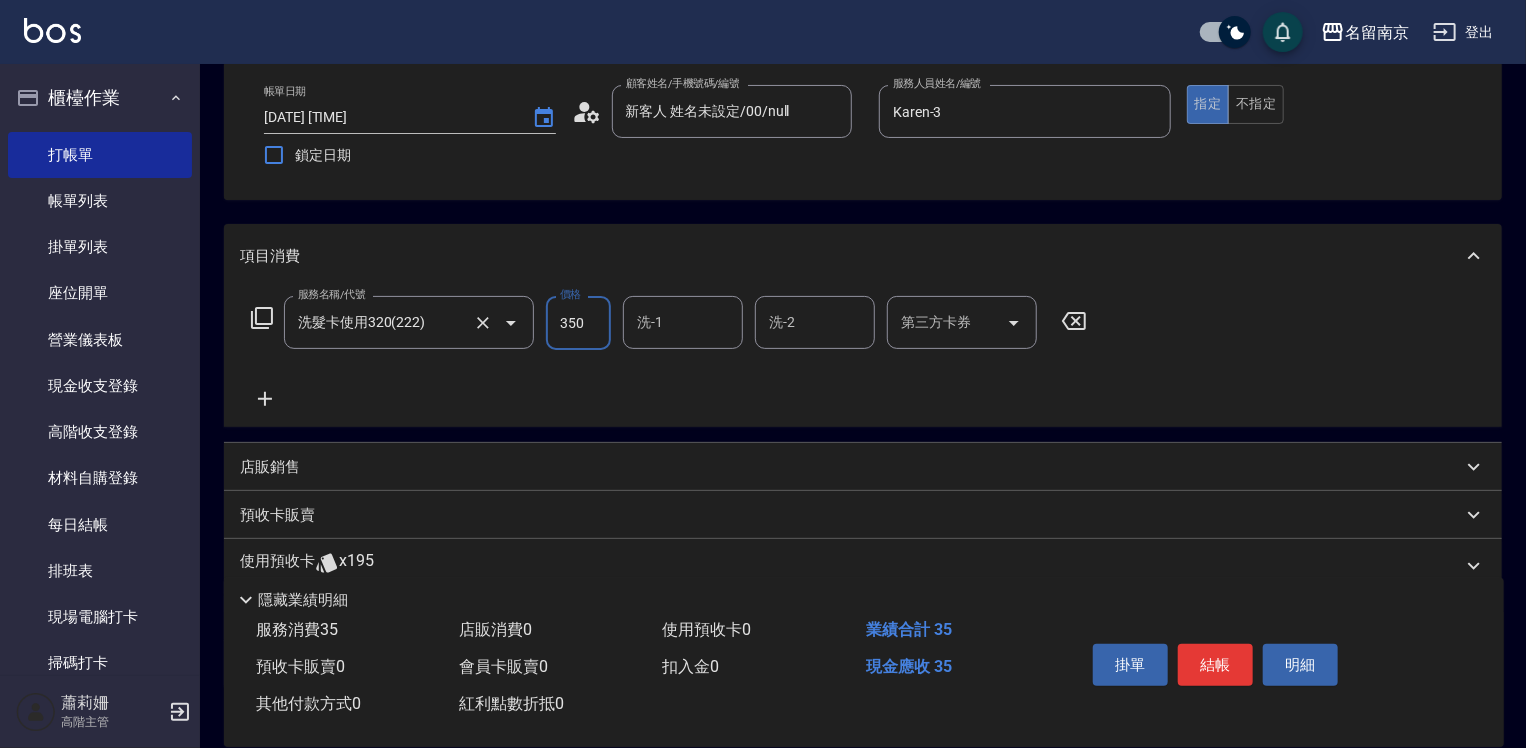 type on "350" 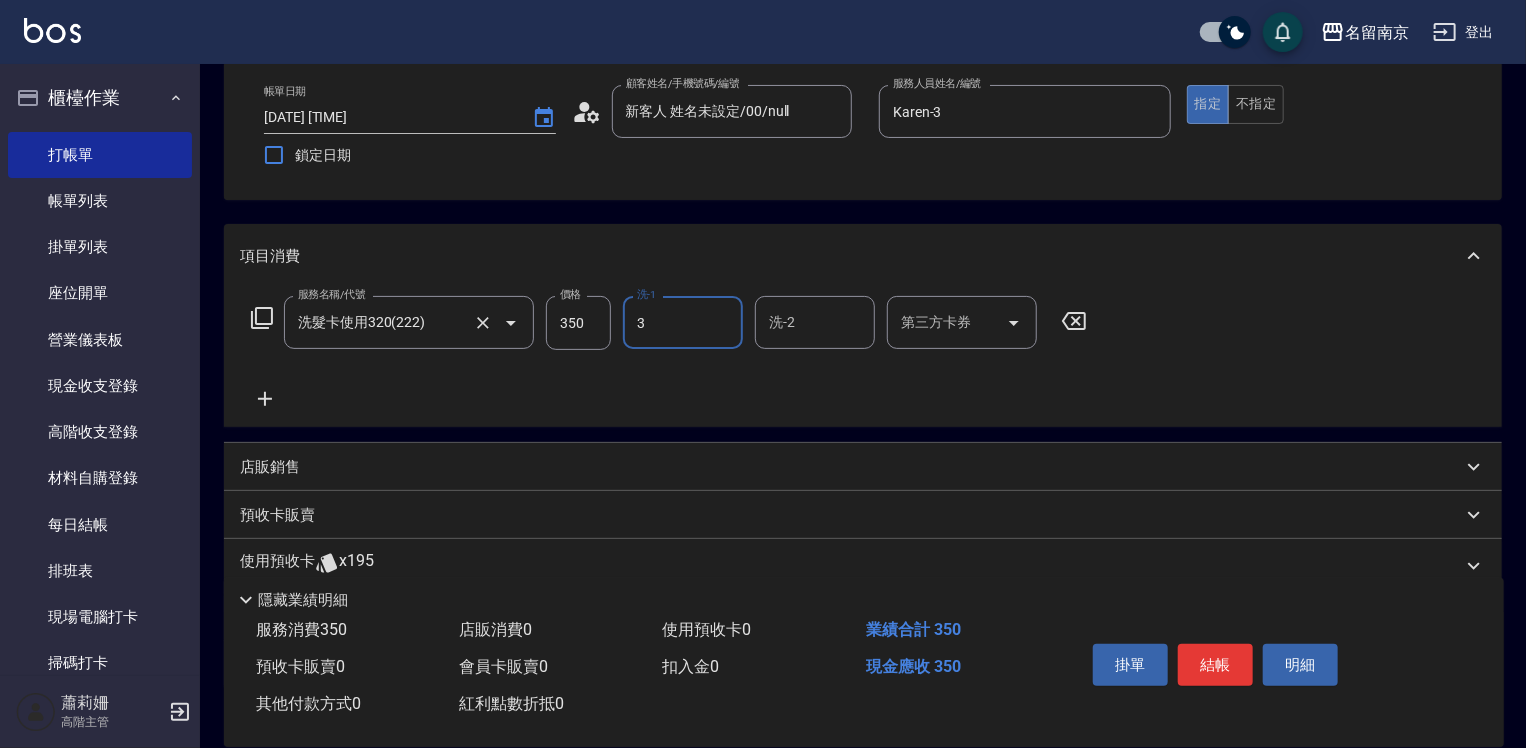 type on "Karen-3" 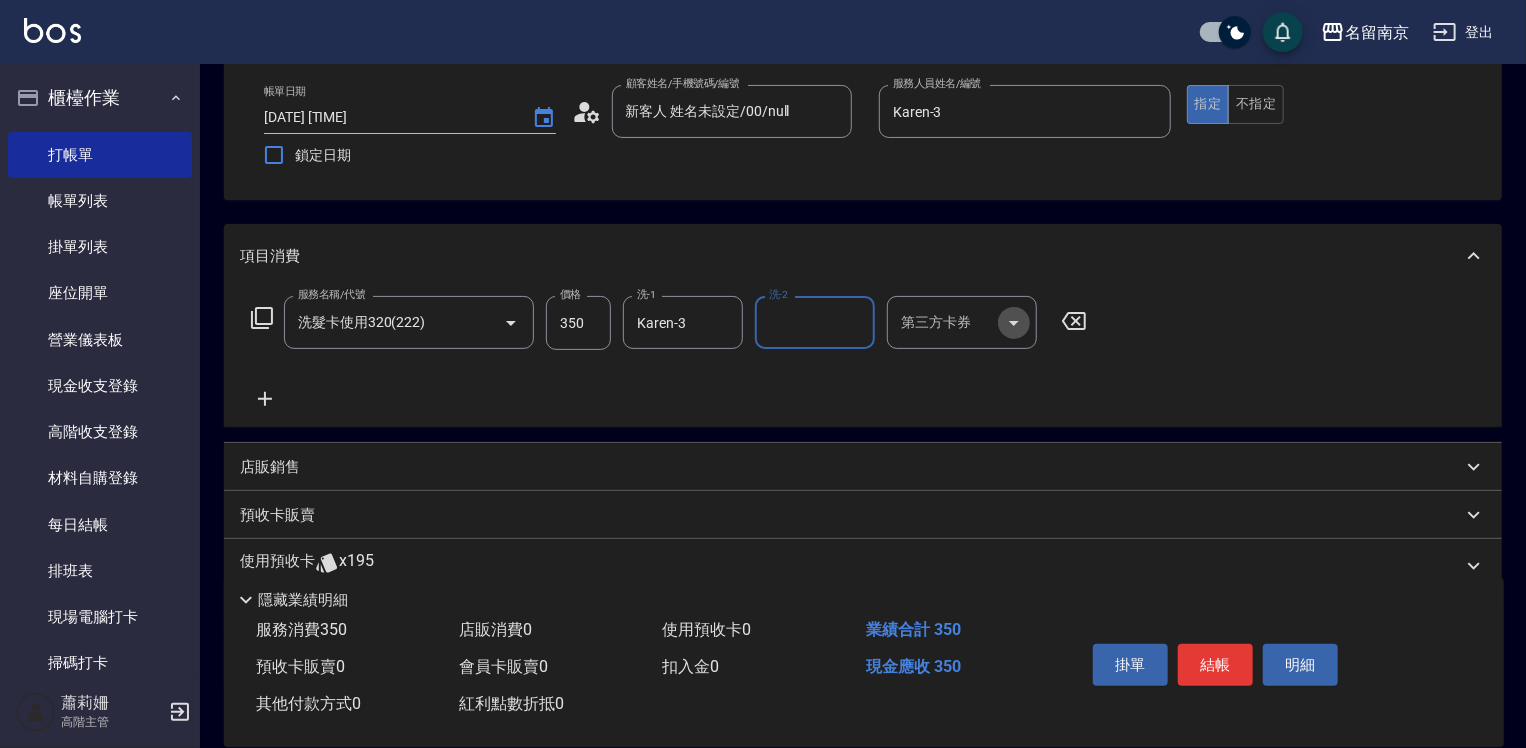 click 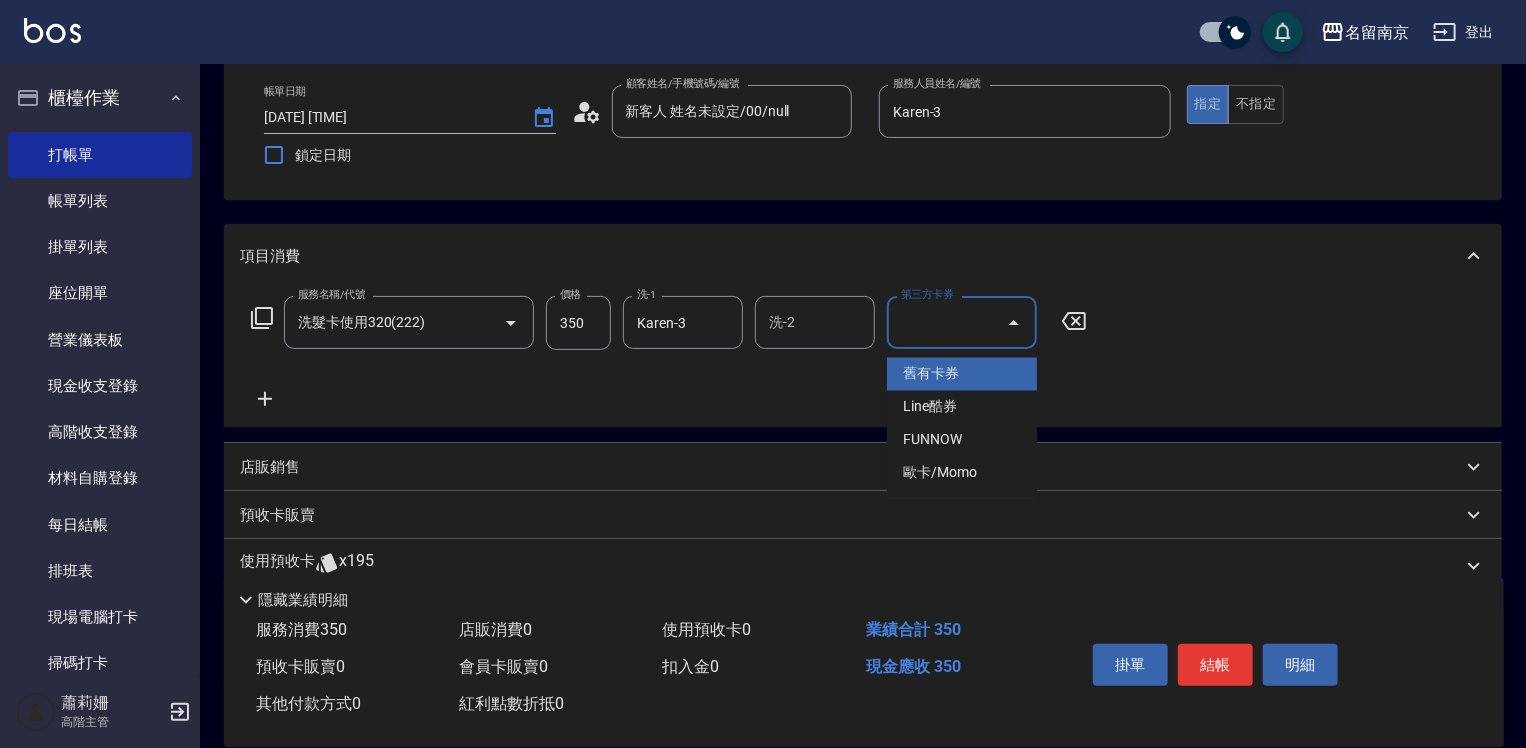 click on "舊有卡券" at bounding box center (962, 374) 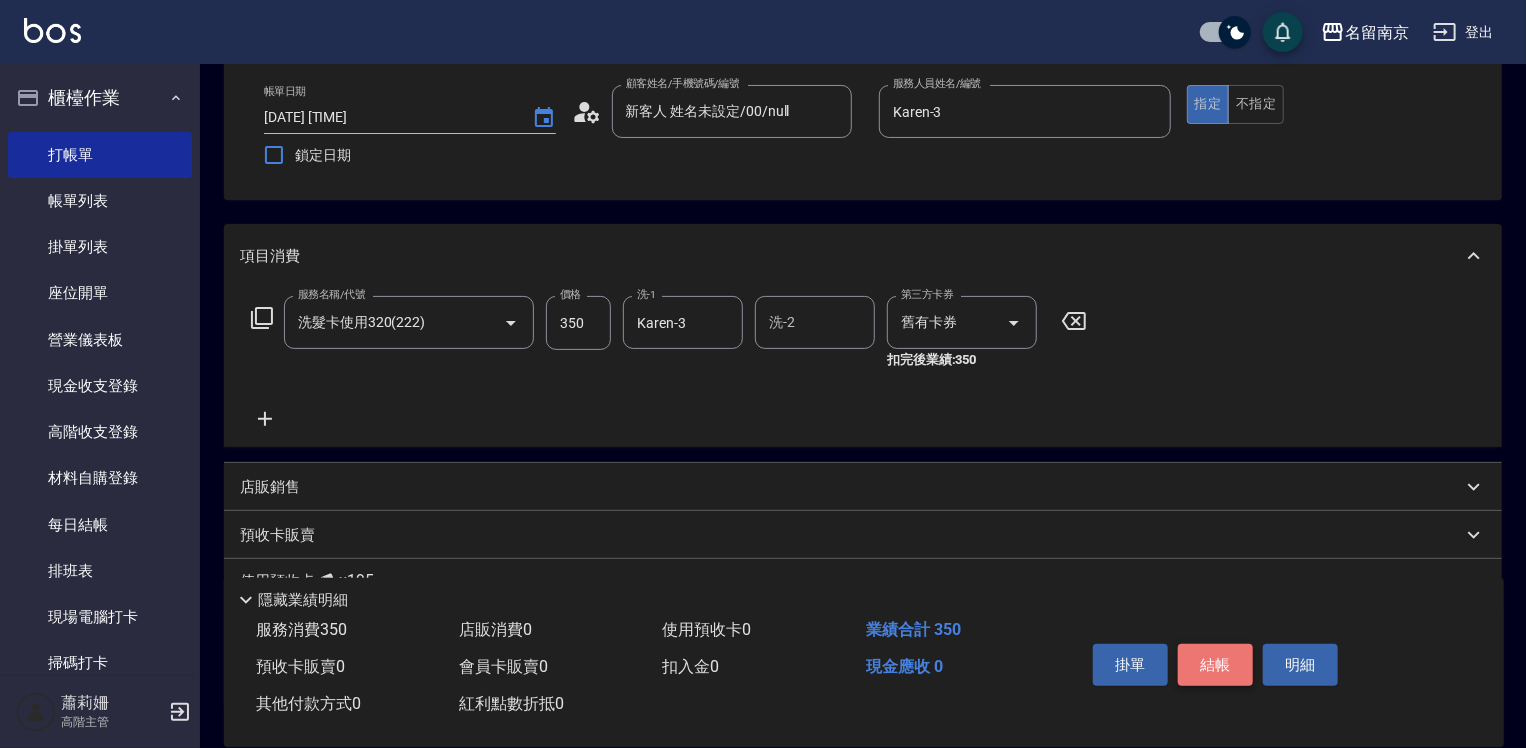 click on "結帳" at bounding box center (1215, 665) 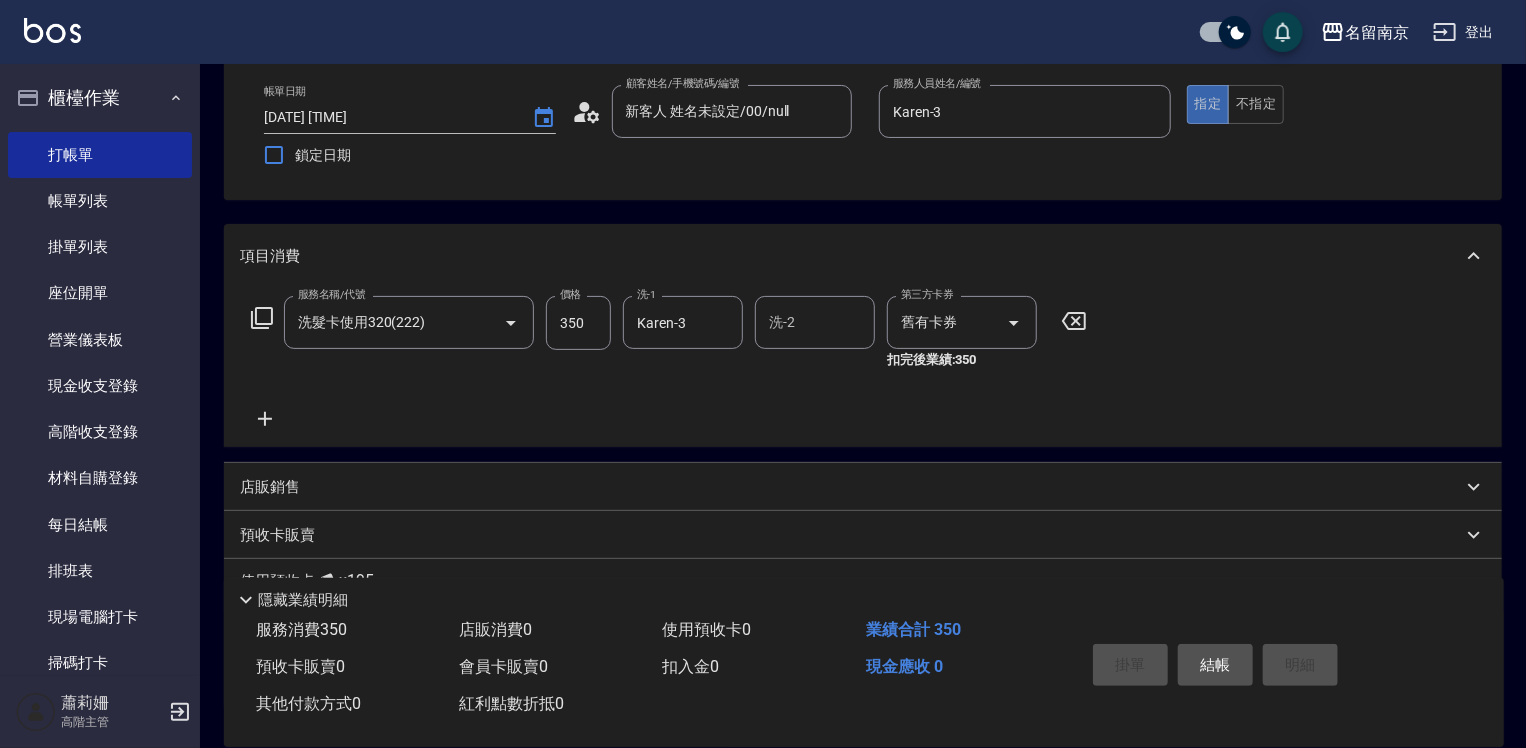 type 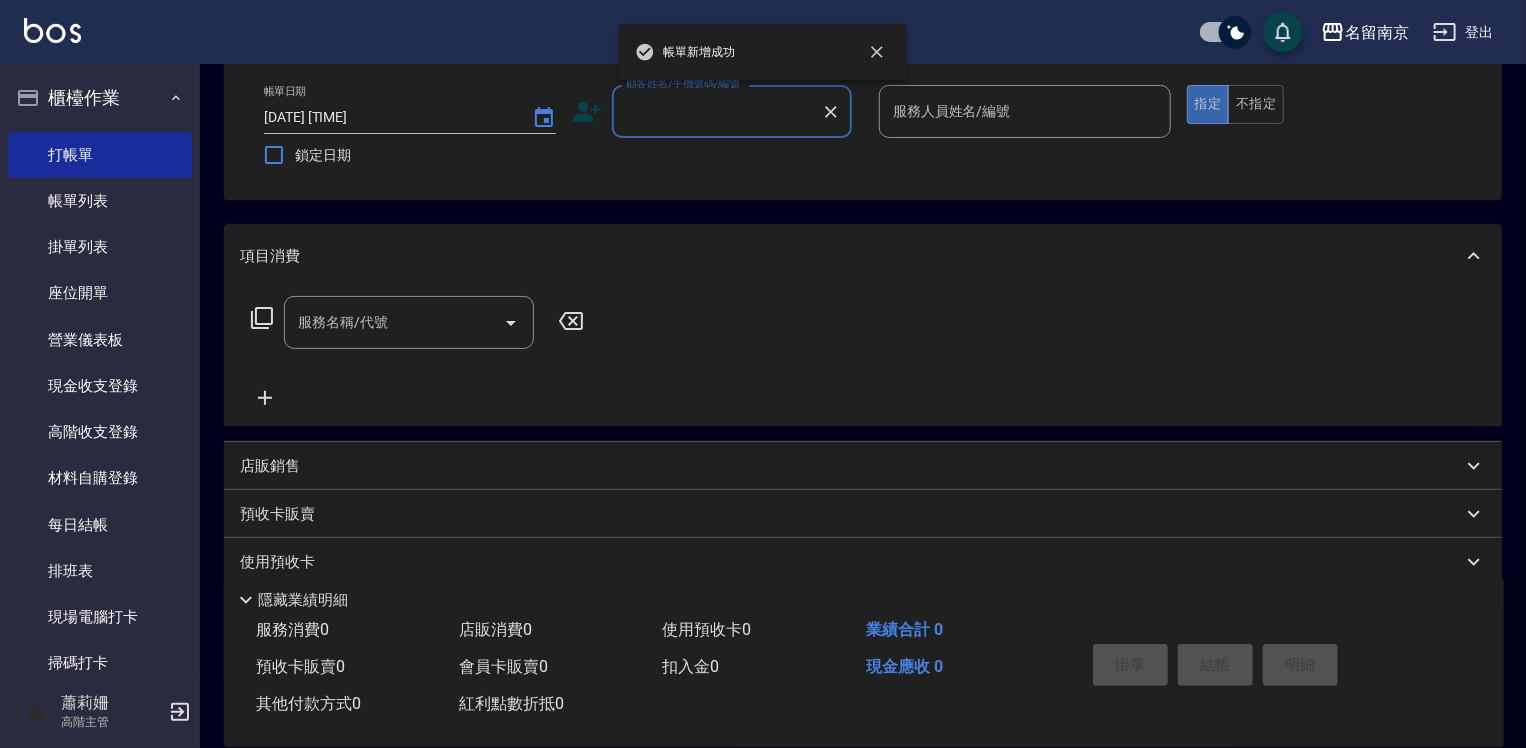click on "顧客姓名/手機號碼/編號" at bounding box center (717, 111) 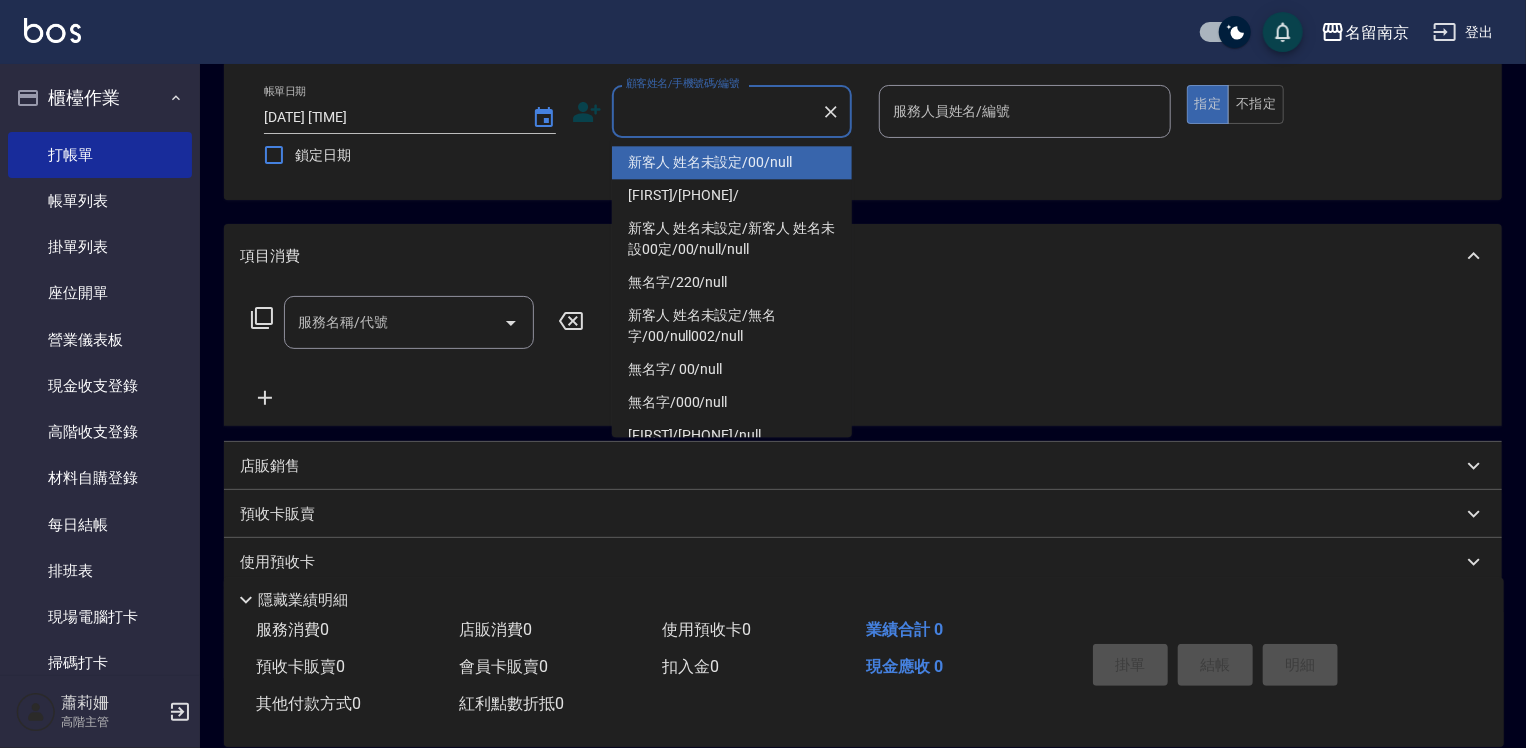 drag, startPoint x: 702, startPoint y: 160, endPoint x: 956, endPoint y: 154, distance: 254.07086 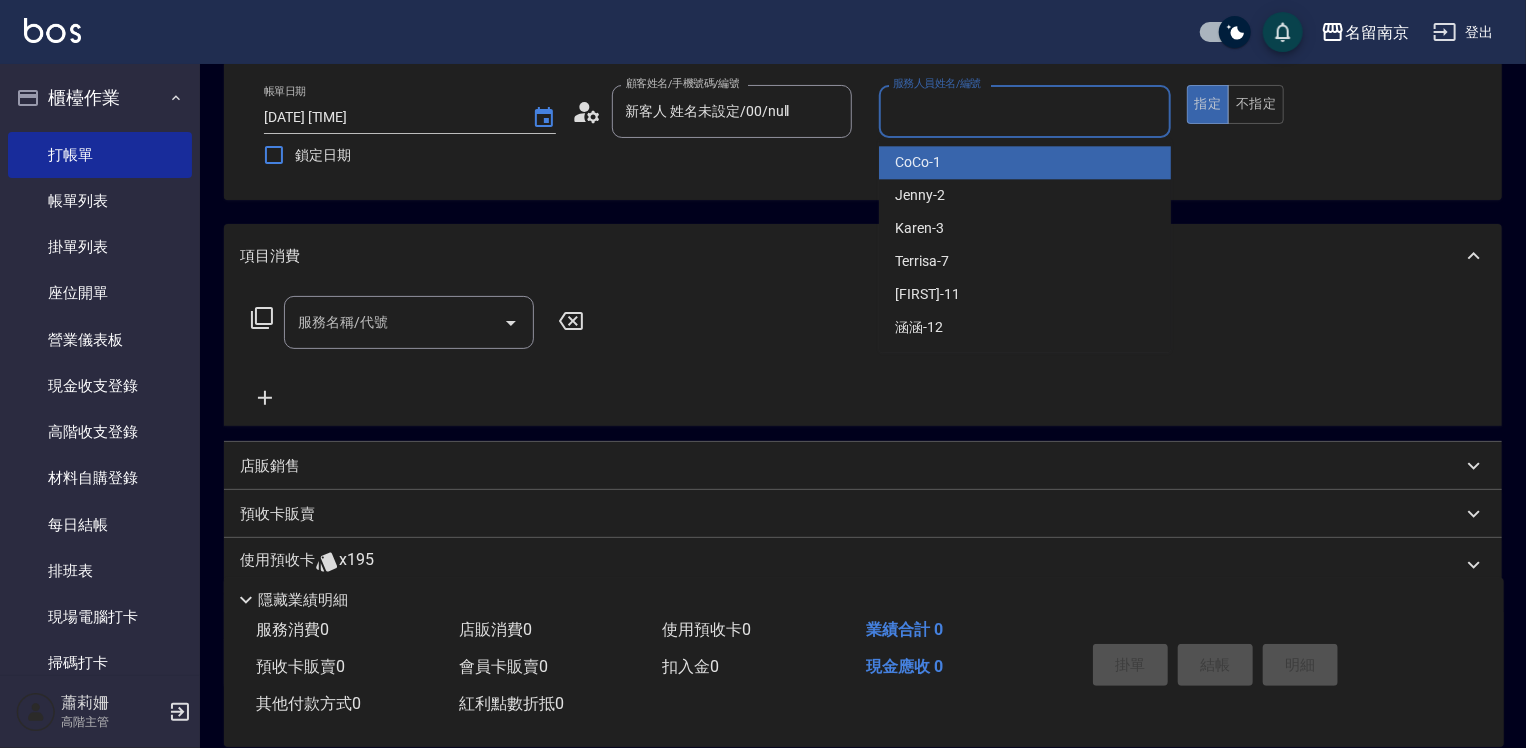 click on "服務人員姓名/編號" at bounding box center (1025, 111) 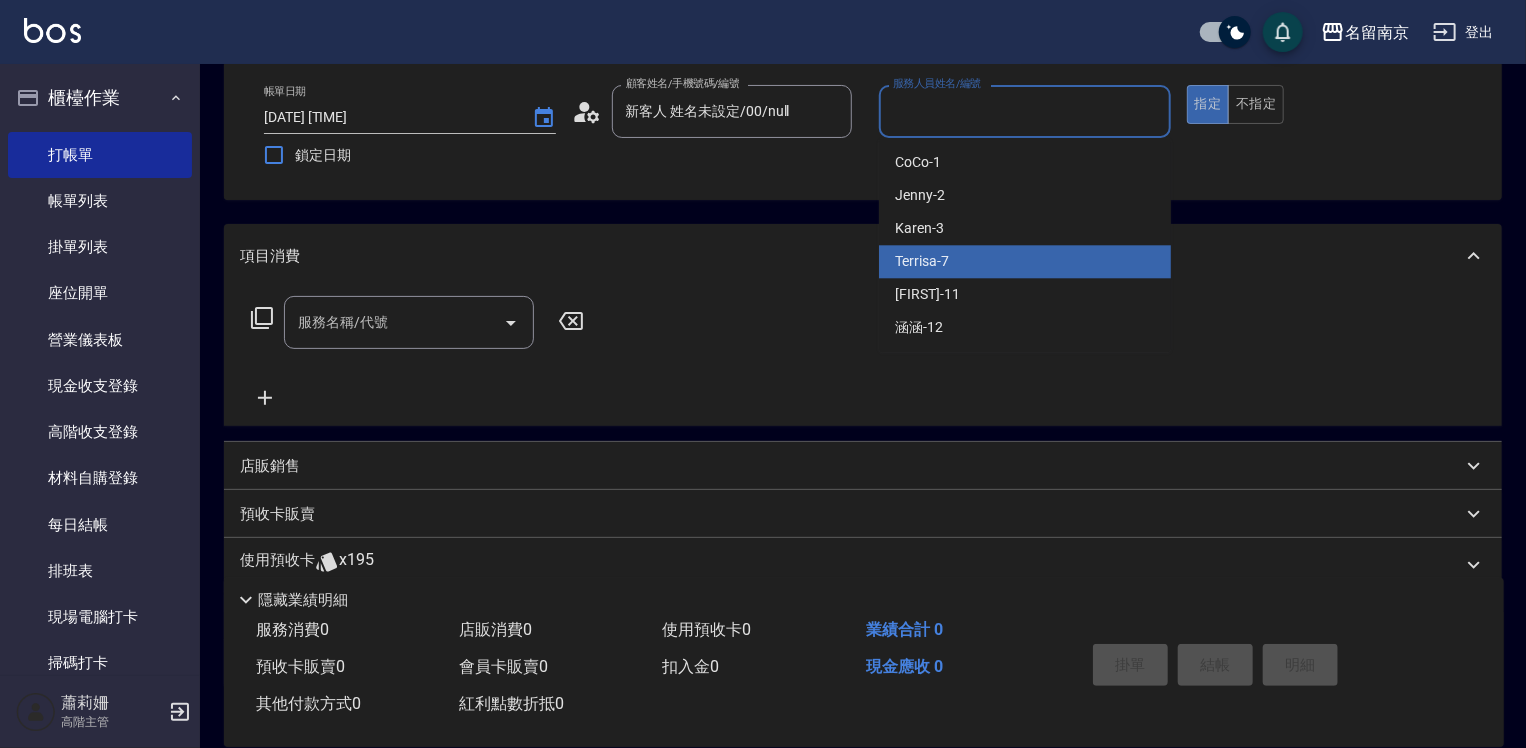 click on "[FIRST] -7" at bounding box center (1025, 261) 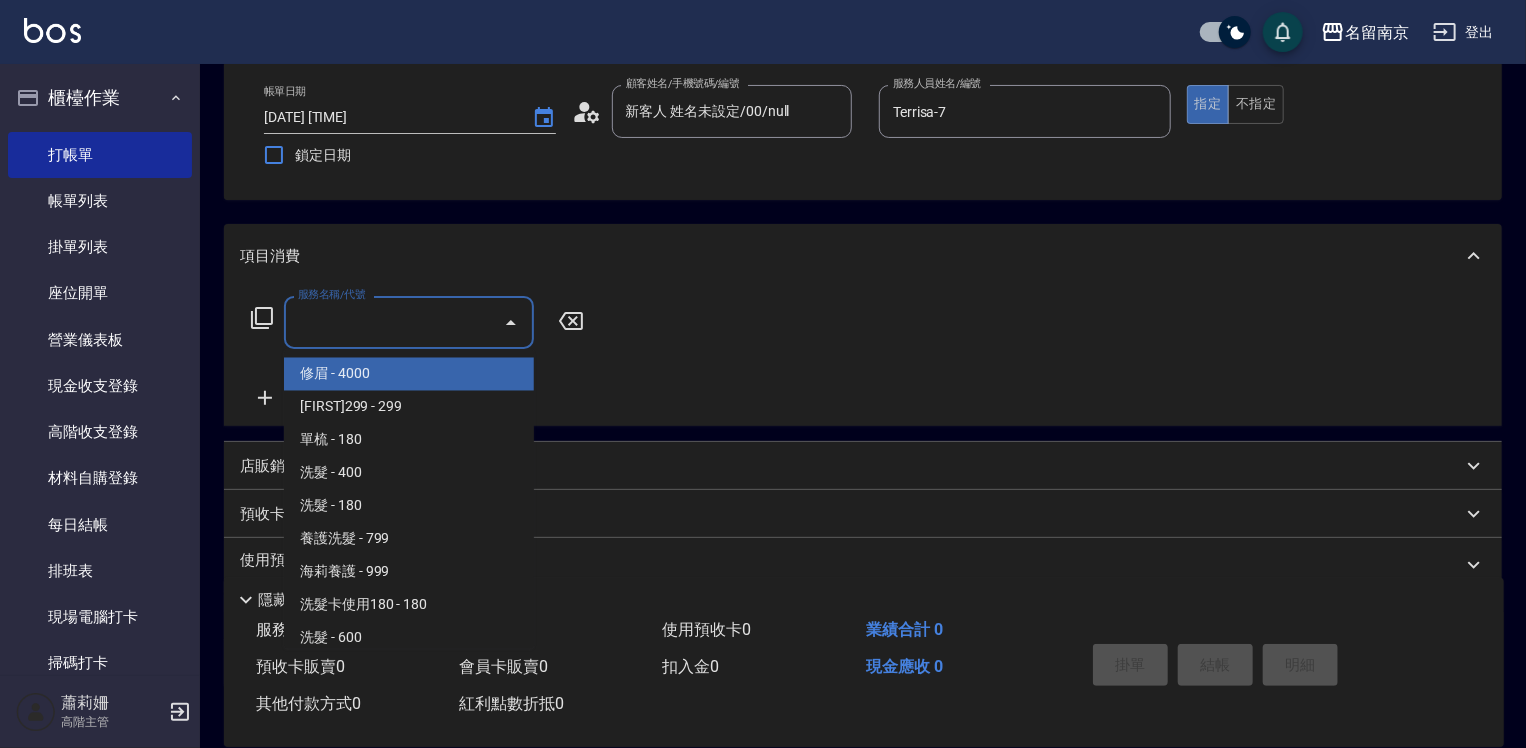 click on "服務名稱/代號" at bounding box center [394, 322] 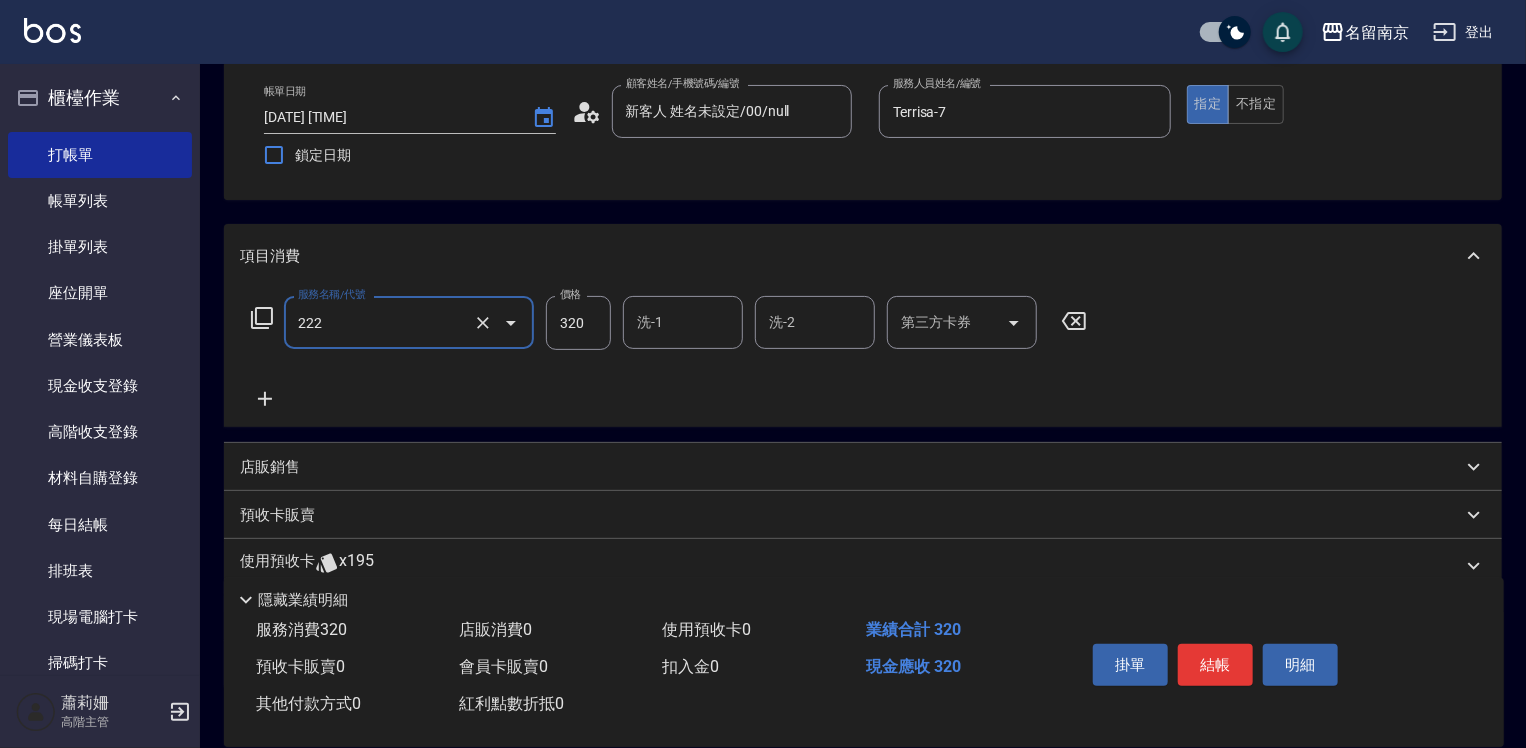 type on "洗髮卡使用320(222)" 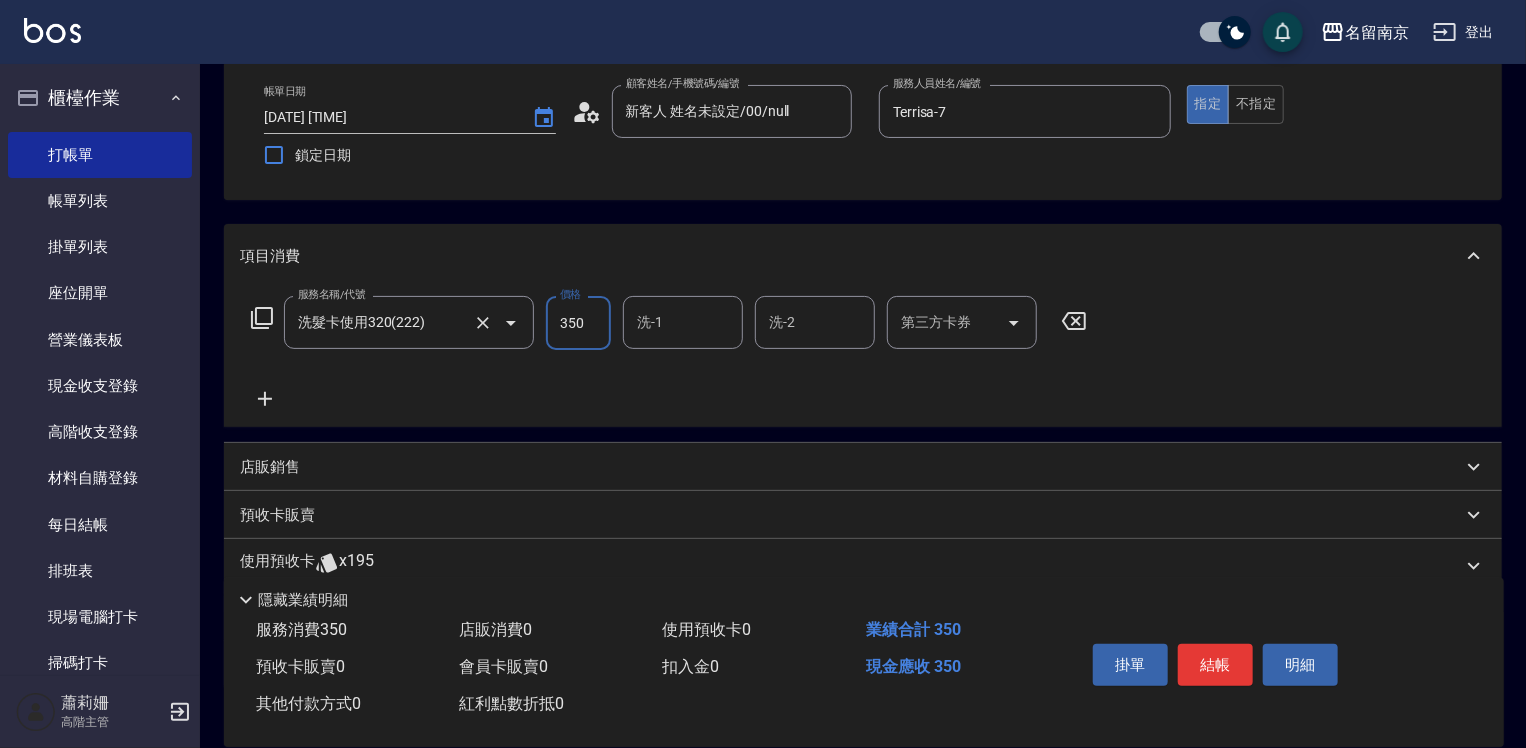 type on "350" 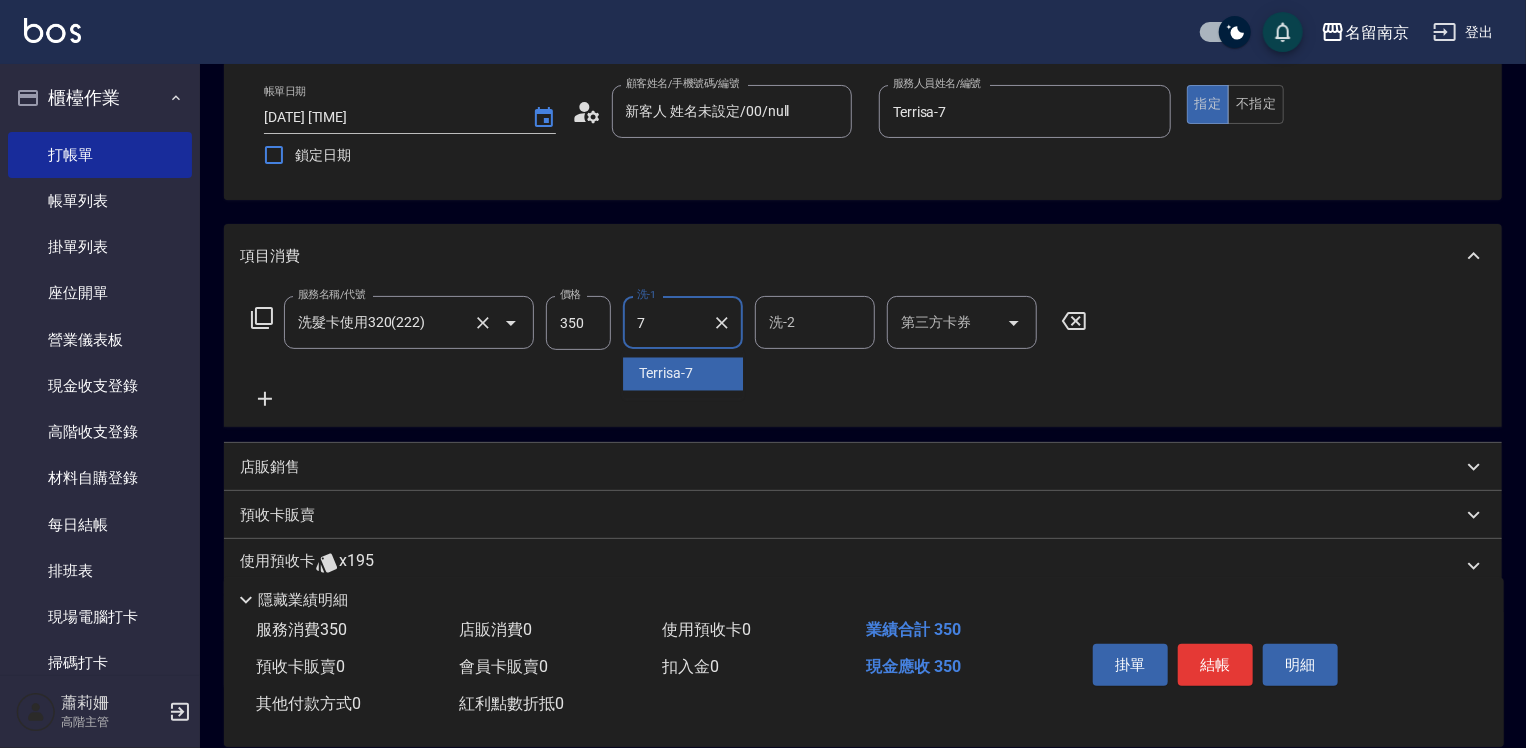 type on "Terrisa-7" 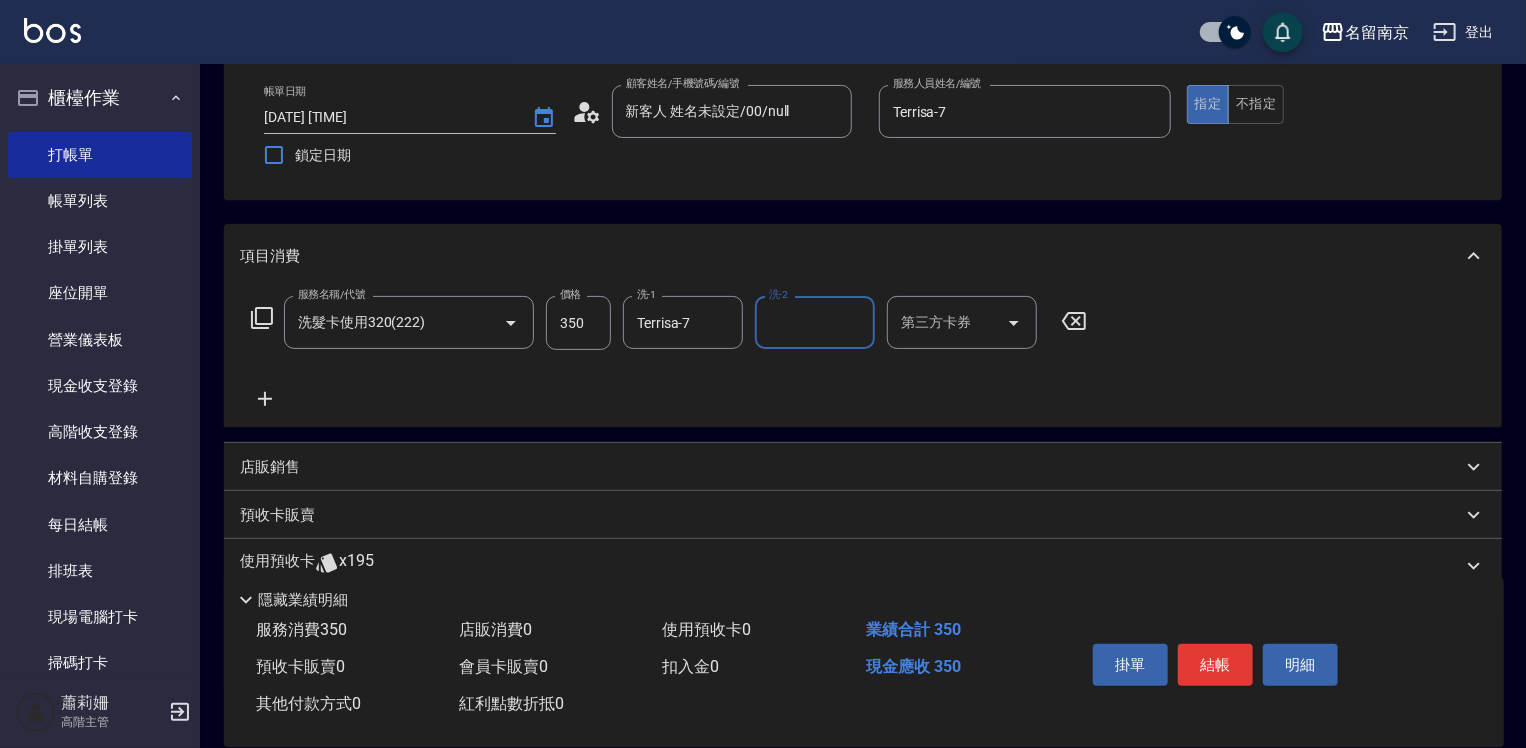 click 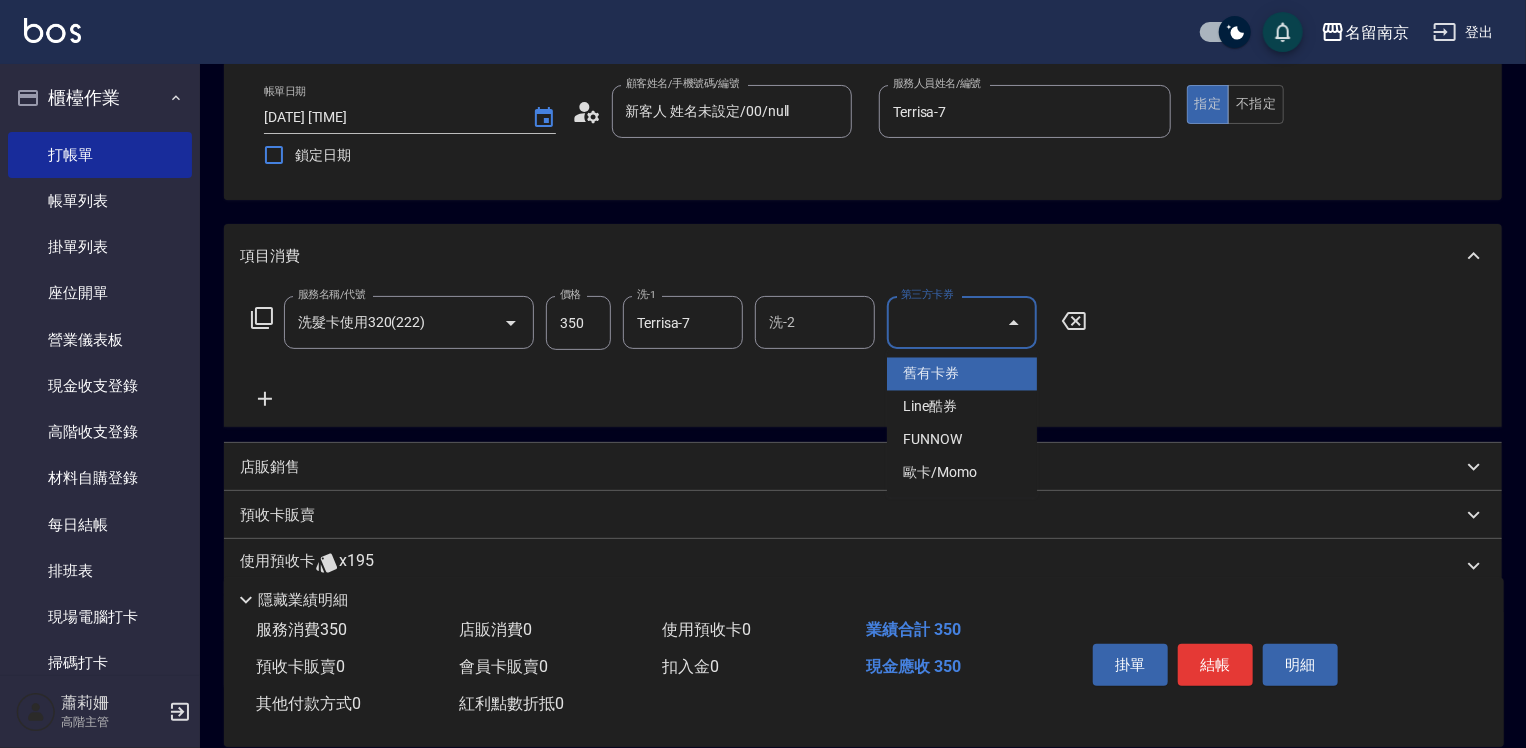 click on "舊有卡券" at bounding box center [962, 374] 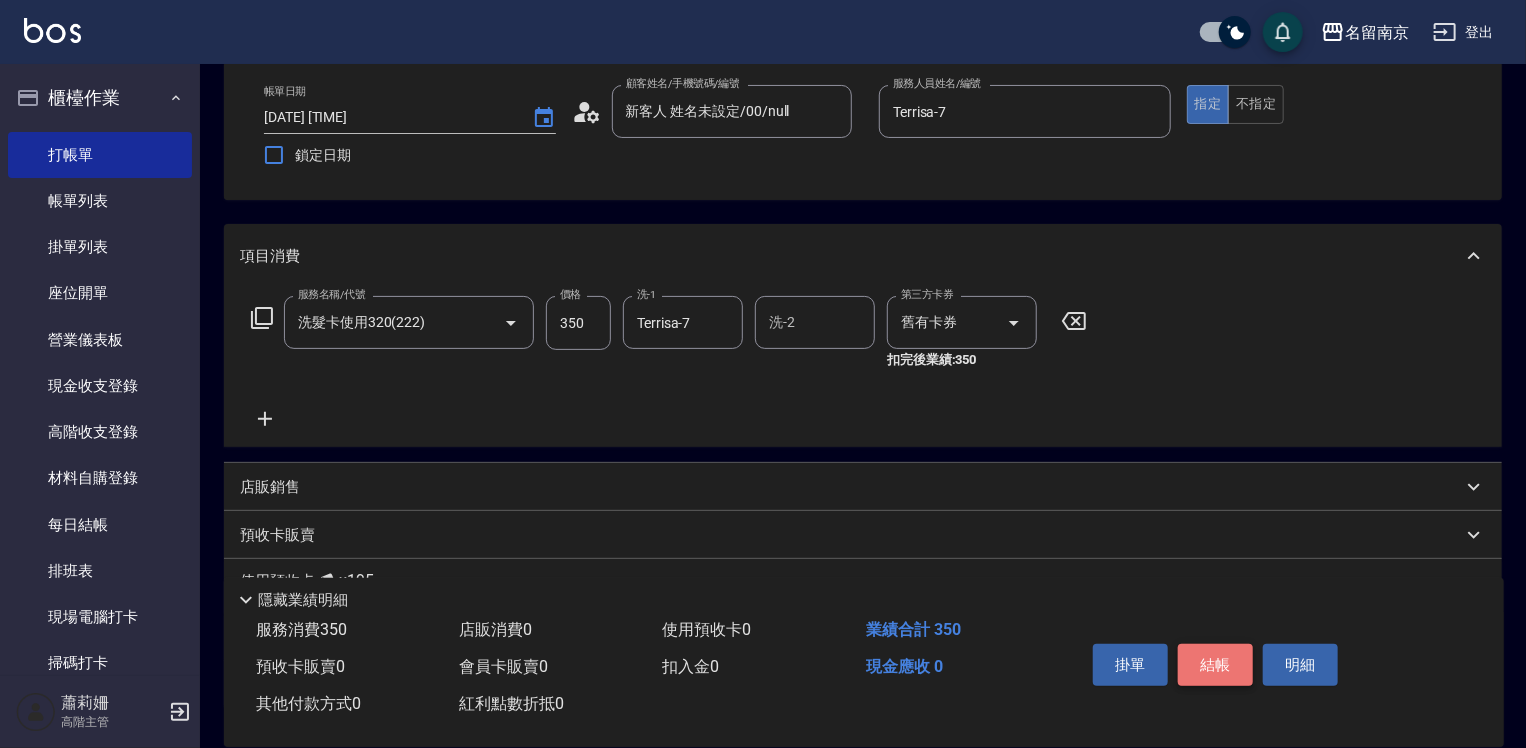 click on "結帳" at bounding box center [1215, 665] 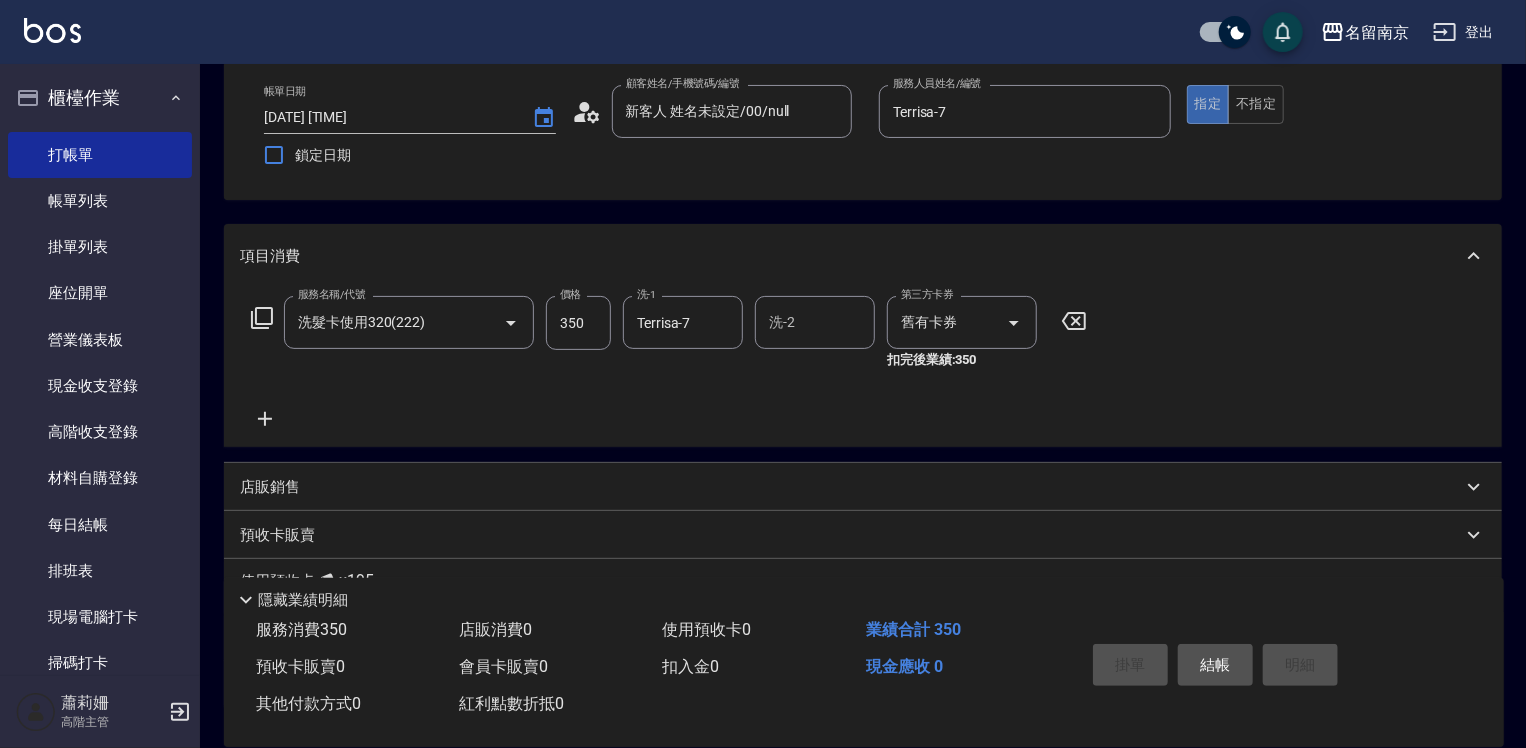 type 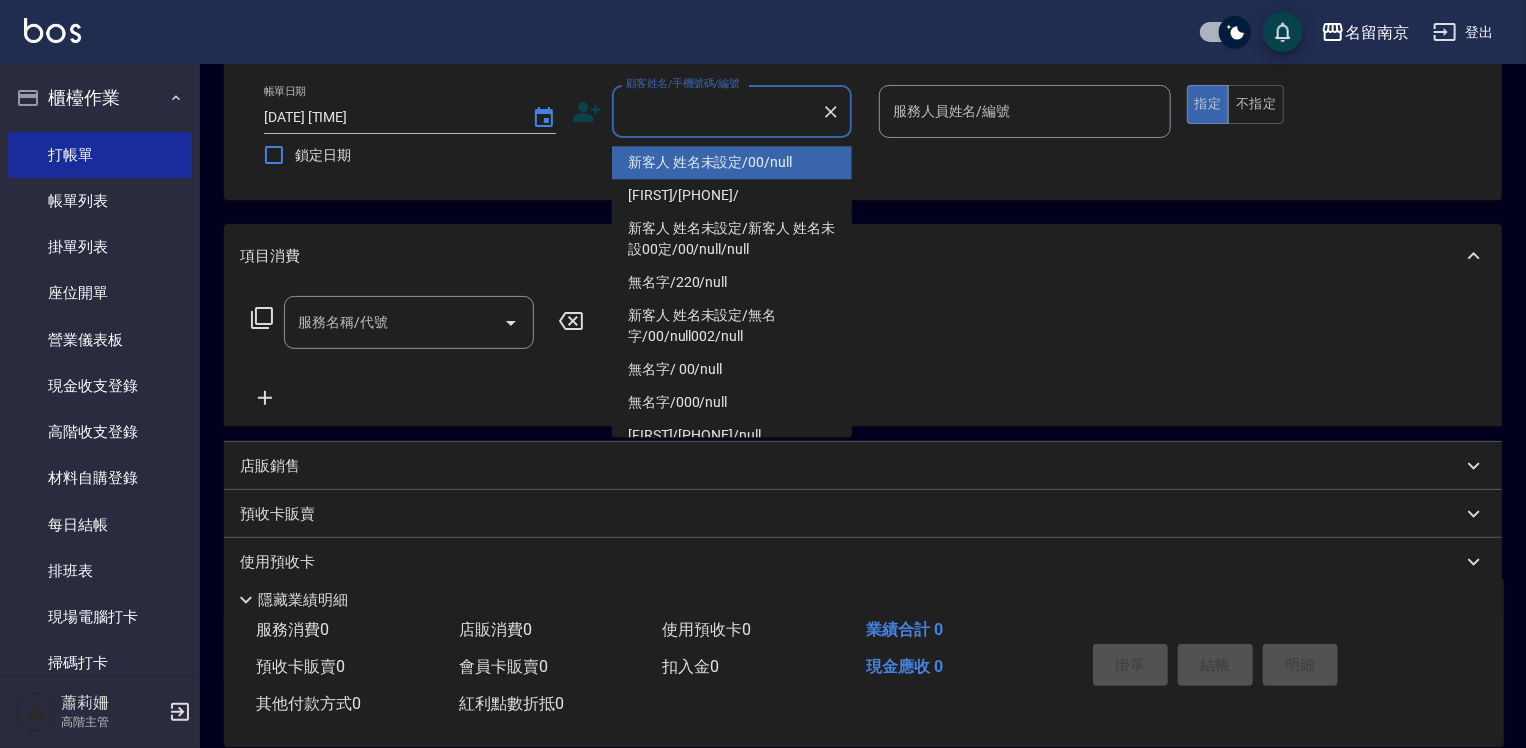 click on "顧客姓名/手機號碼/編號" at bounding box center [717, 111] 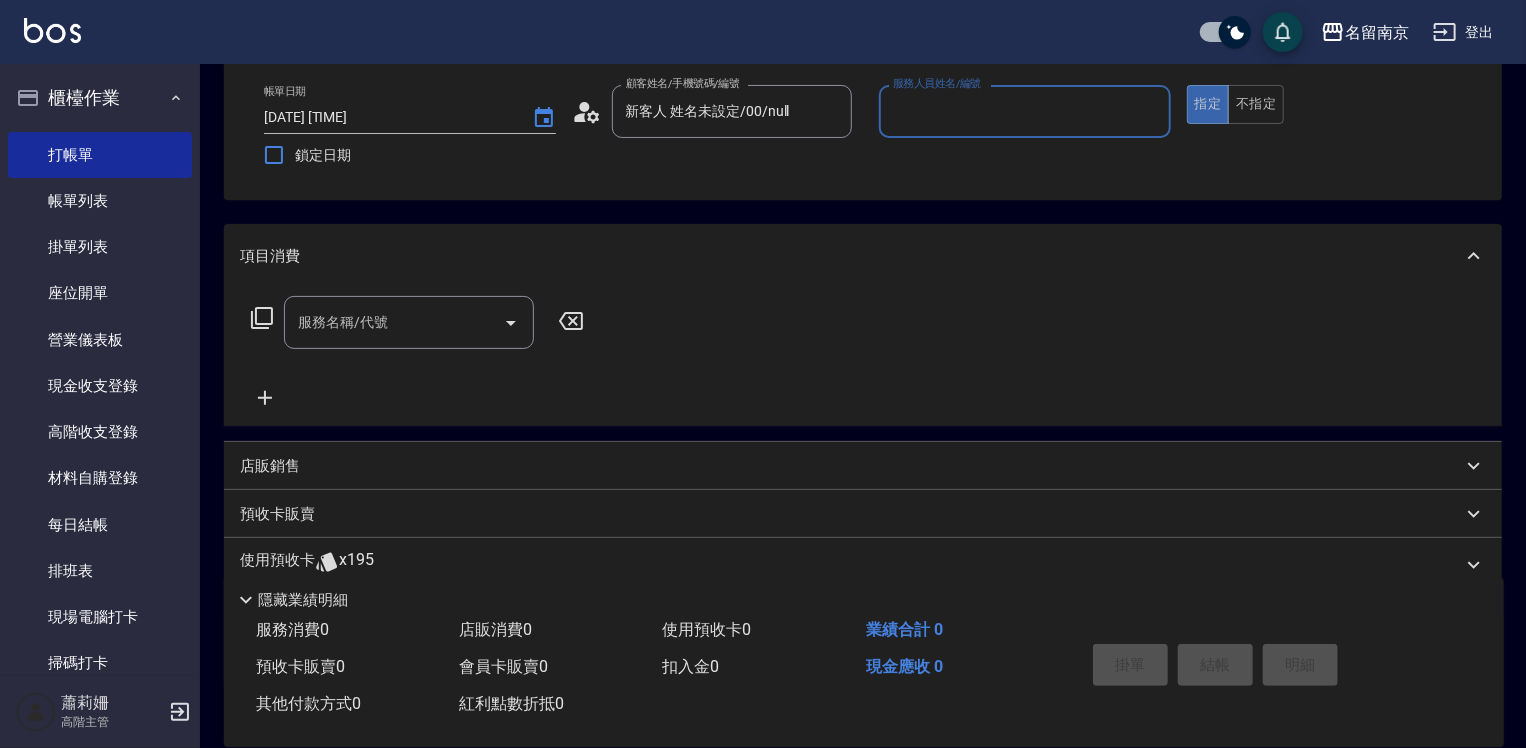 click on "服務人員姓名/編號" at bounding box center (1025, 111) 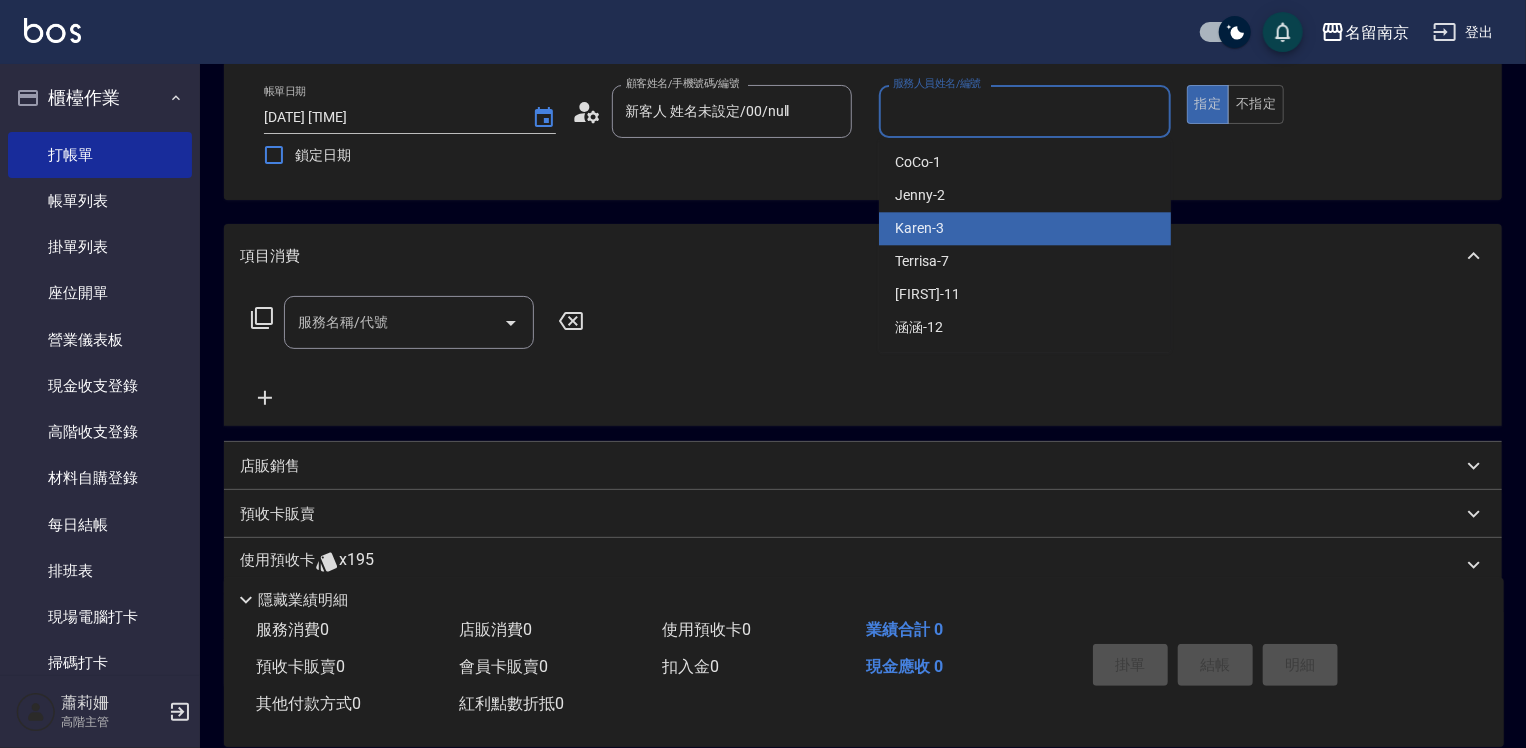 click on "[FIRST] -3" at bounding box center [1025, 228] 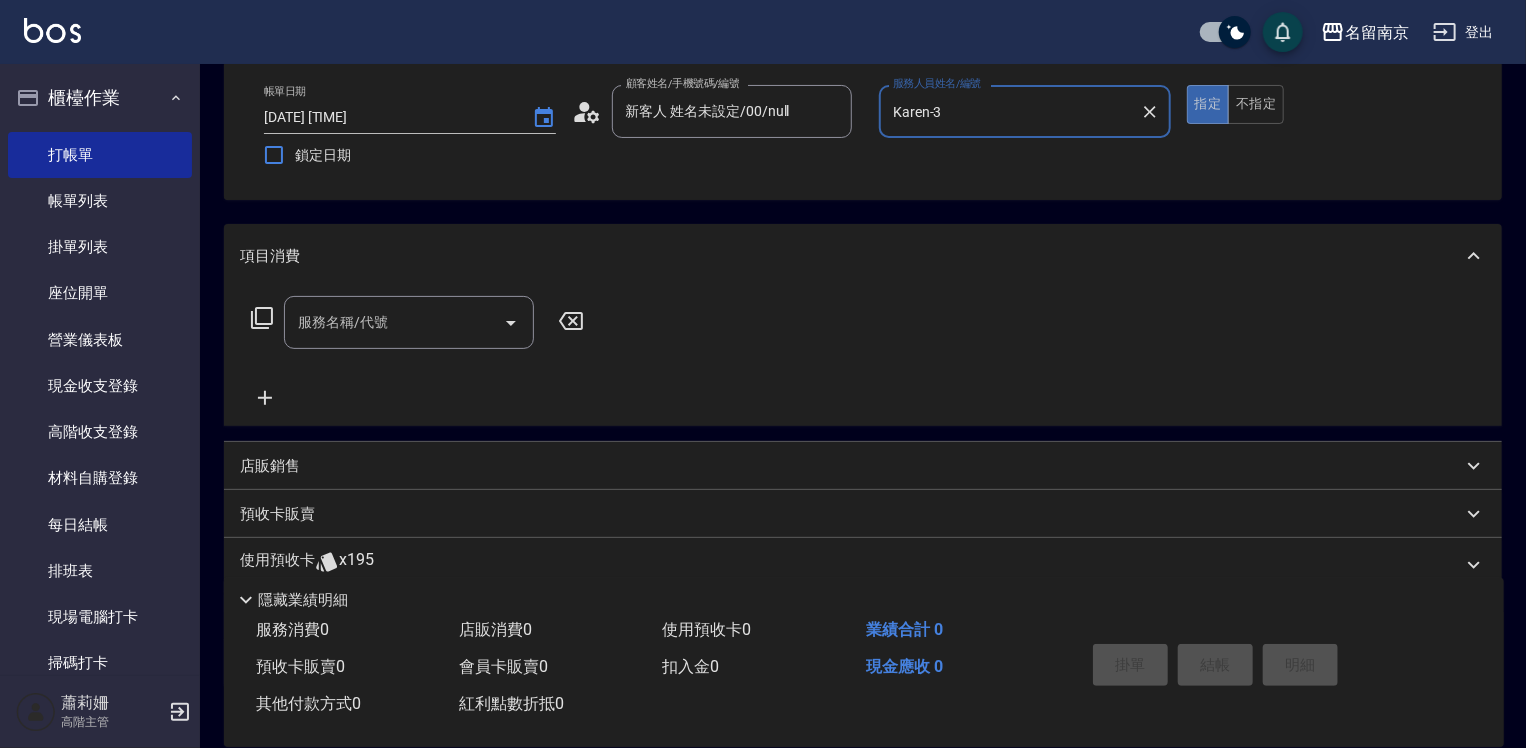 click on "服務名稱/代號" at bounding box center [394, 322] 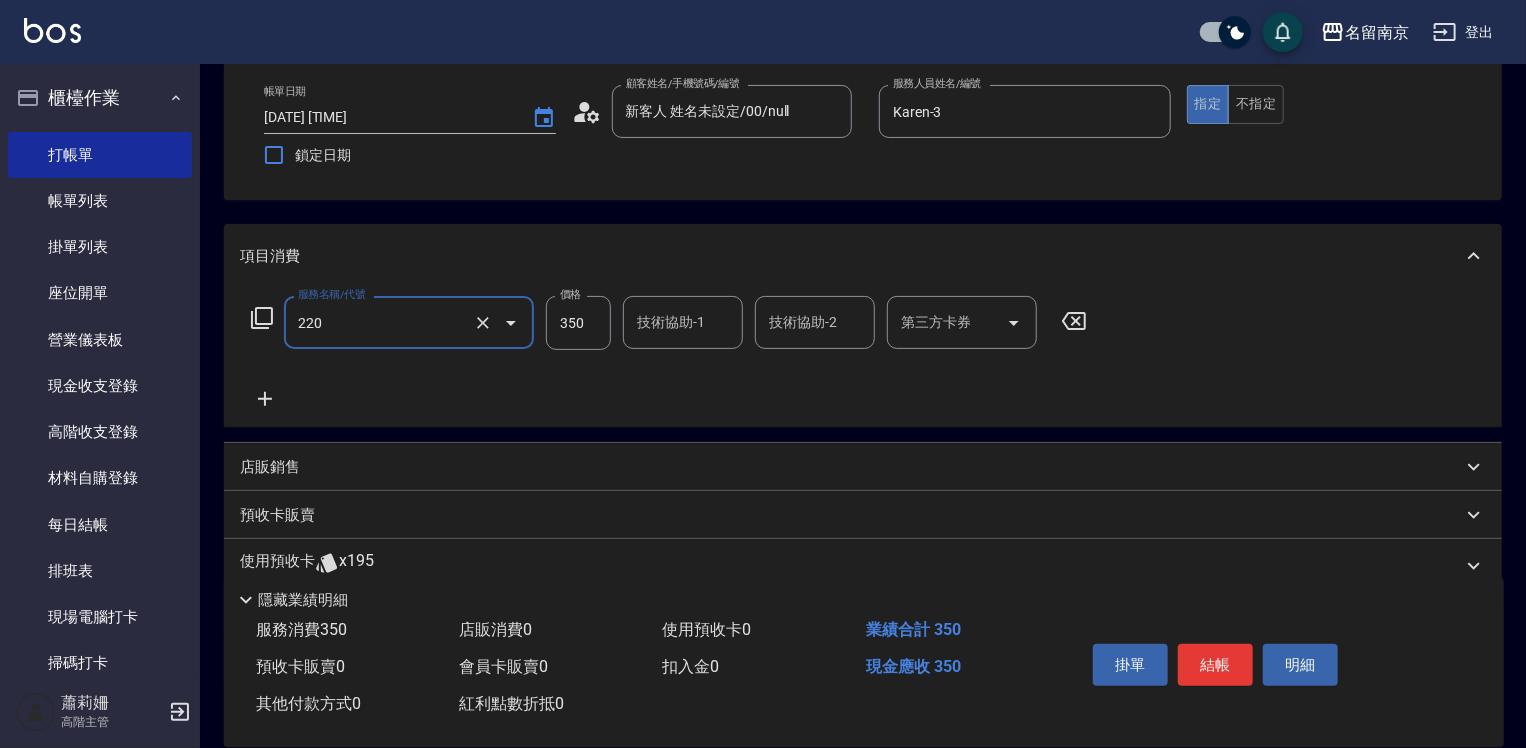 type on "洗髮(220)" 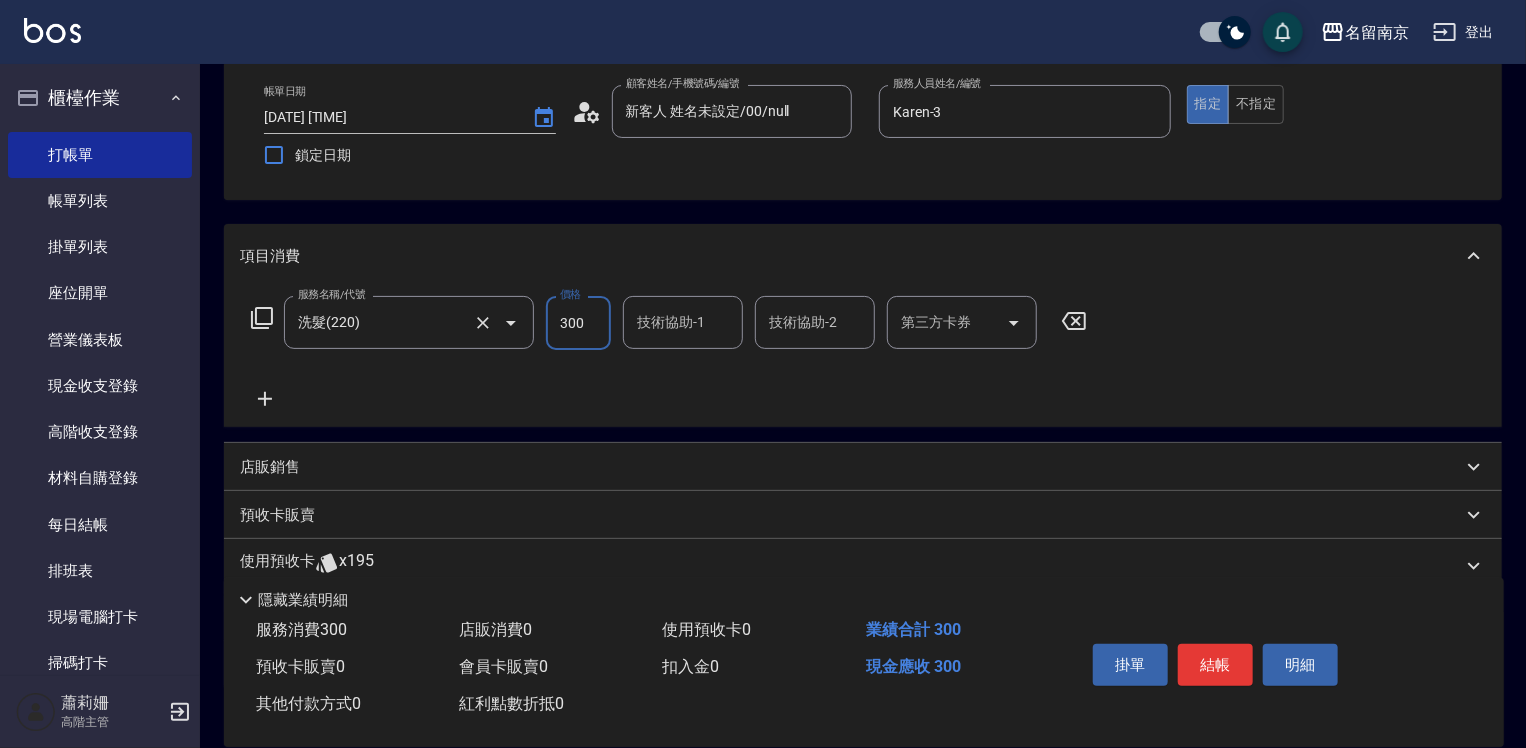 type on "300" 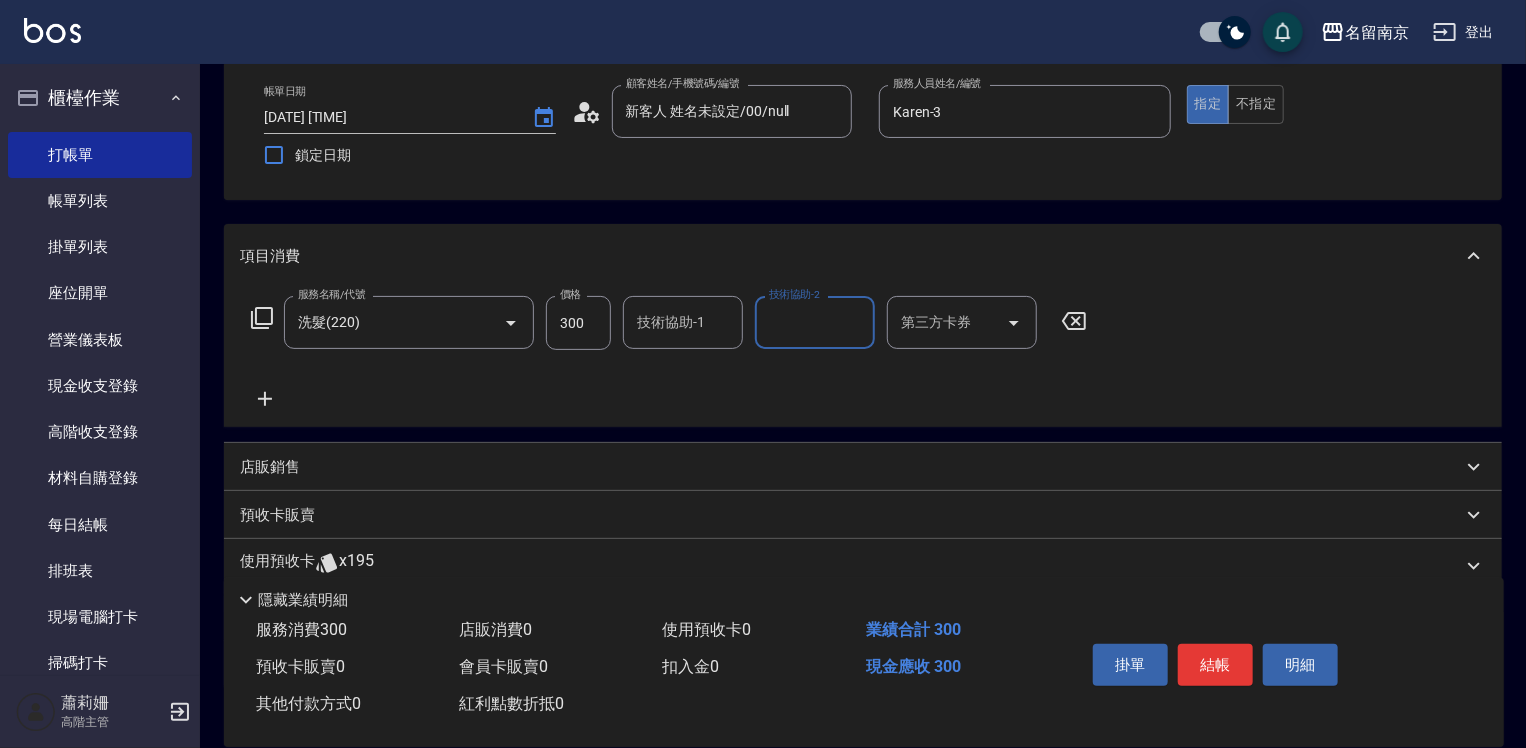 click on "技術協助-1" at bounding box center (683, 322) 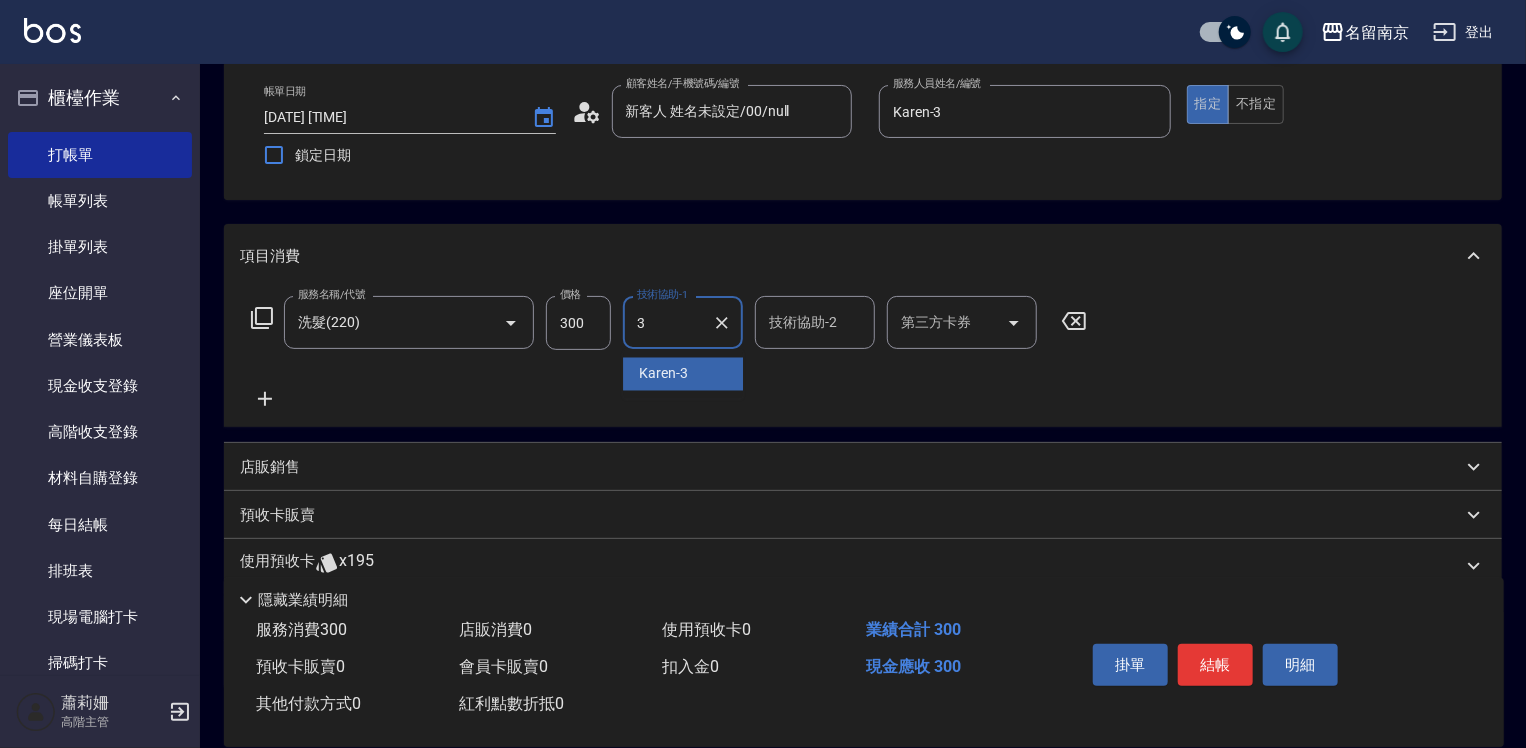 type on "Karen-3" 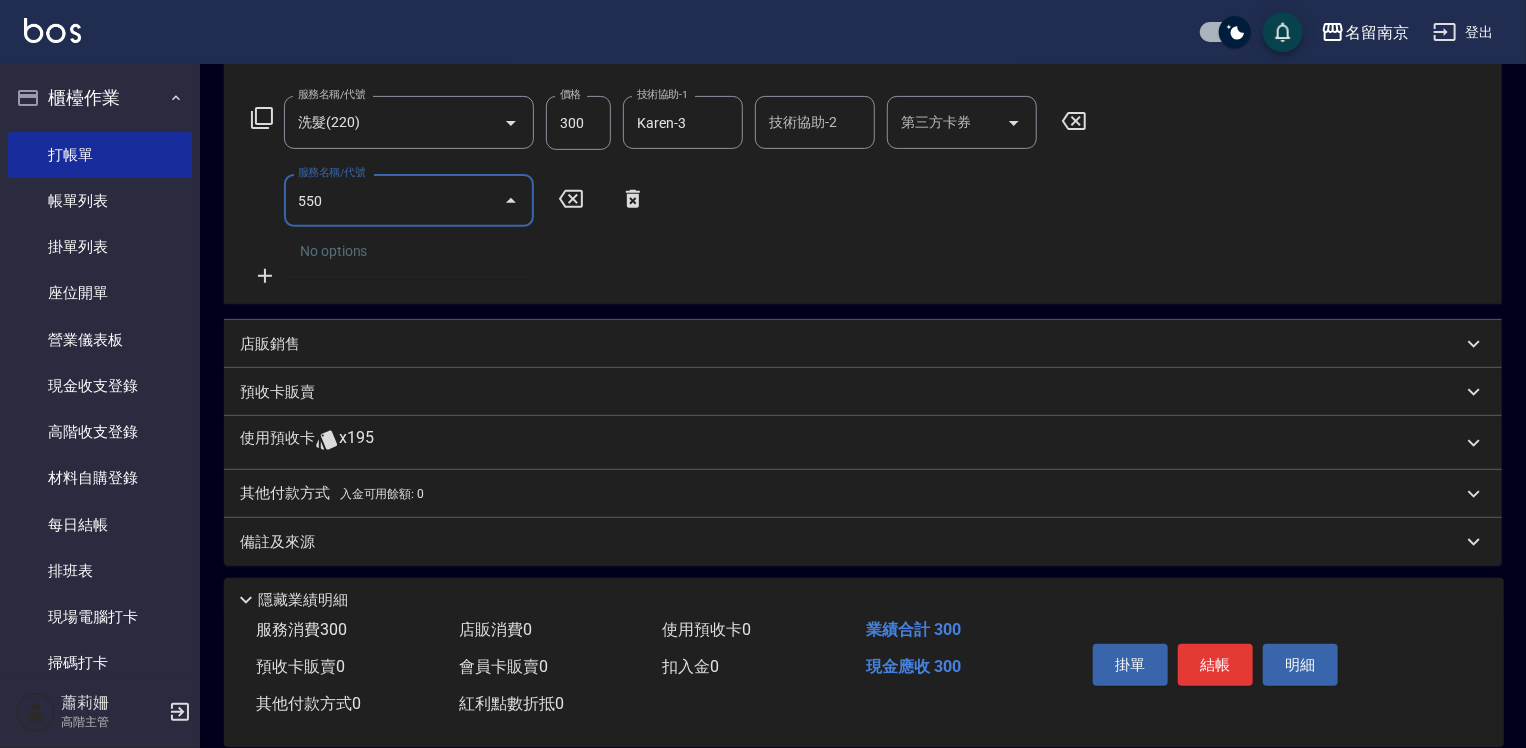 scroll, scrollTop: 200, scrollLeft: 0, axis: vertical 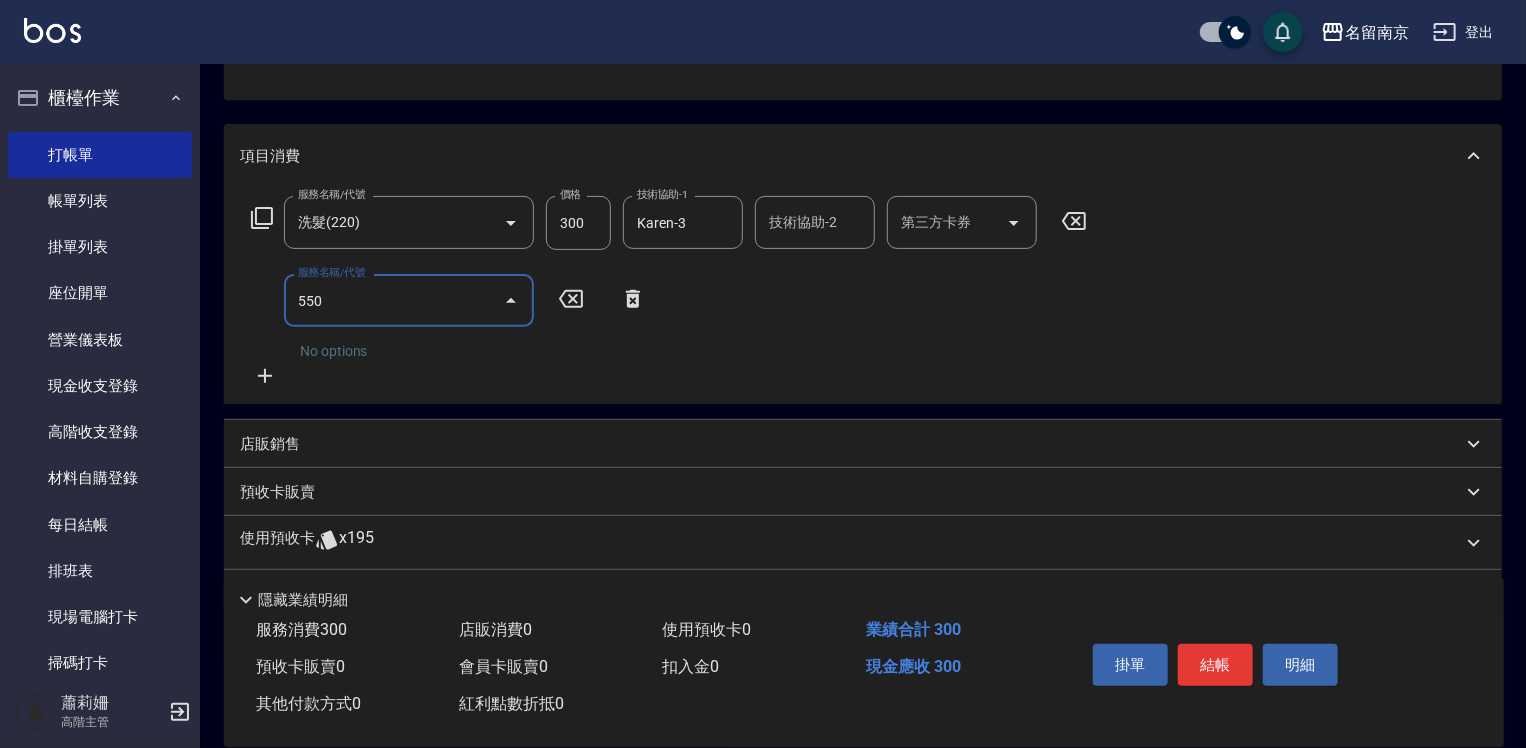 click on "550" at bounding box center (394, 300) 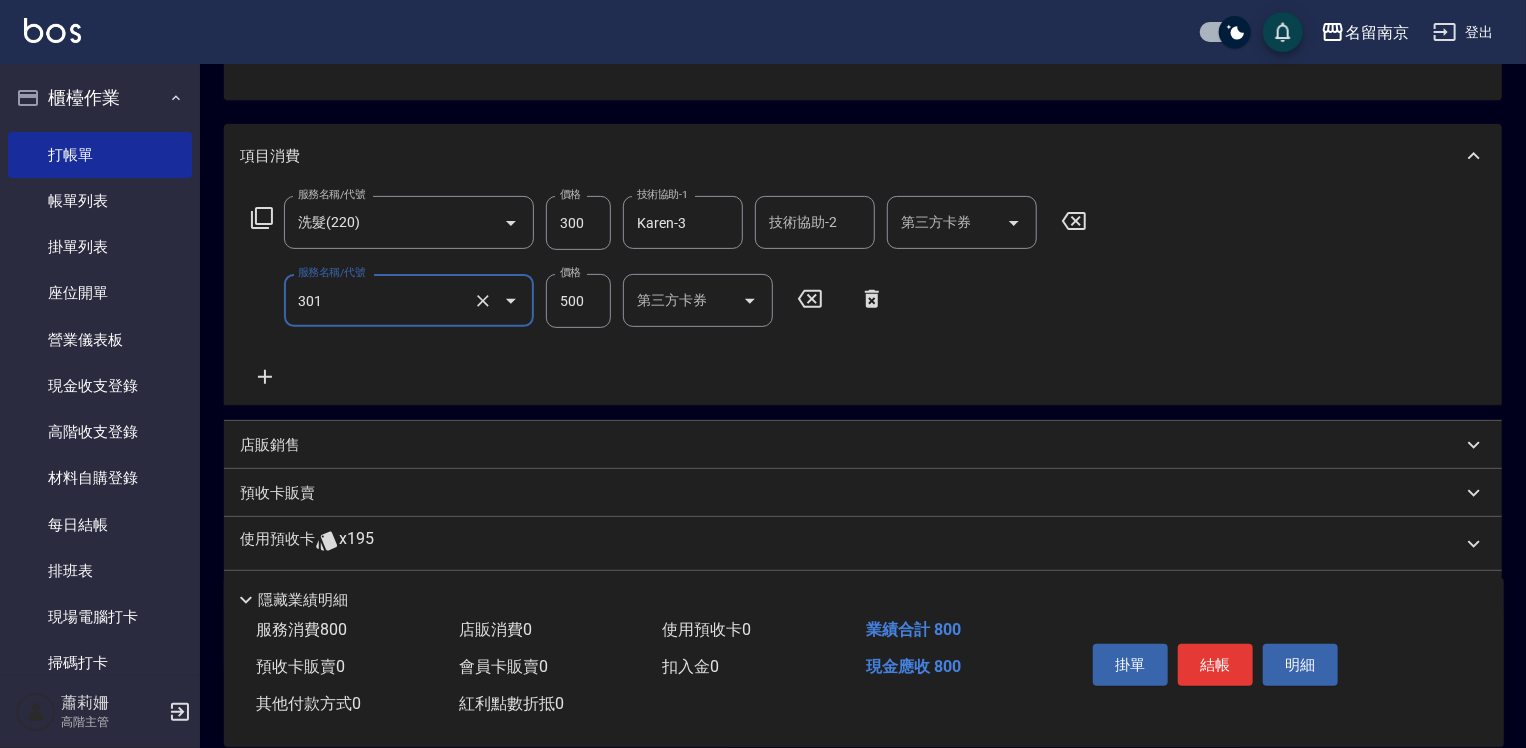 type on "301" 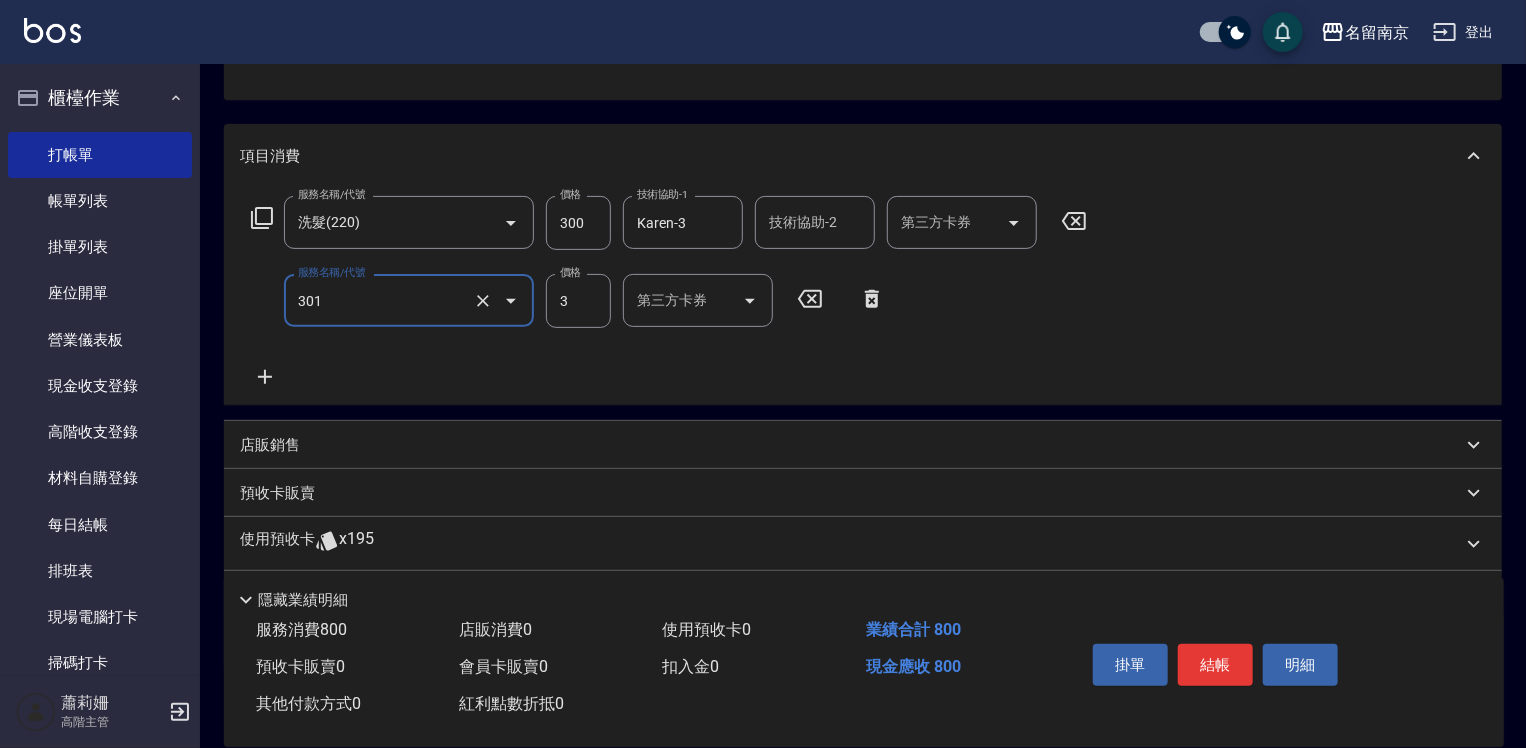 type on "剪髮(301)" 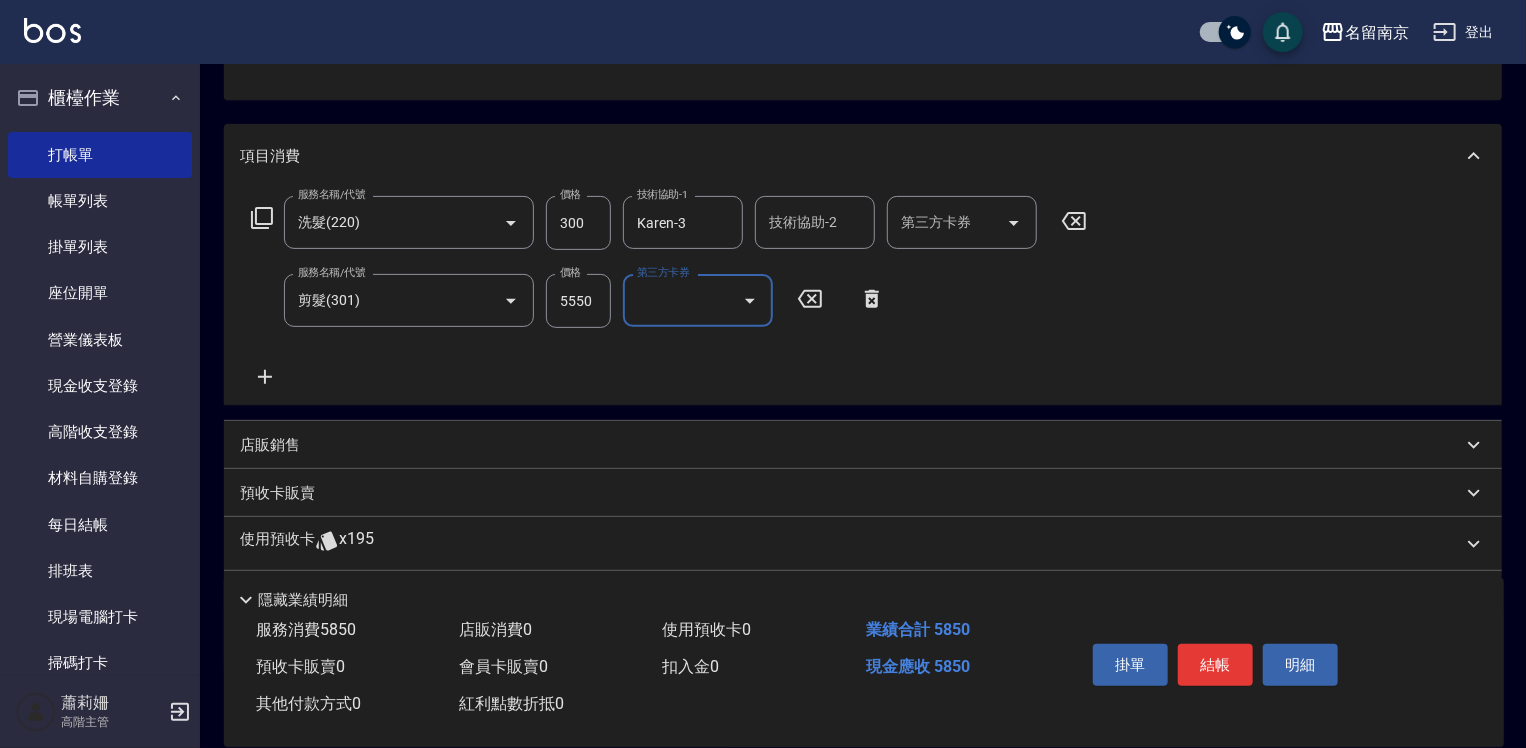 click on "5550" at bounding box center (578, 301) 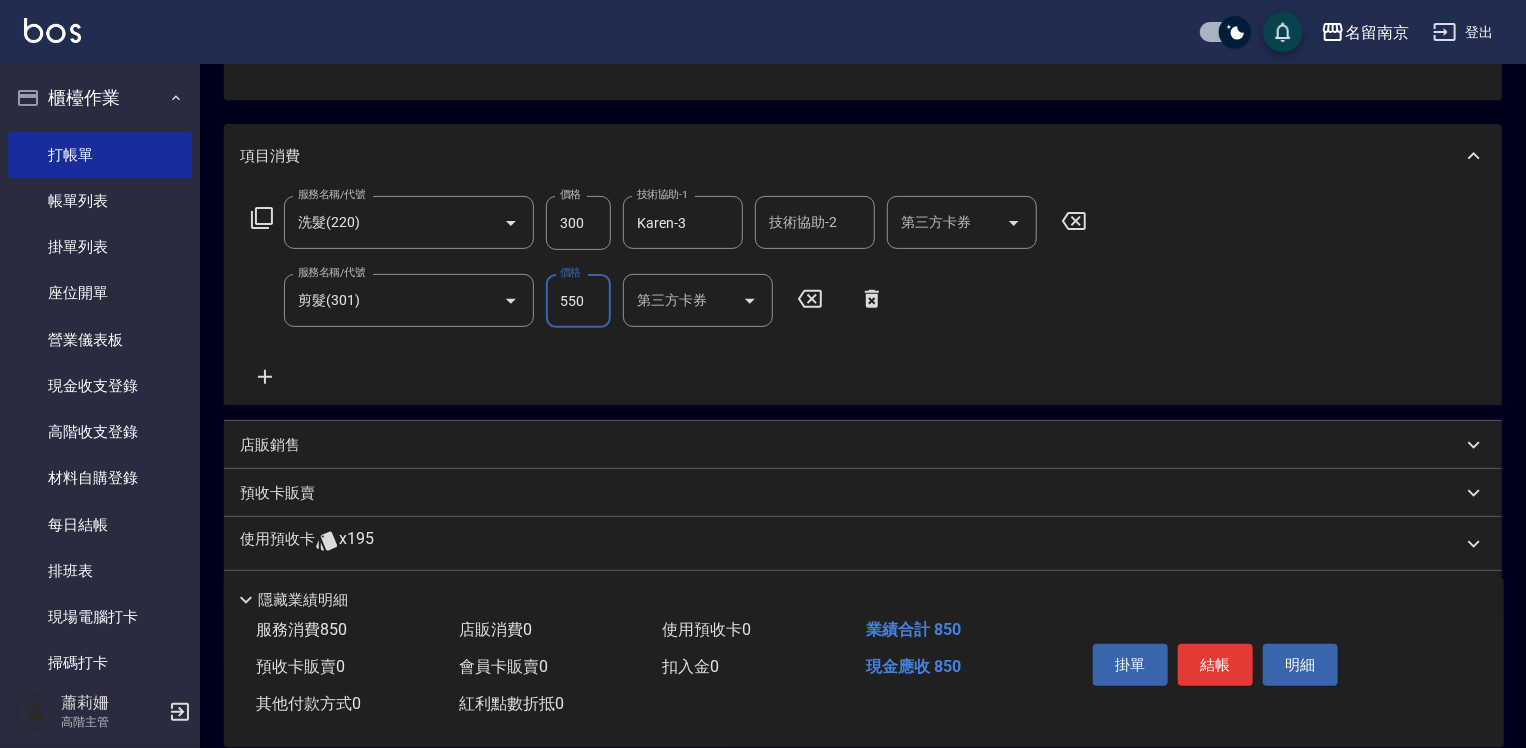 type on "550" 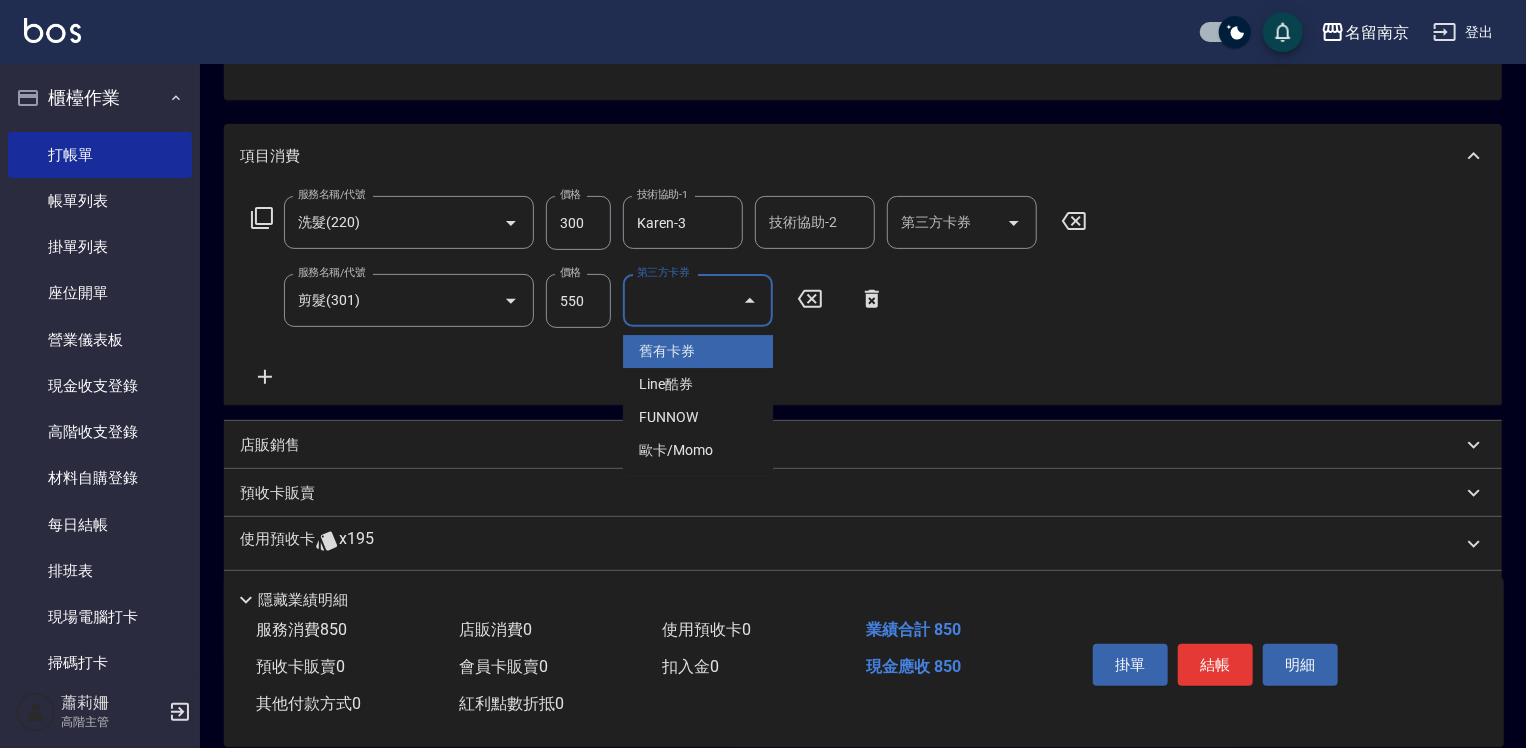 click on "第三方卡券" at bounding box center [683, 300] 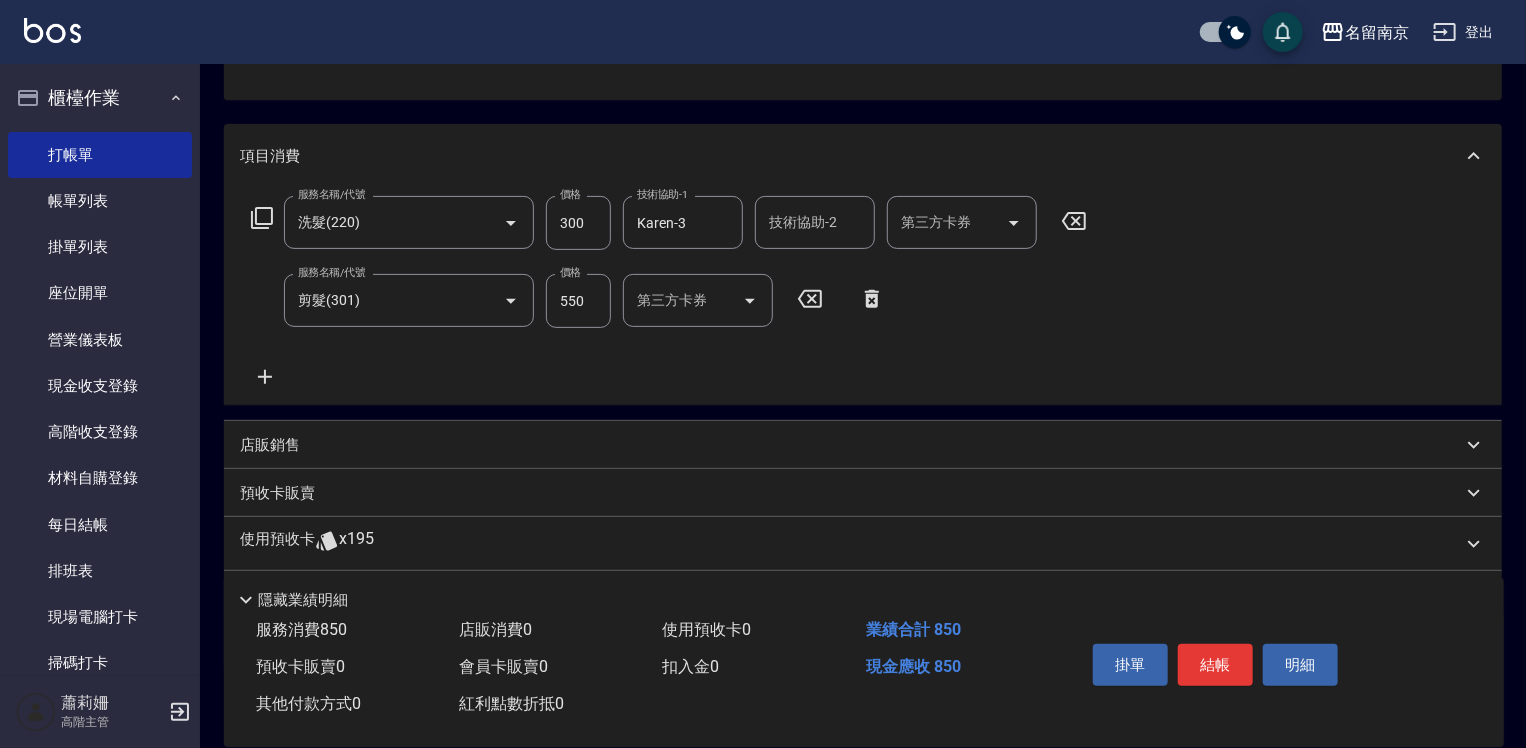 click on "服務名稱/代號 洗髮(220) 服務名稱/代號 價格 300 價格 技術協助-1 [FIRST]-3 技術協助-1 技術協助-2 技術協助-2 第三方卡券 第三方卡券 服務名稱/代號 剪髮(301) 服務名稱/代號 價格 550 價格 第三方卡券 第三方卡券" at bounding box center (669, 292) 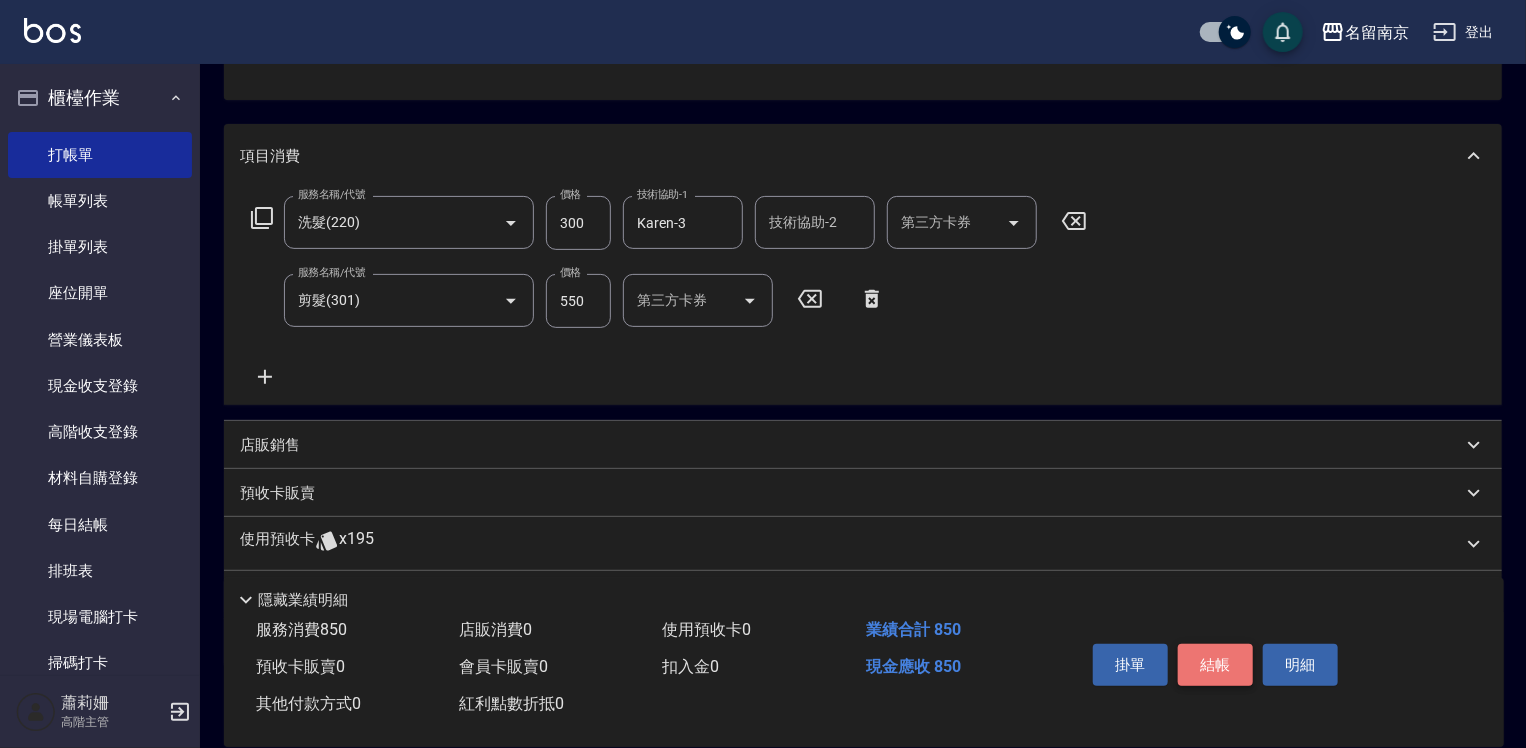 click on "結帳" at bounding box center [1215, 665] 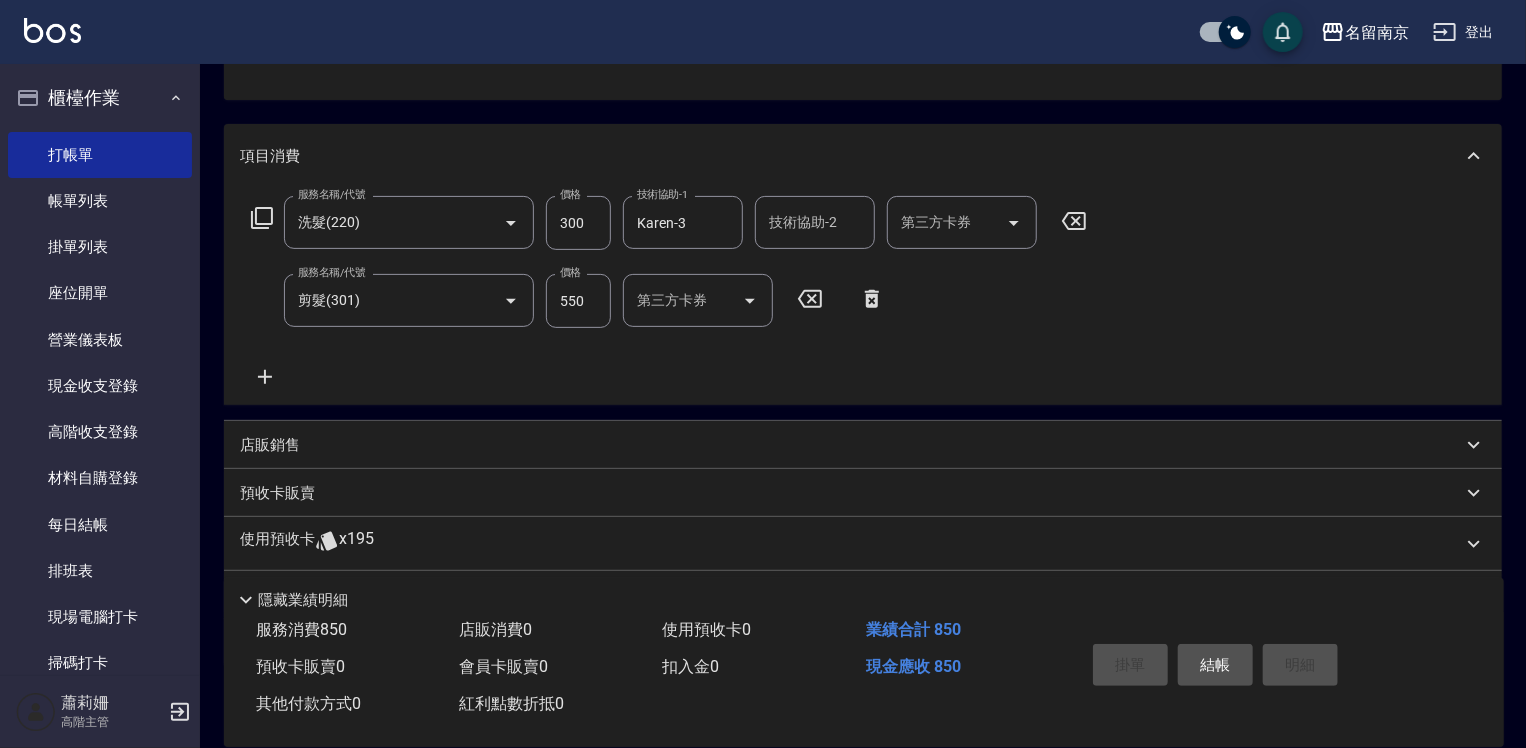 type on "[DATE] [TIME]" 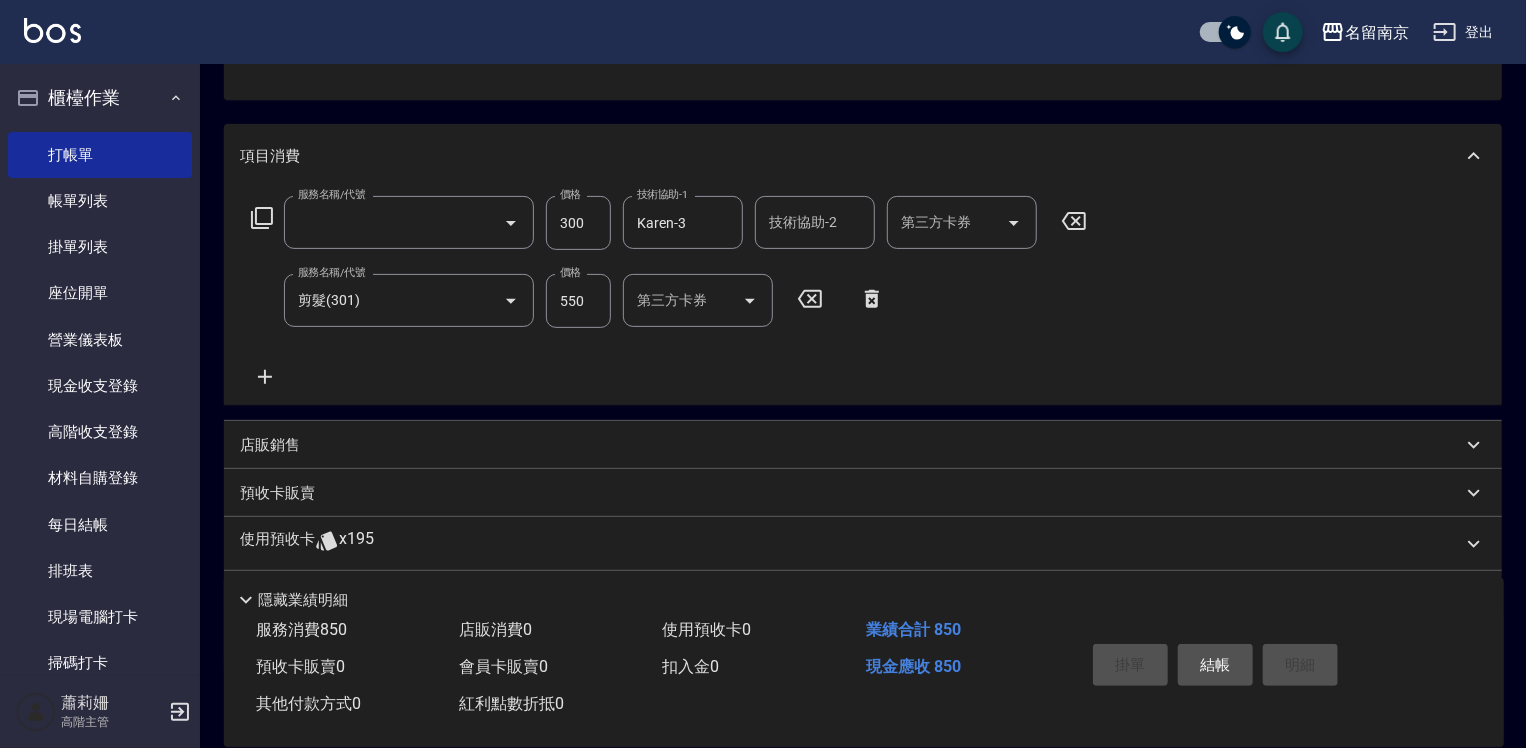 scroll, scrollTop: 194, scrollLeft: 0, axis: vertical 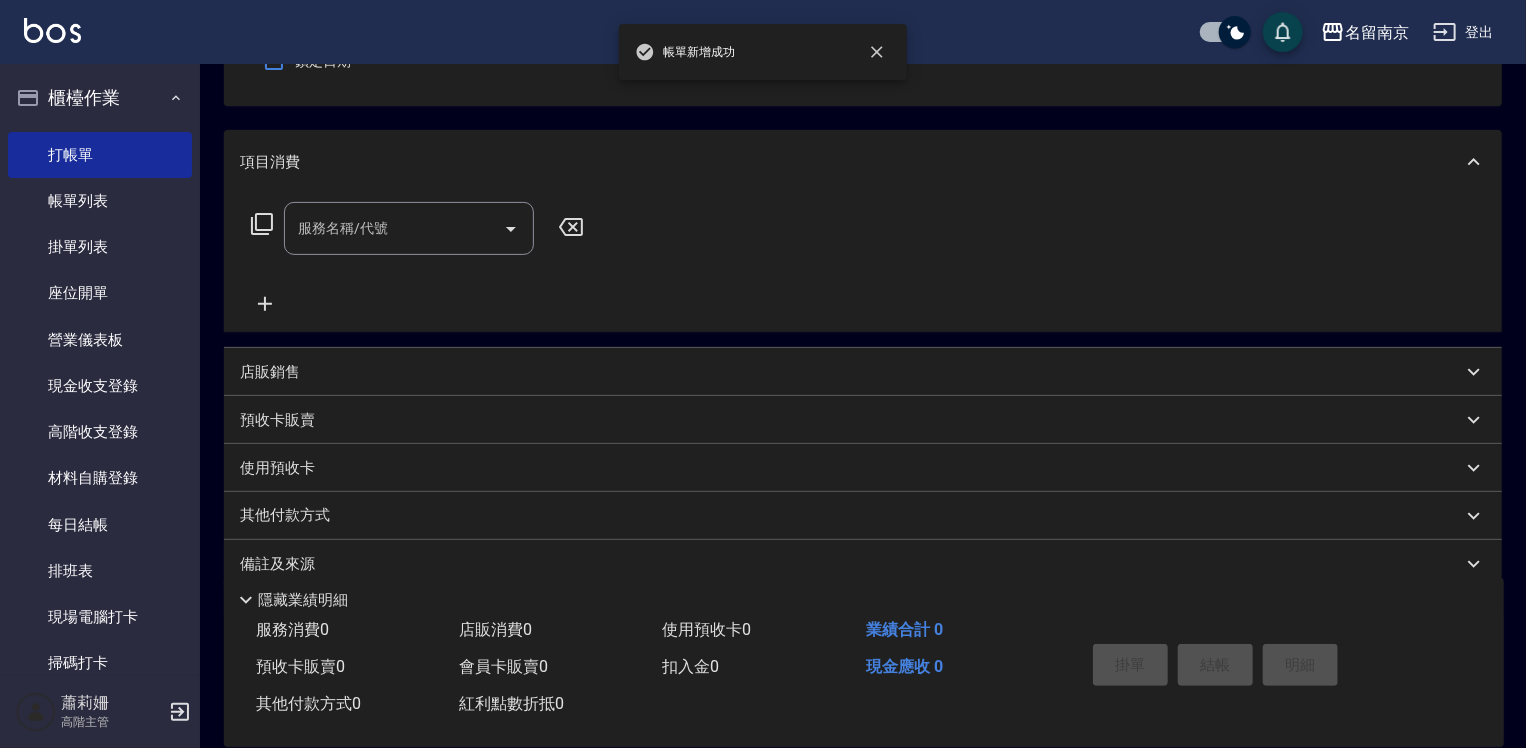 click on "服務名稱/代號 服務名稱/代號" at bounding box center [863, 263] 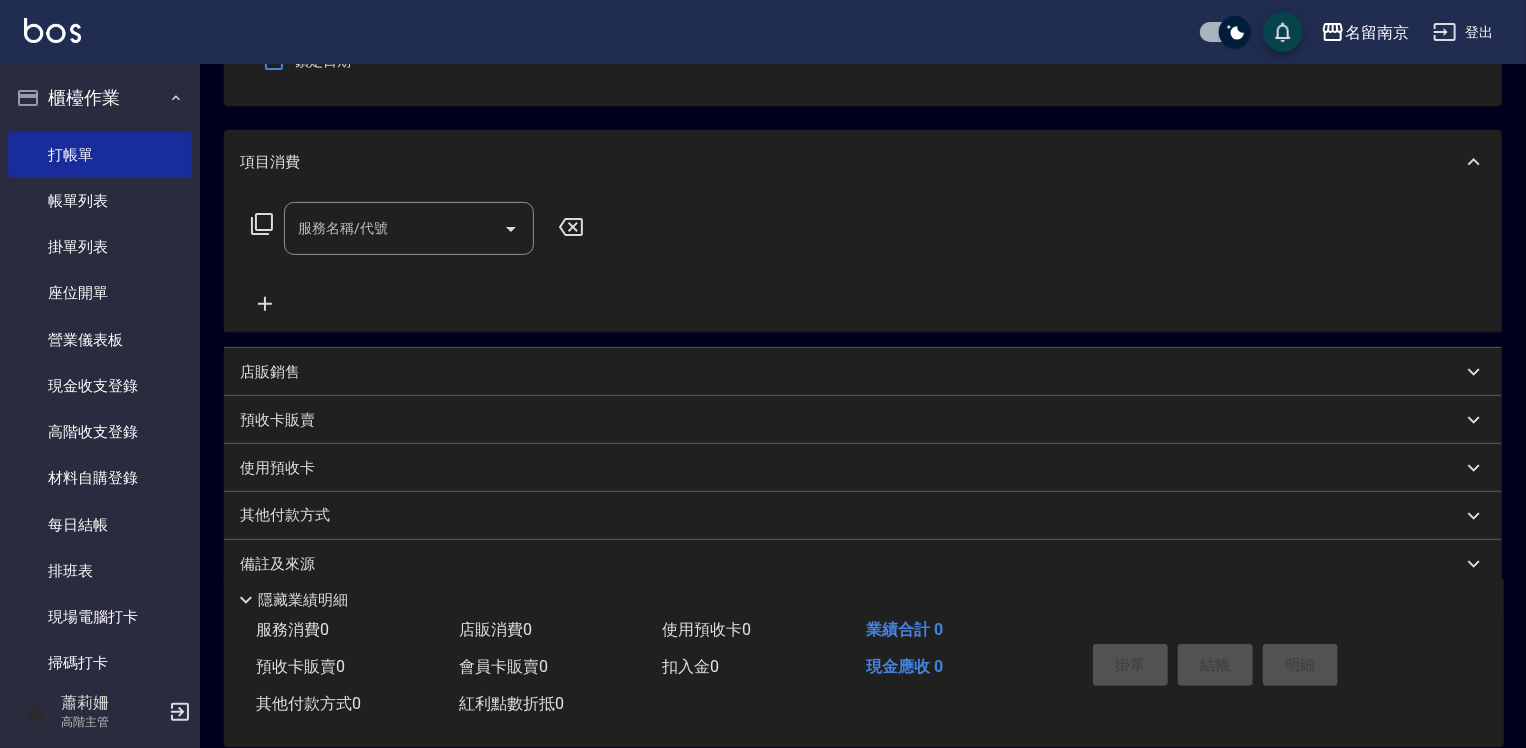 scroll, scrollTop: 94, scrollLeft: 0, axis: vertical 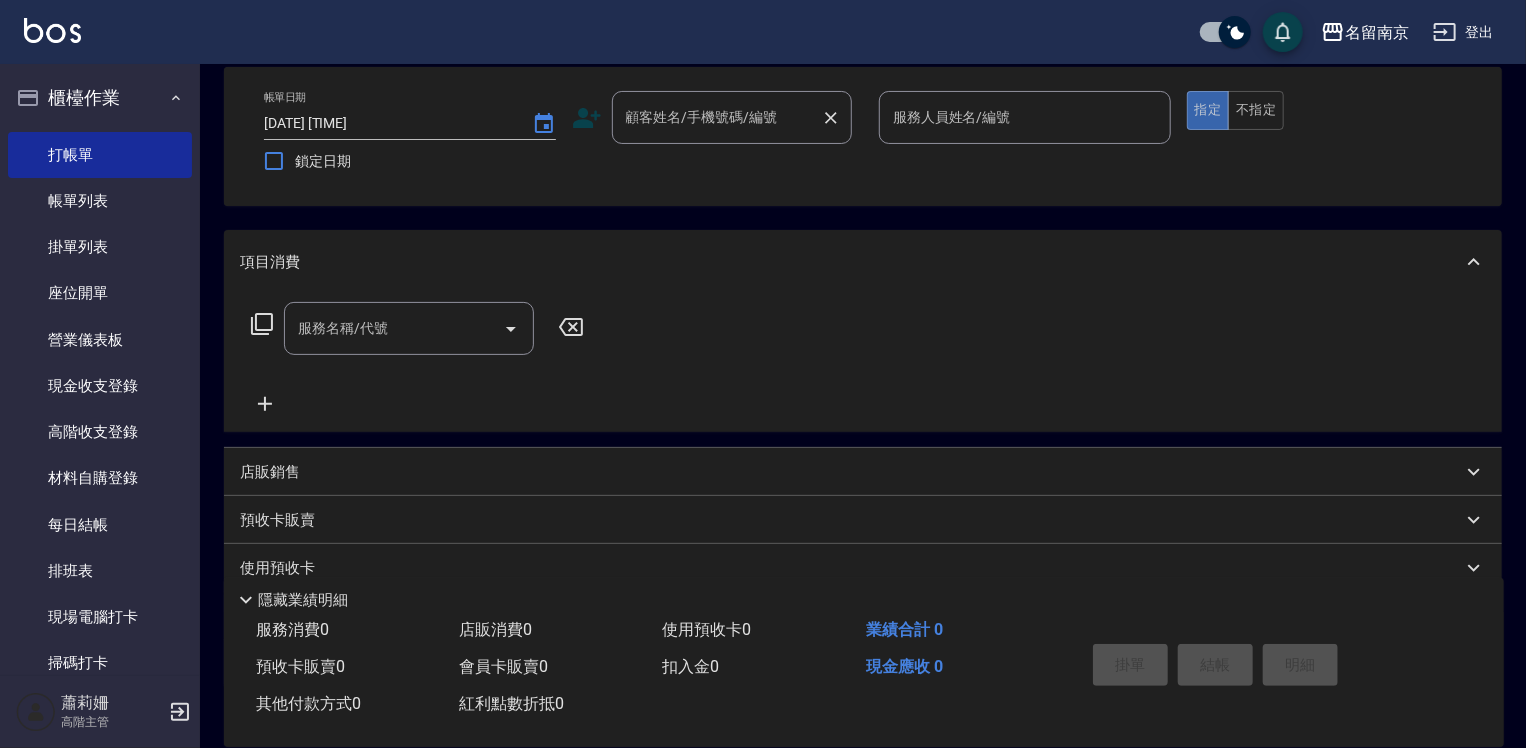 drag, startPoint x: 758, startPoint y: 86, endPoint x: 746, endPoint y: 118, distance: 34.176014 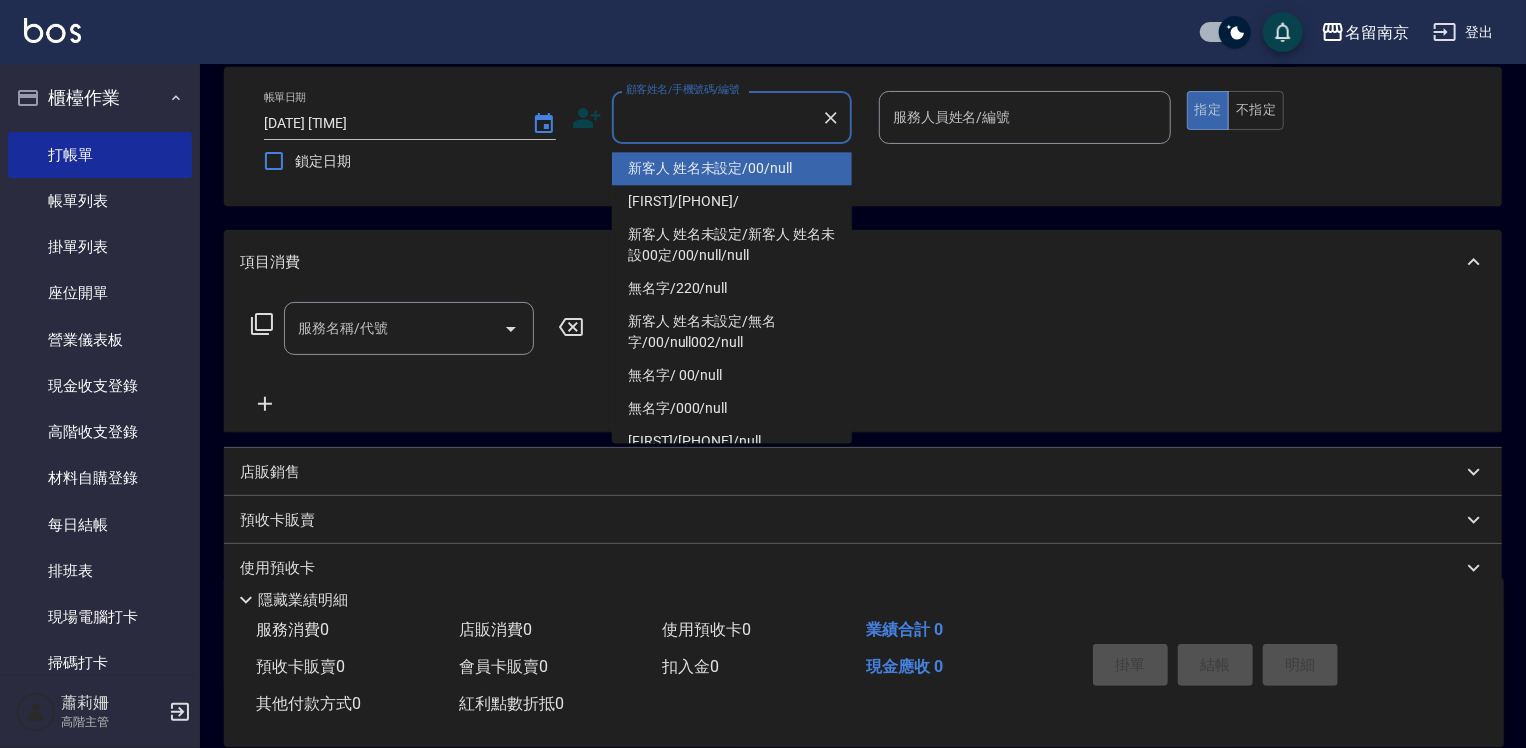 click on "新客人 姓名未設定/00/null" at bounding box center (732, 168) 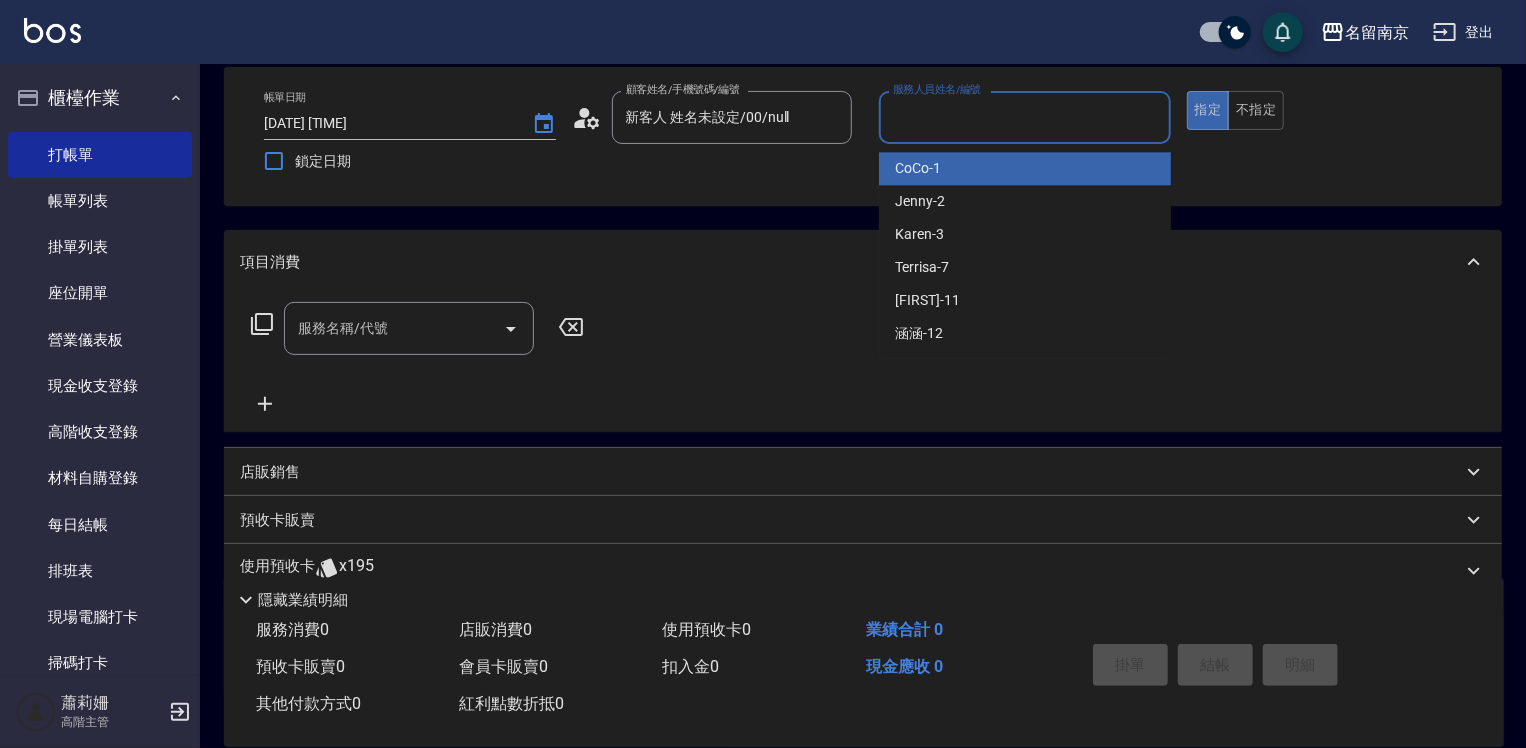click on "服務人員姓名/編號" at bounding box center [1025, 117] 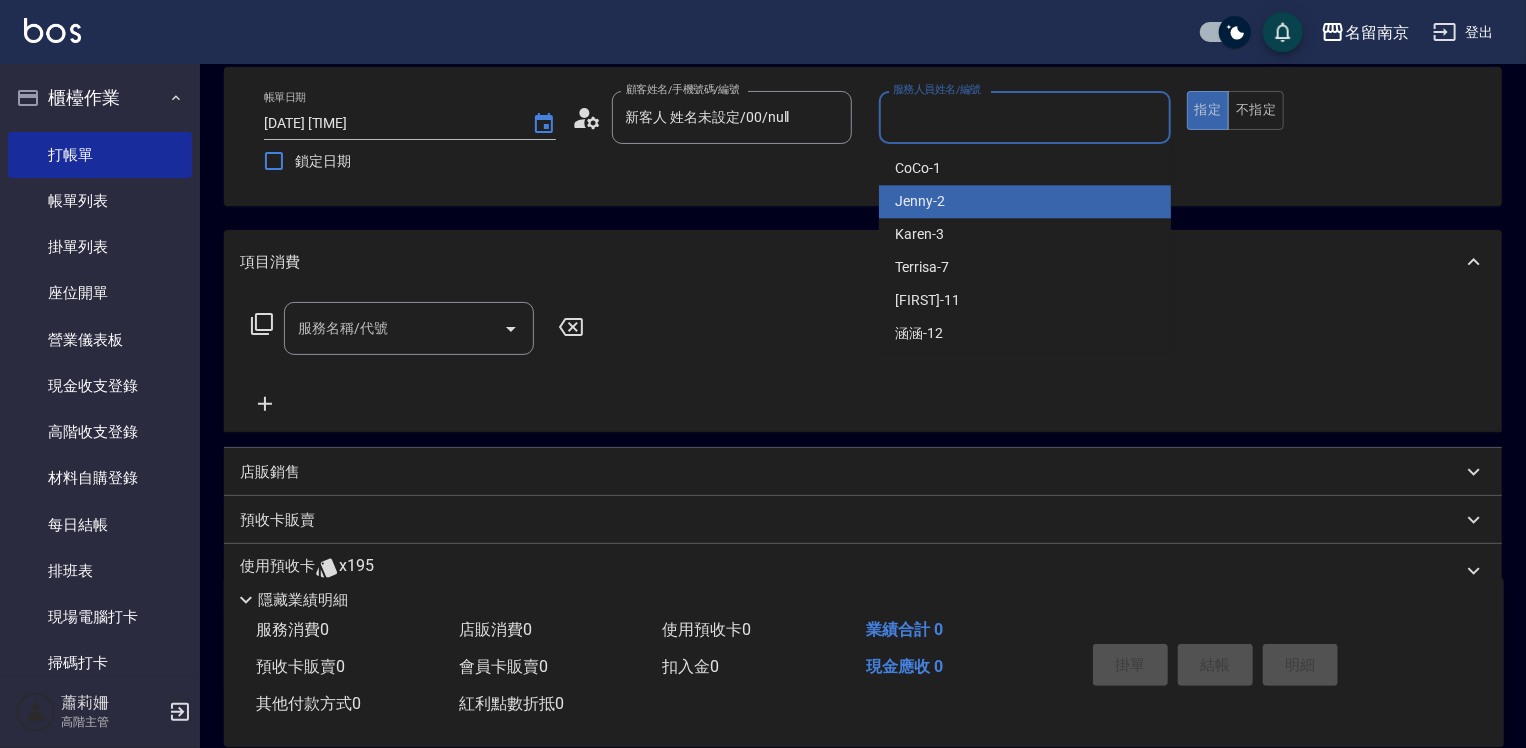 click on "Jenny -2" at bounding box center (1025, 201) 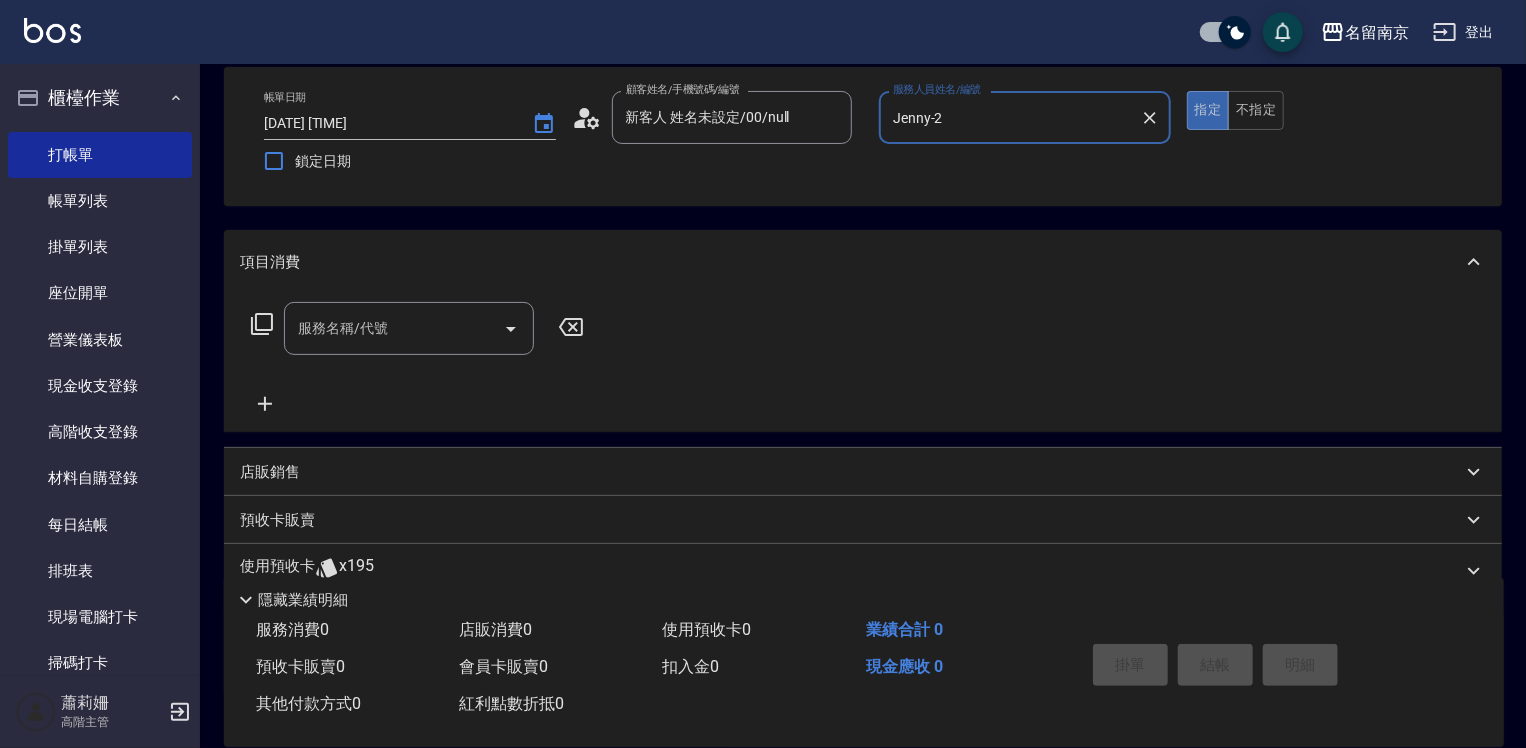 click on "服務名稱/代號" at bounding box center [394, 328] 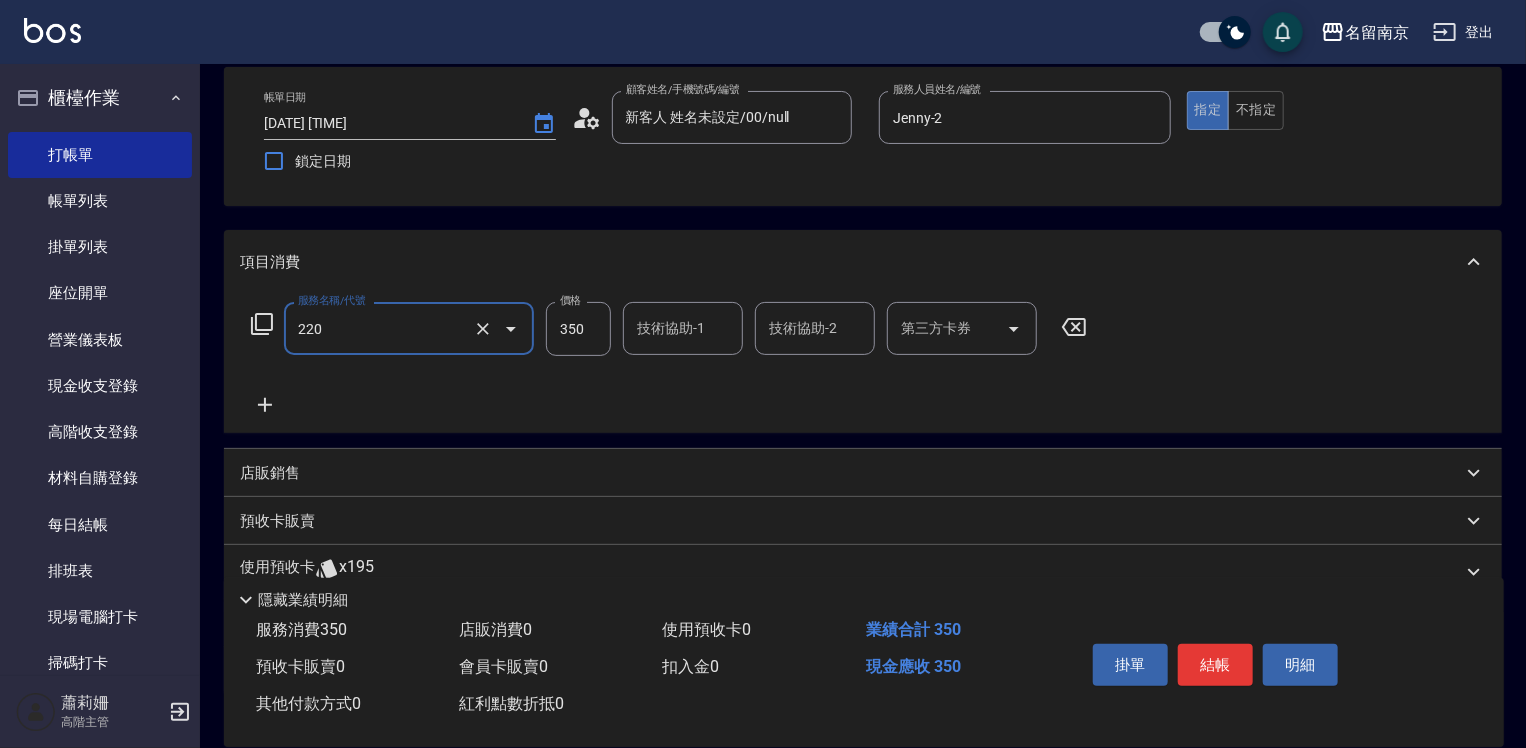 type on "洗髮(220)" 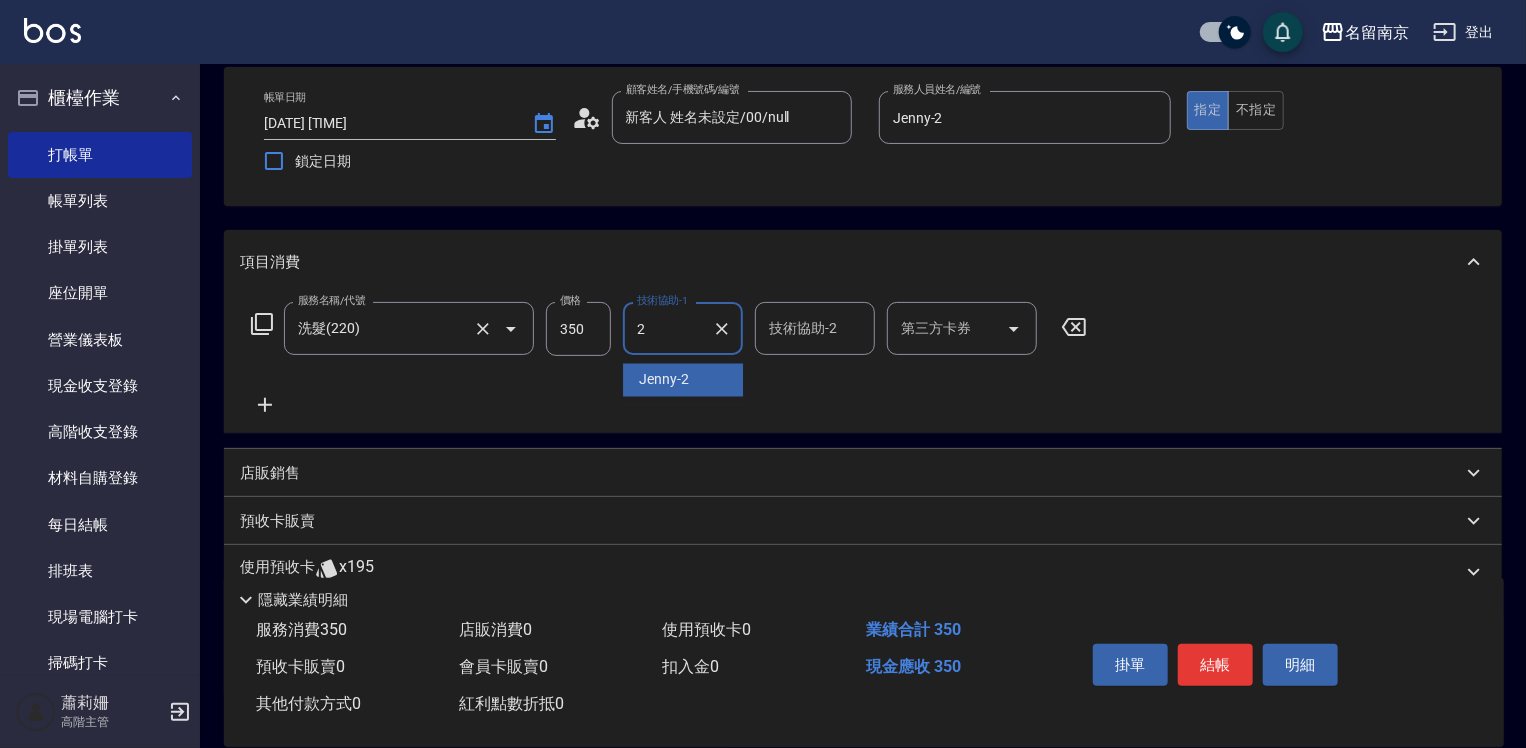 type on "Jenny-2" 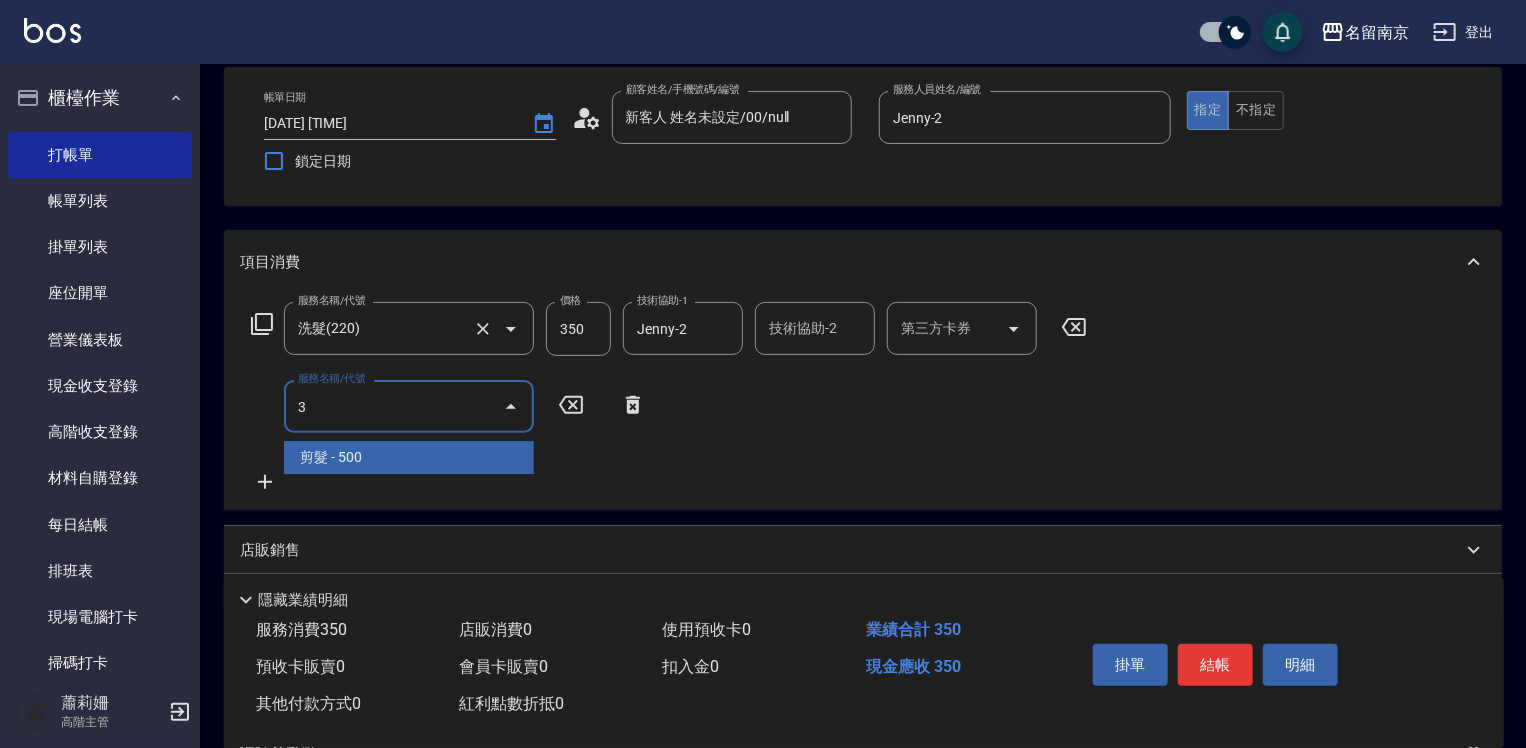 type on "洗髮卡使用320(222)" 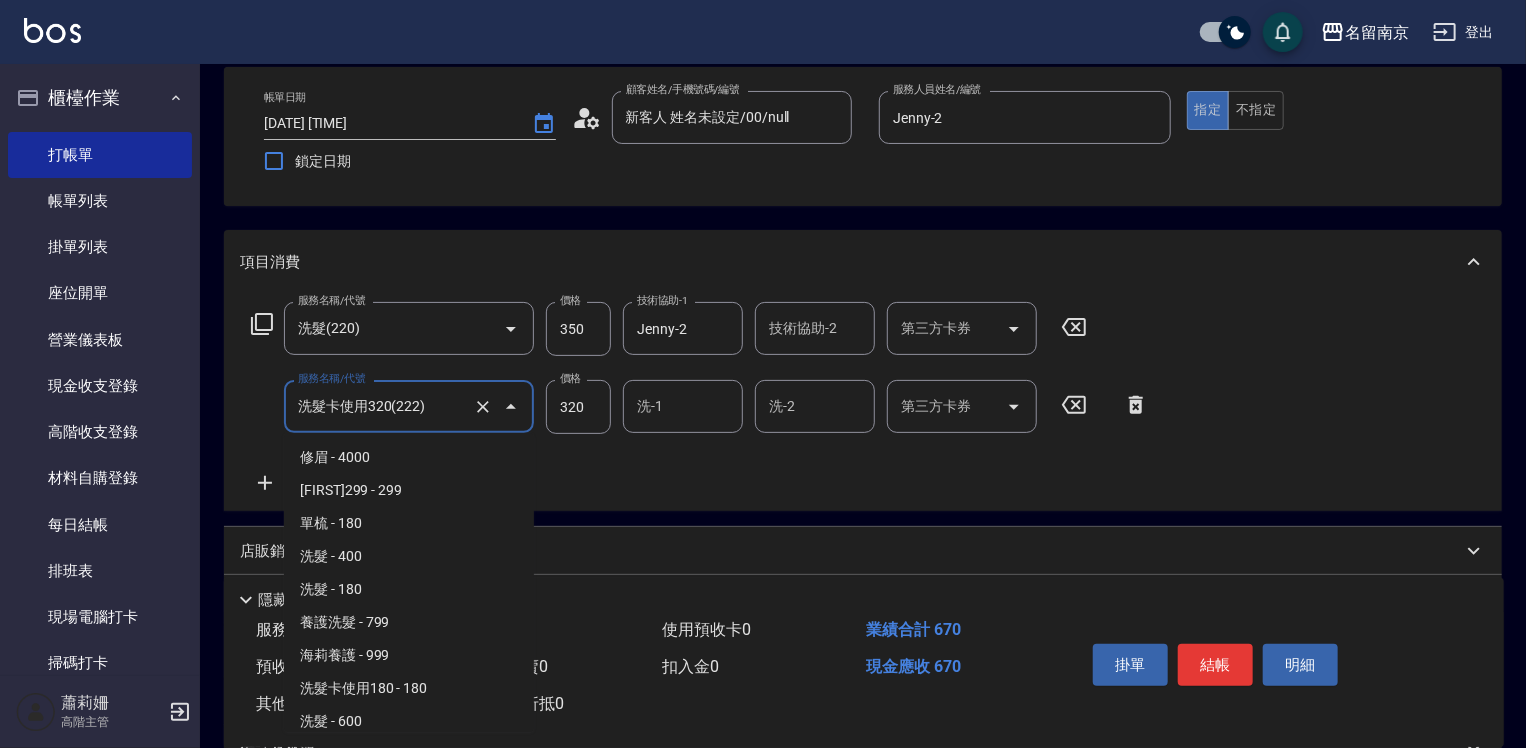 click on "洗髮卡使用320(222)" at bounding box center [381, 406] 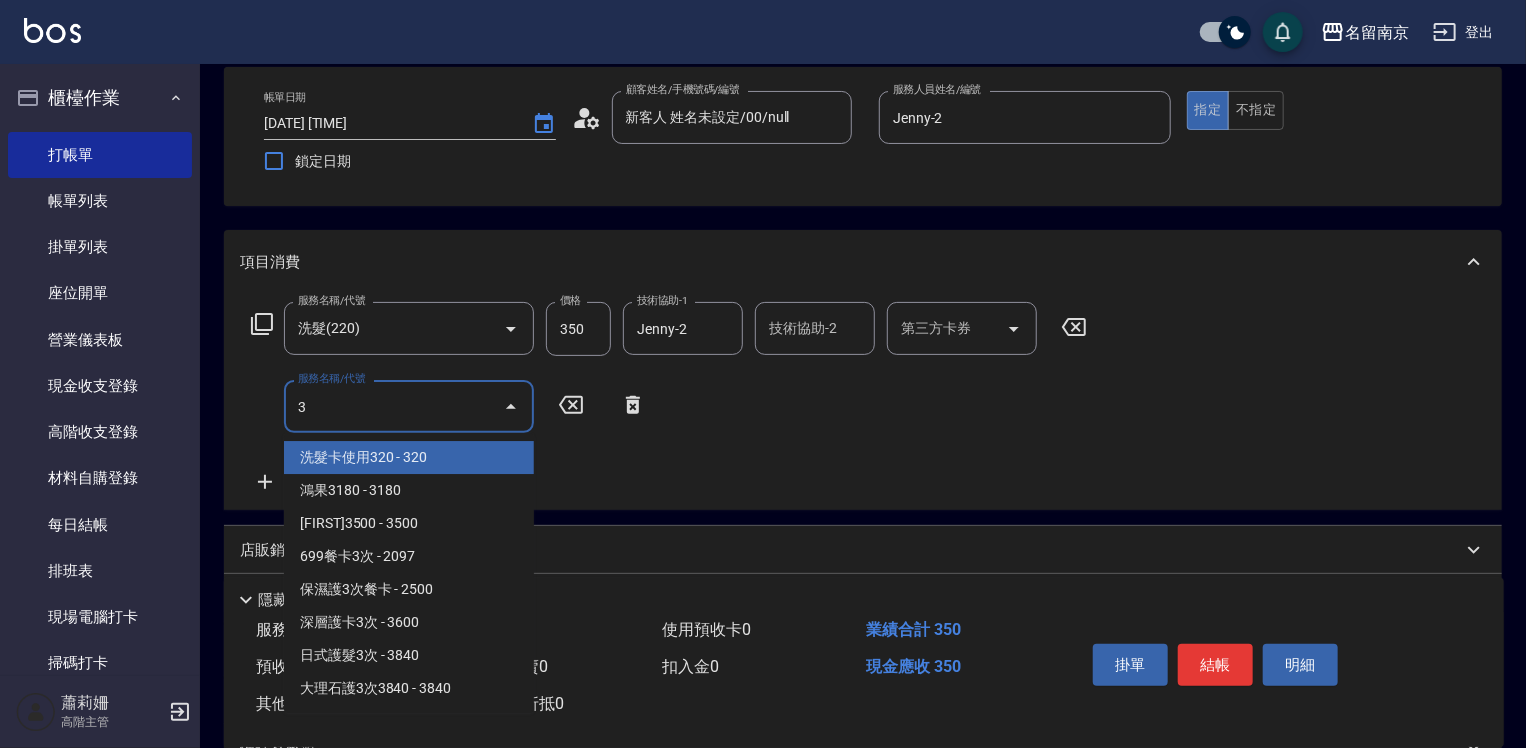 scroll, scrollTop: 0, scrollLeft: 0, axis: both 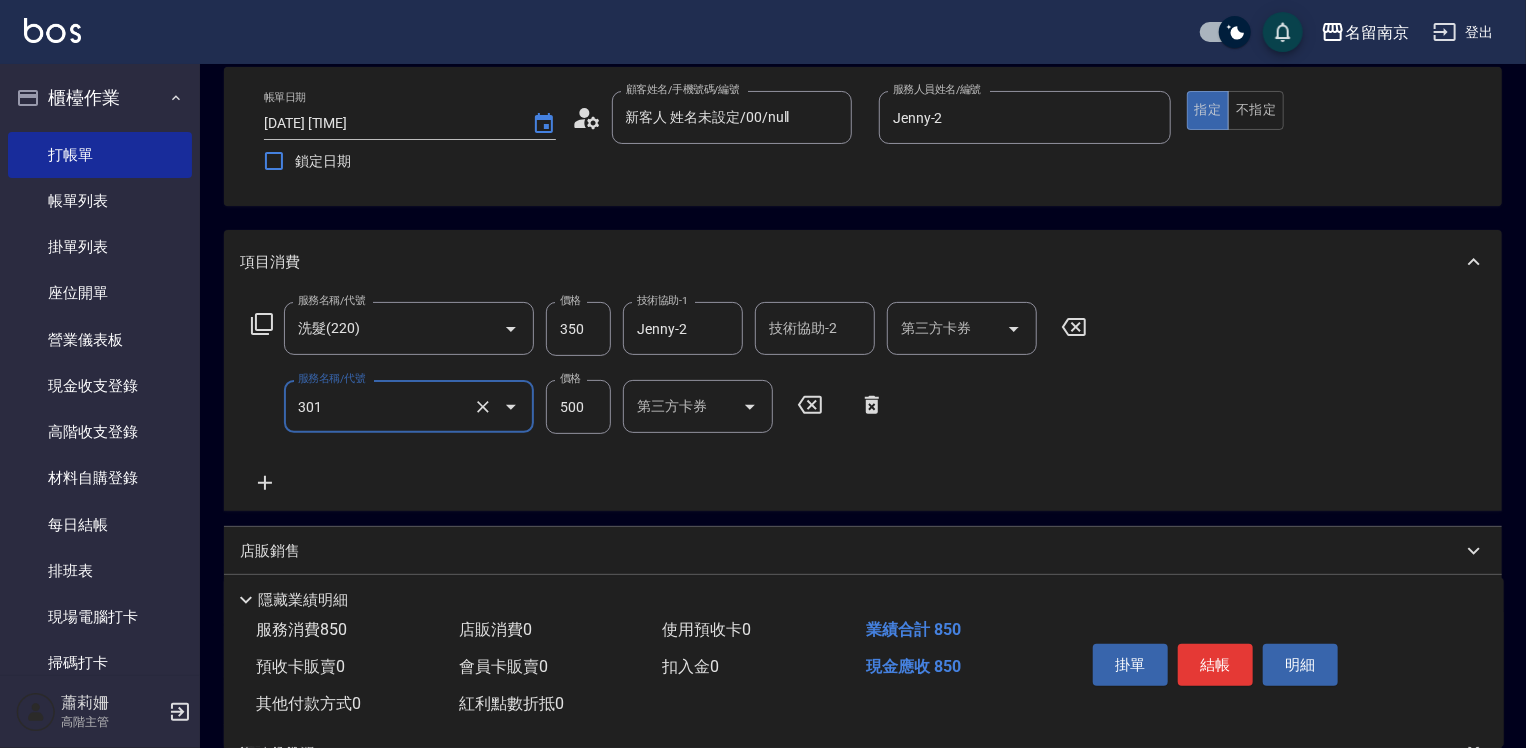 type on "剪髮(301)" 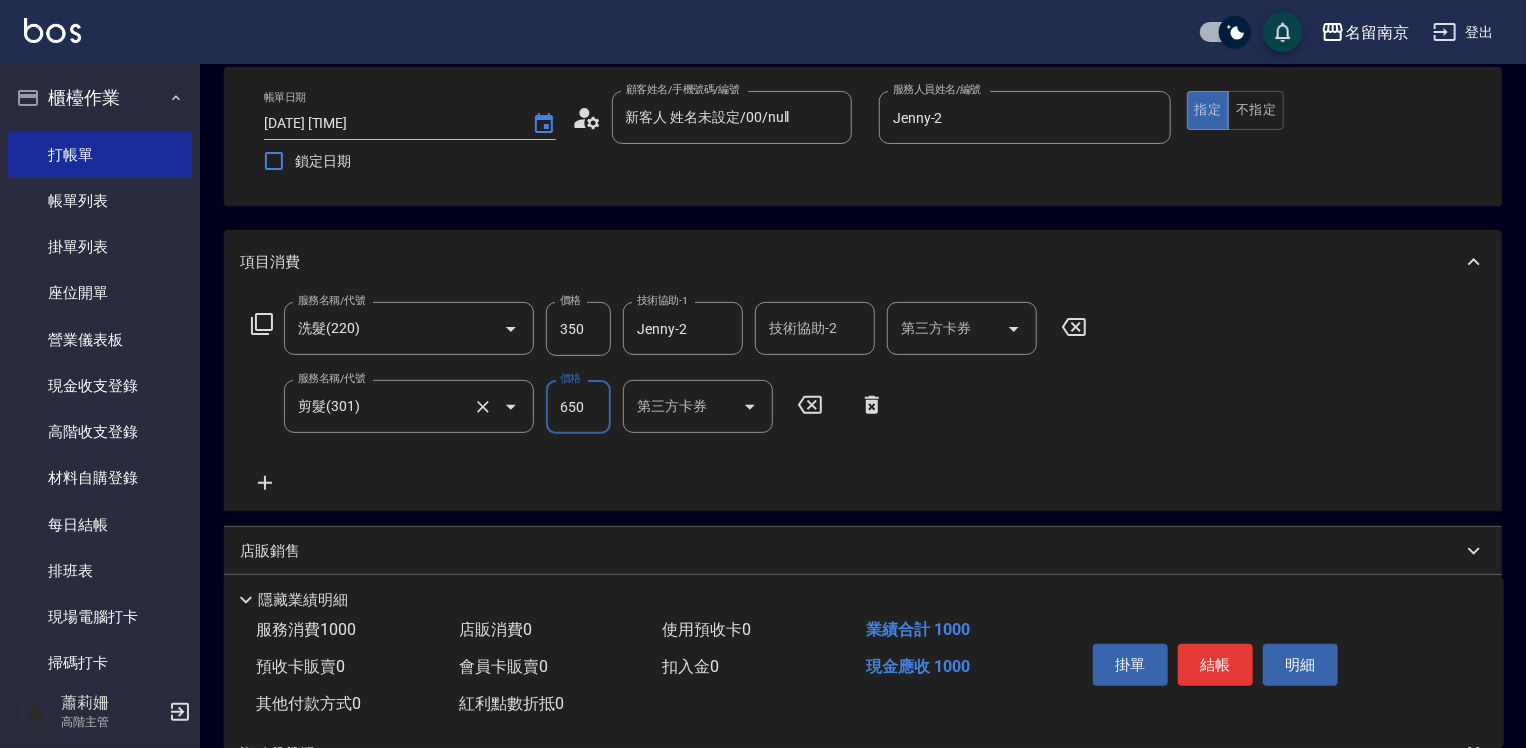 type on "650" 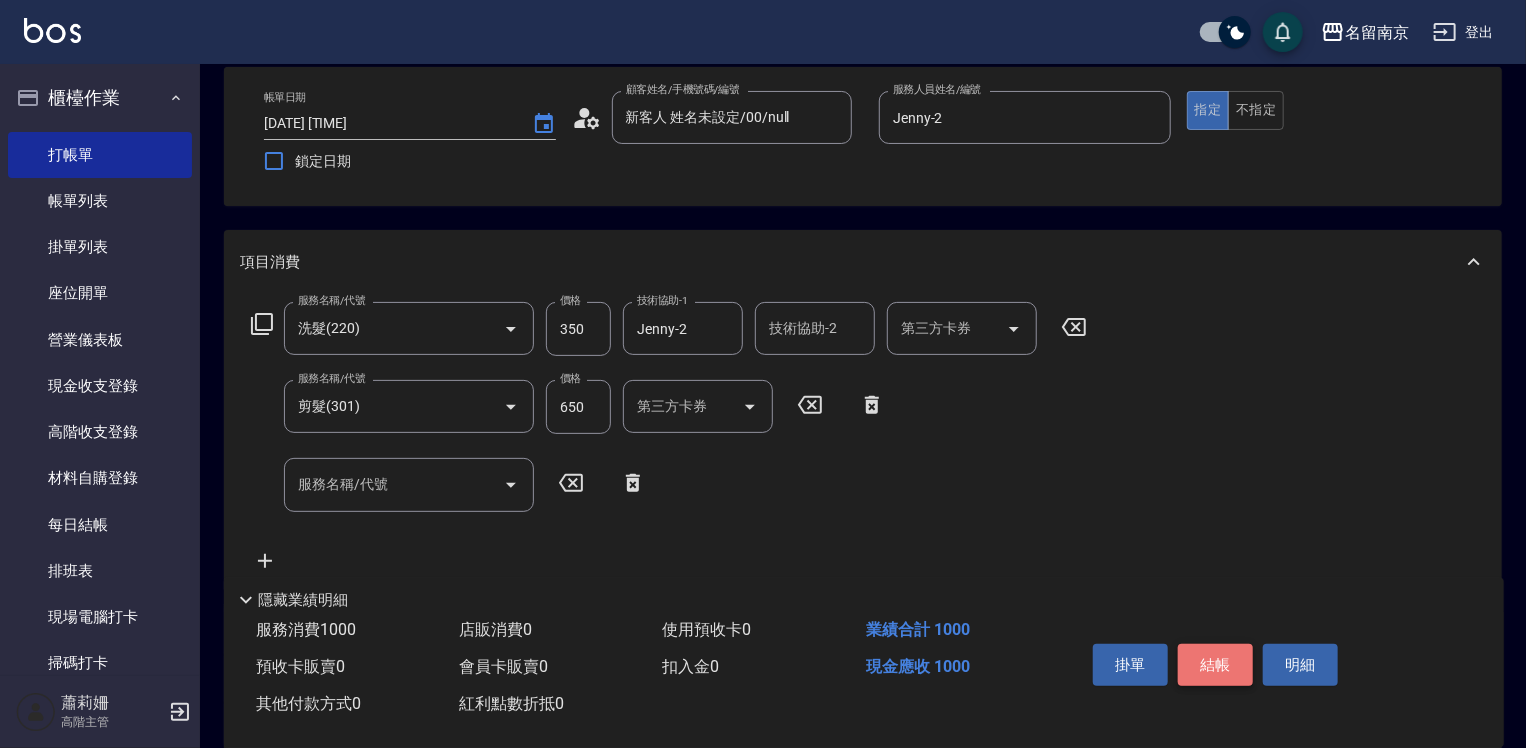 click on "結帳" at bounding box center (1215, 665) 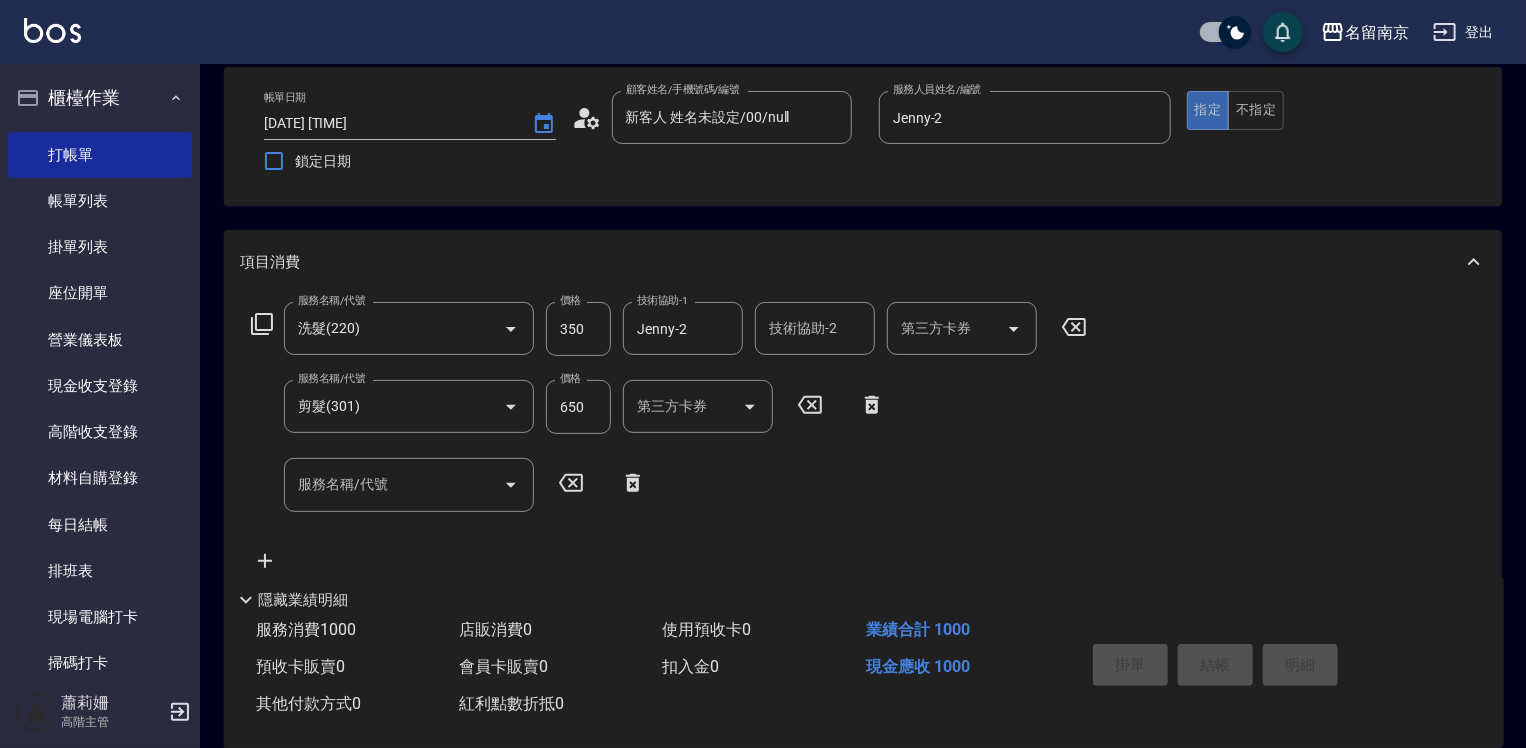 type 